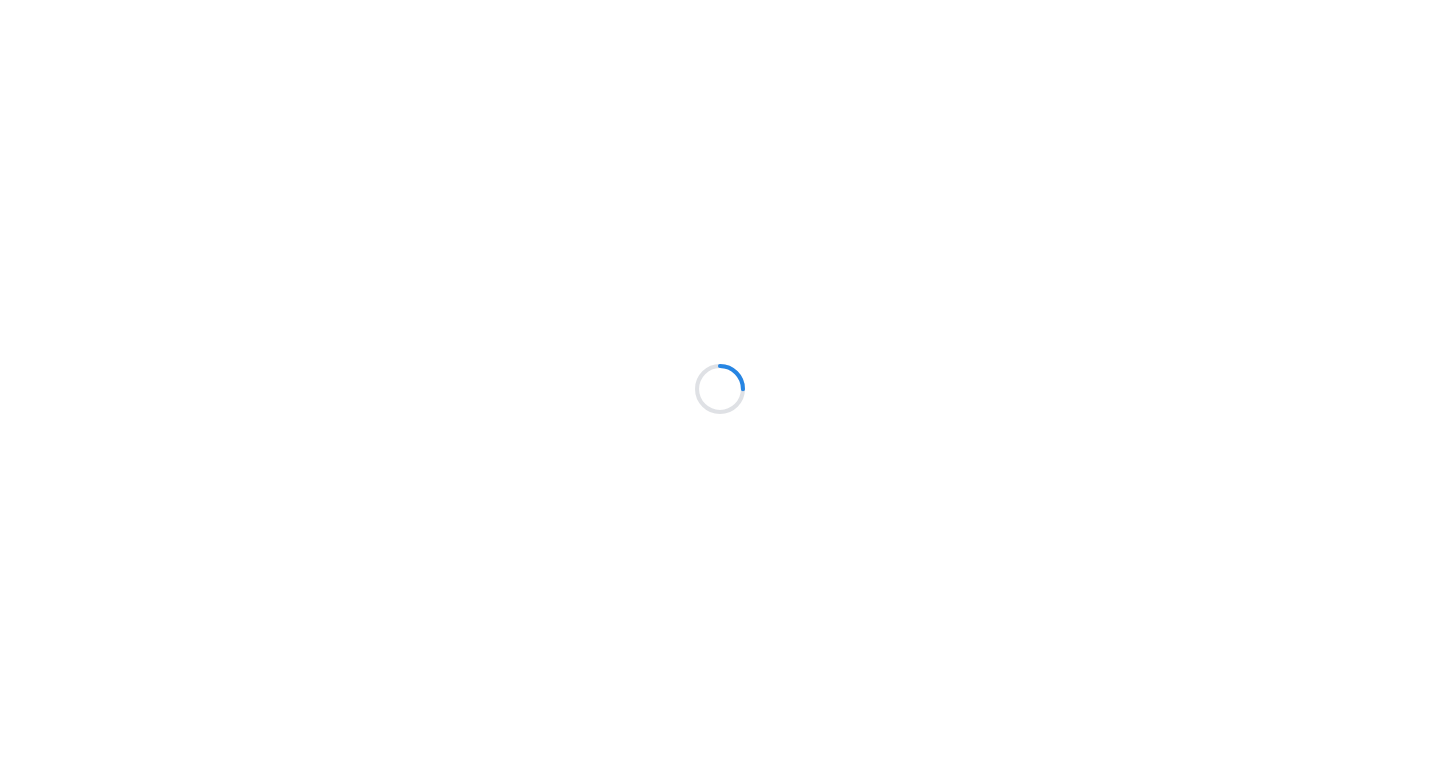 scroll, scrollTop: 0, scrollLeft: 0, axis: both 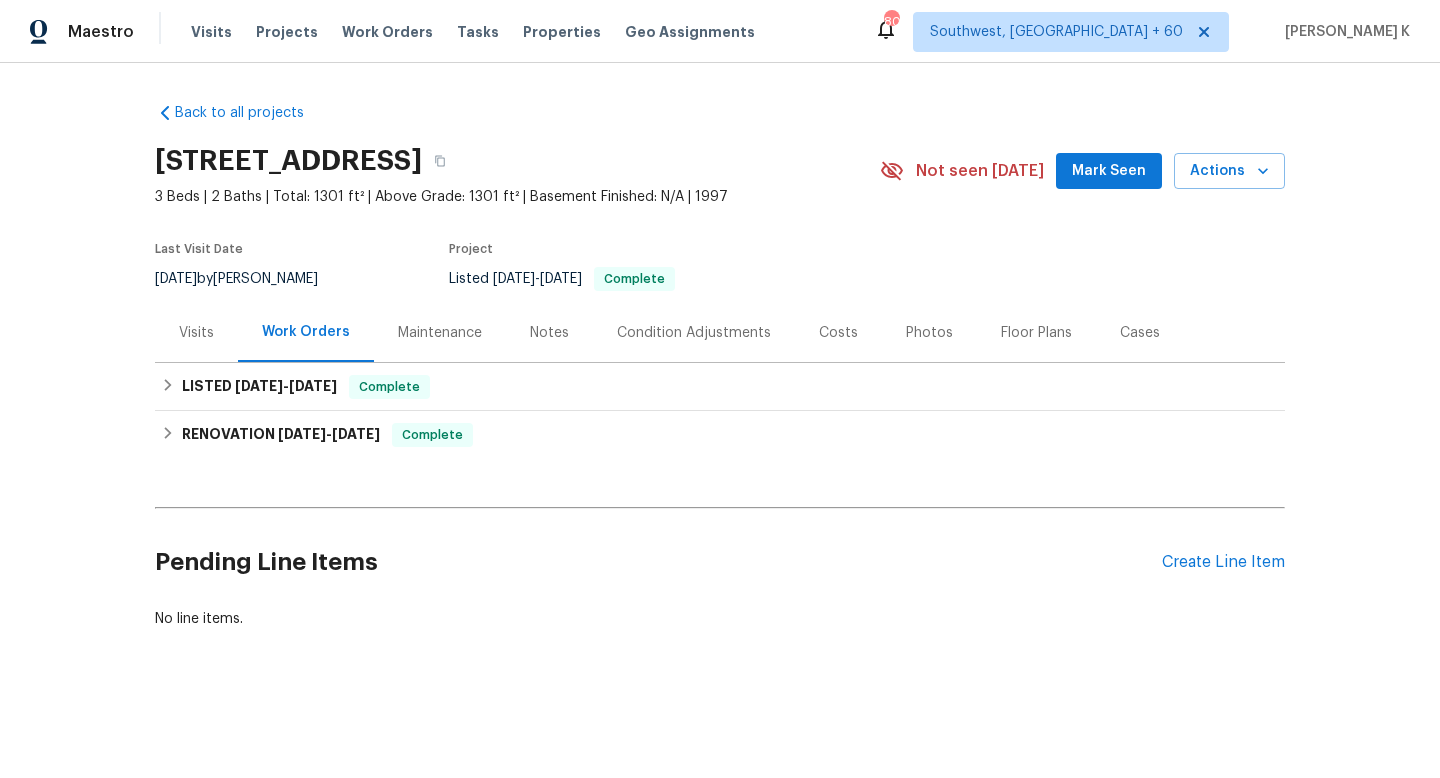 click on "Maintenance" at bounding box center [440, 333] 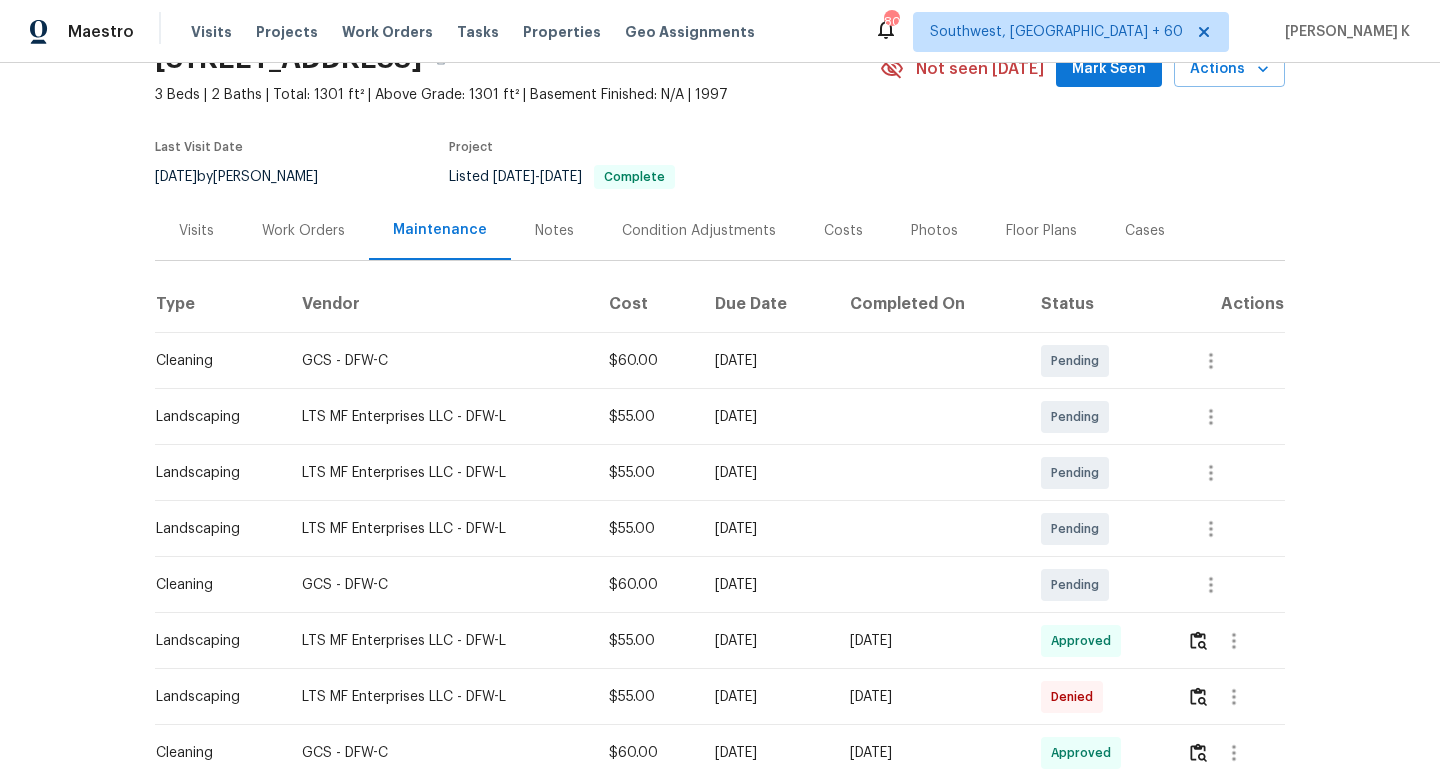 scroll, scrollTop: 225, scrollLeft: 0, axis: vertical 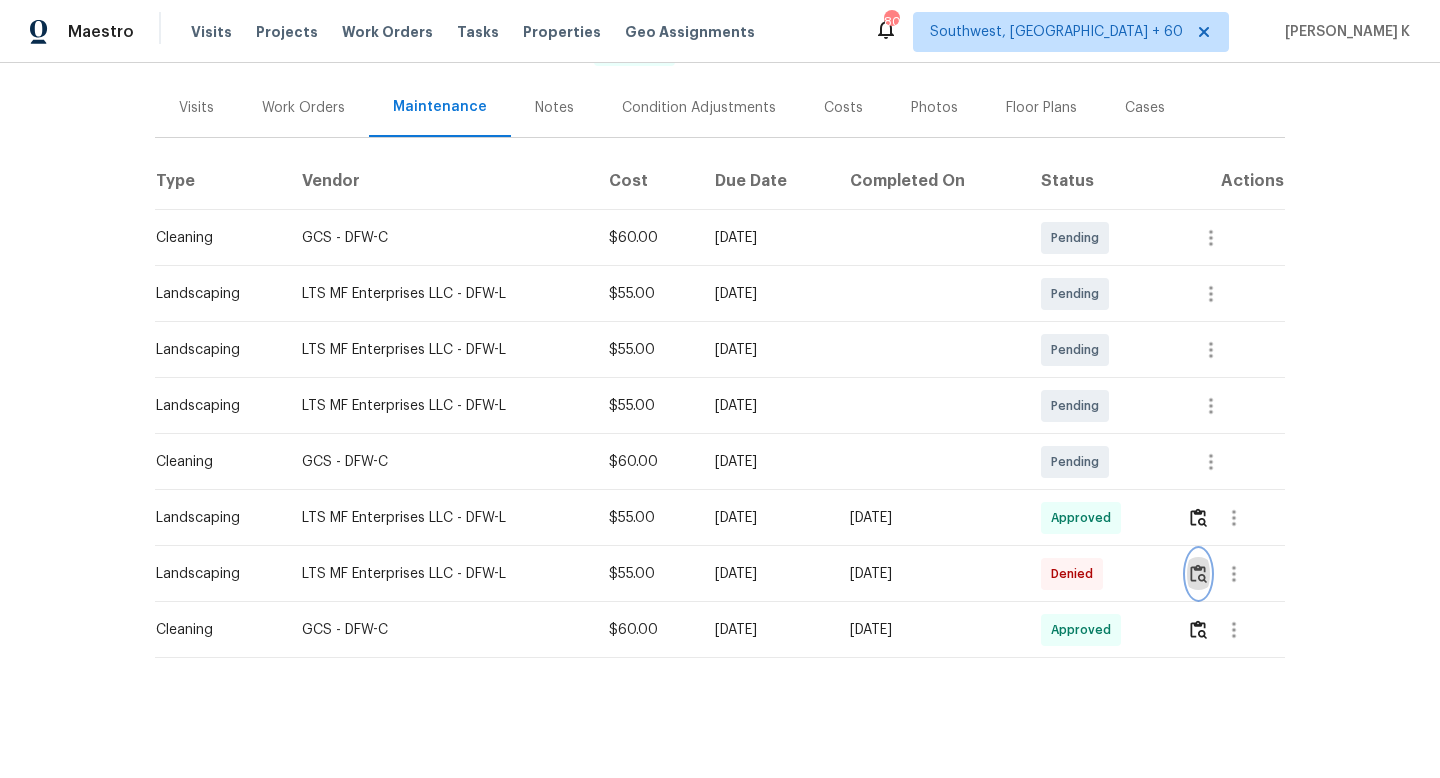 click at bounding box center (1198, 573) 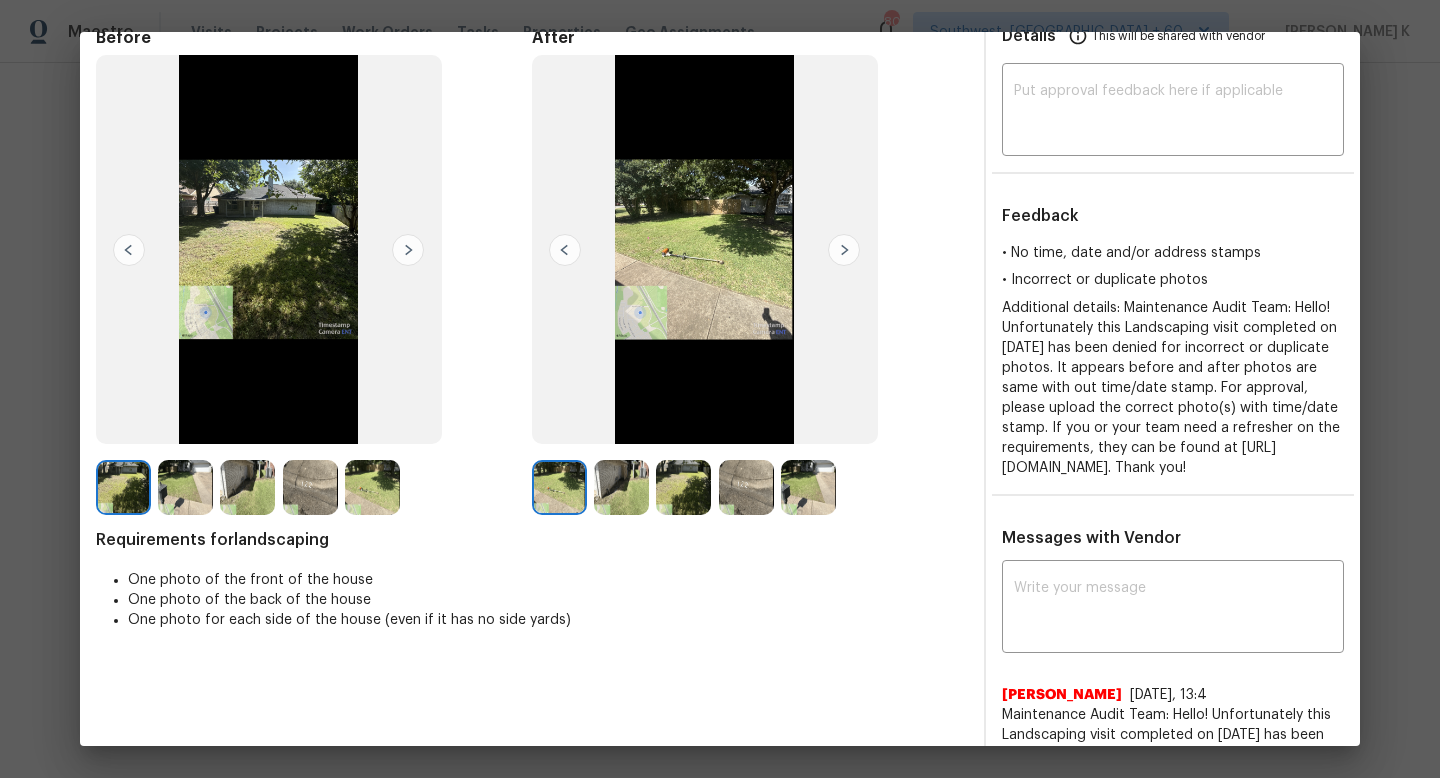 scroll, scrollTop: 0, scrollLeft: 0, axis: both 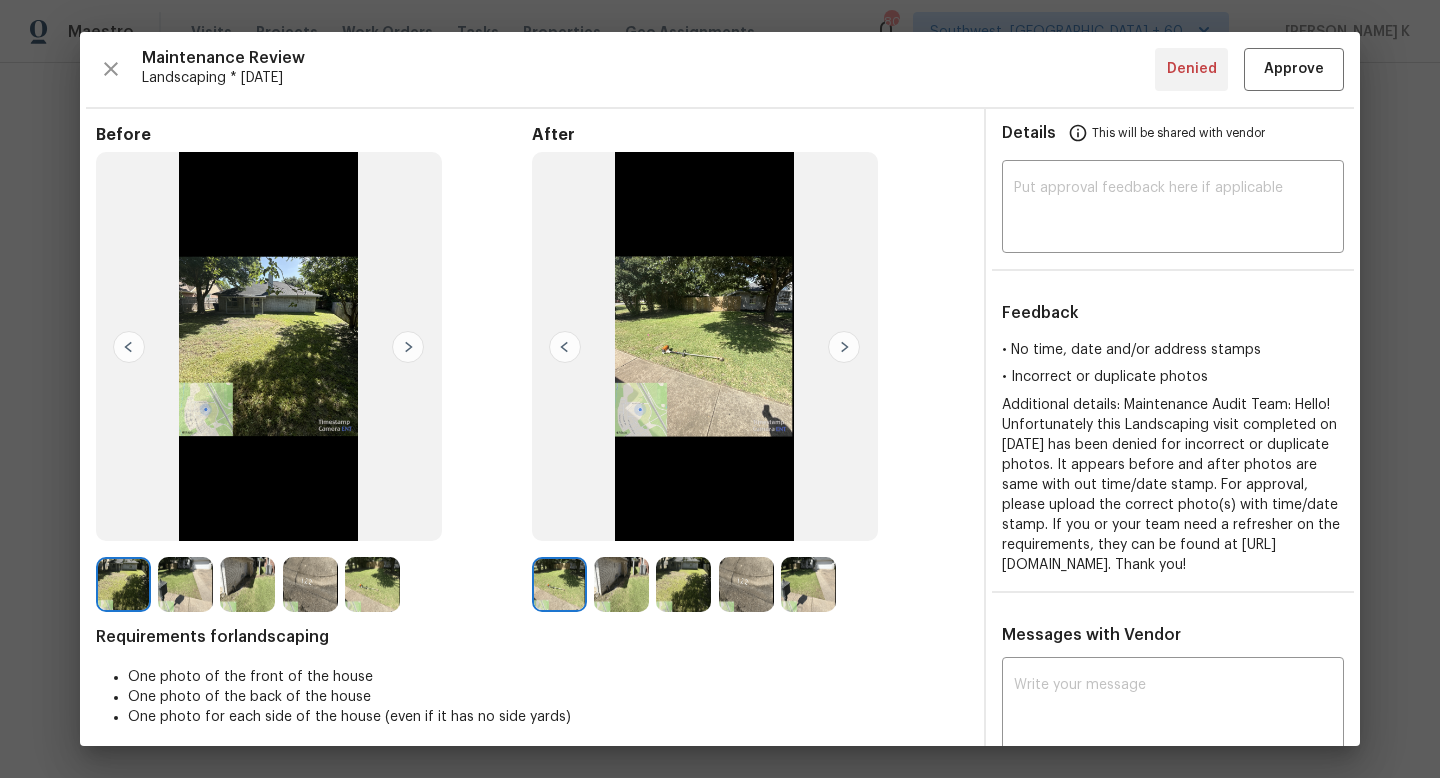 click at bounding box center (625, 584) 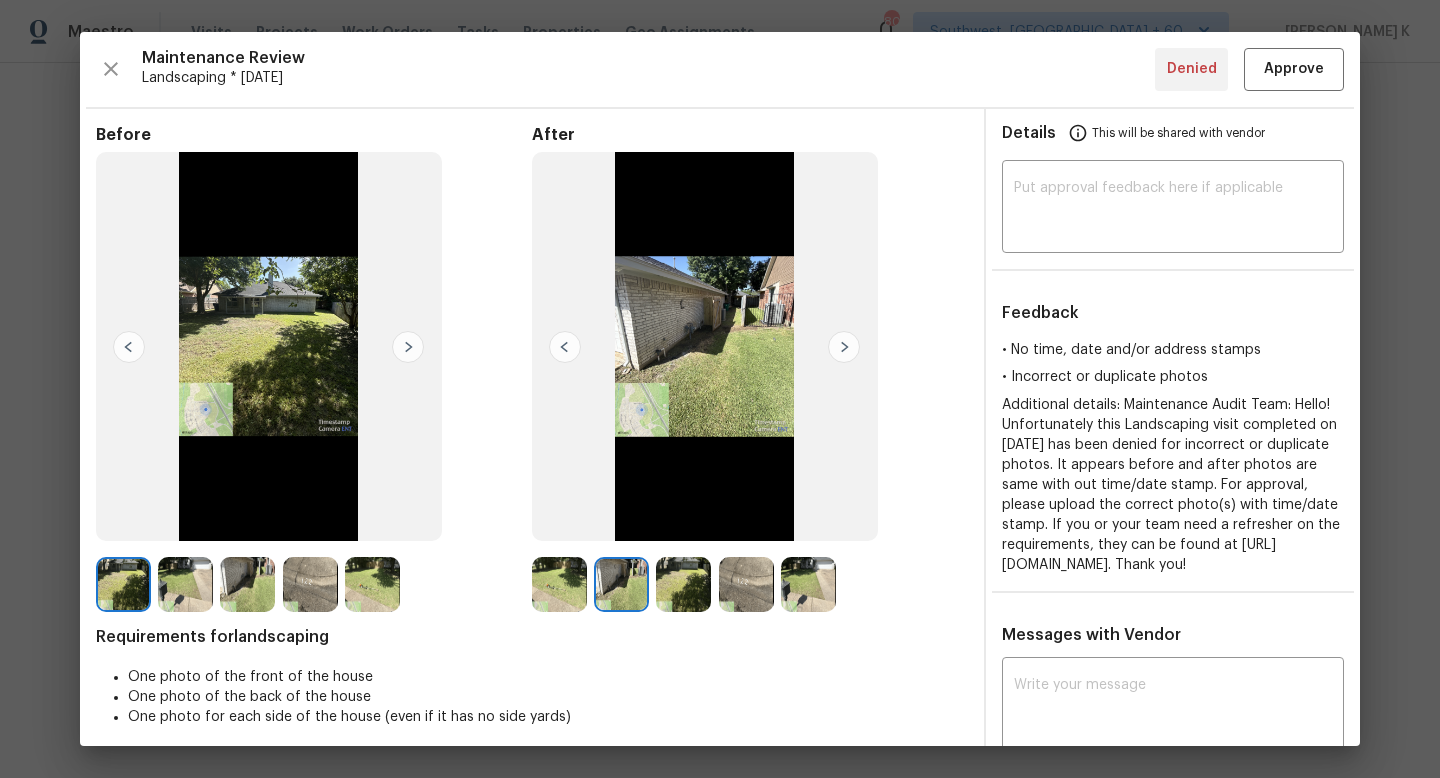 click at bounding box center (683, 584) 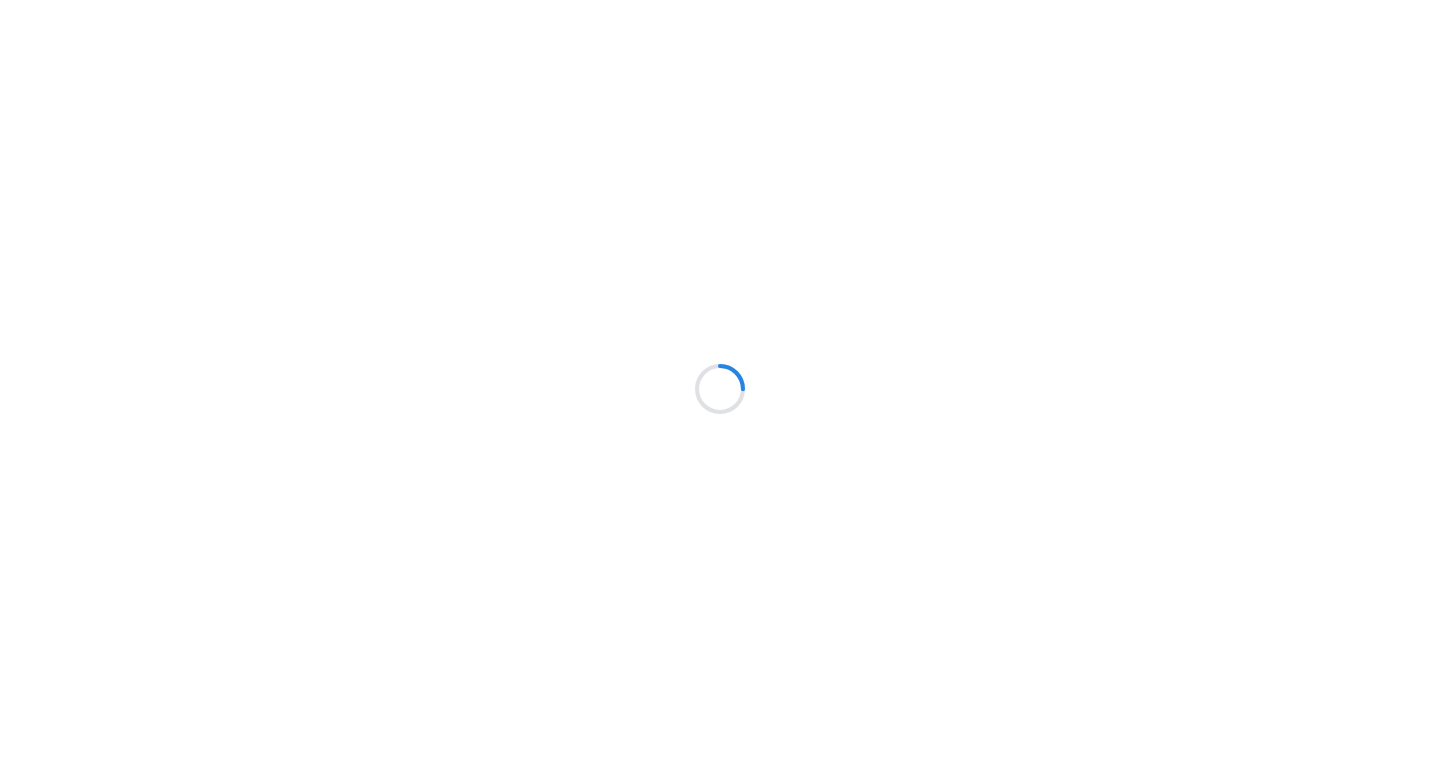 scroll, scrollTop: 0, scrollLeft: 0, axis: both 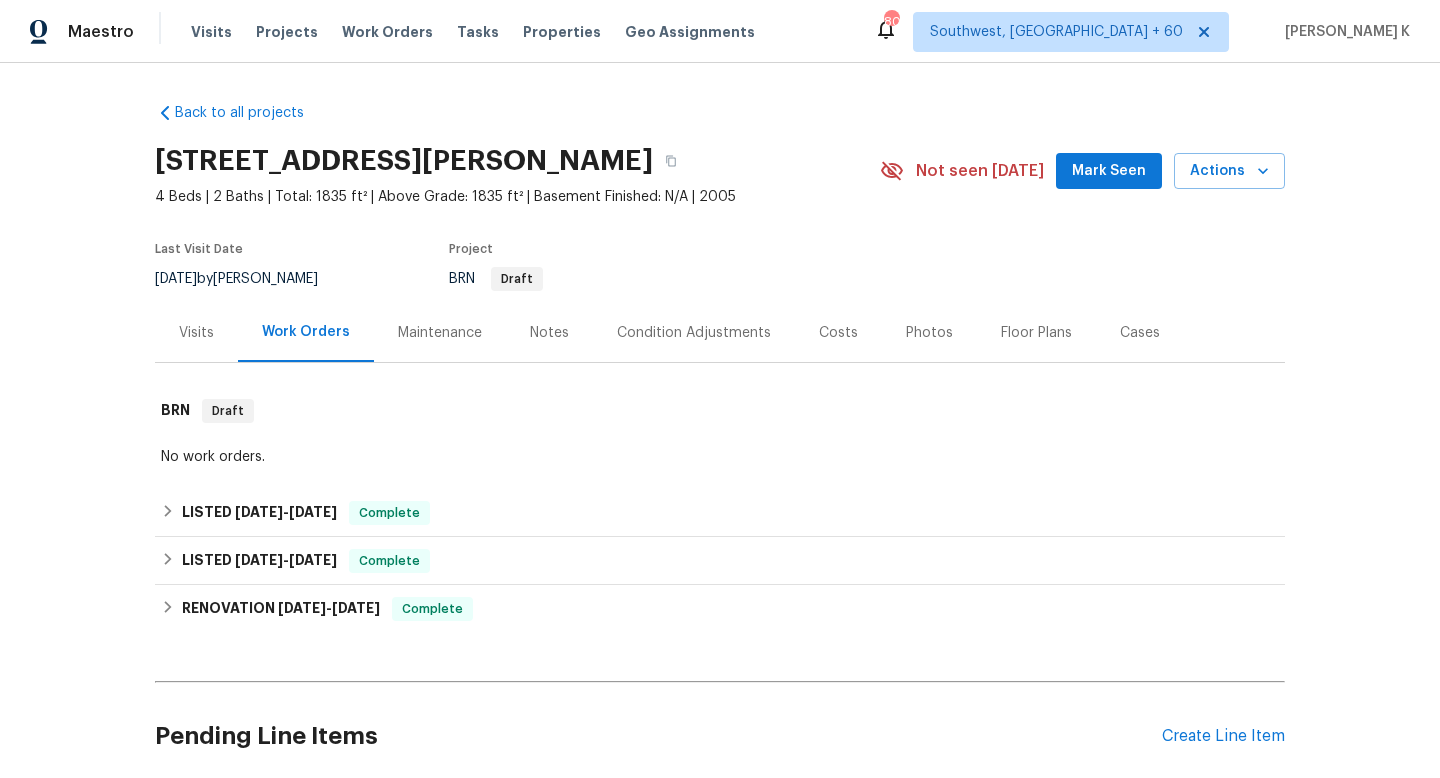 click on "Maintenance" at bounding box center [440, 332] 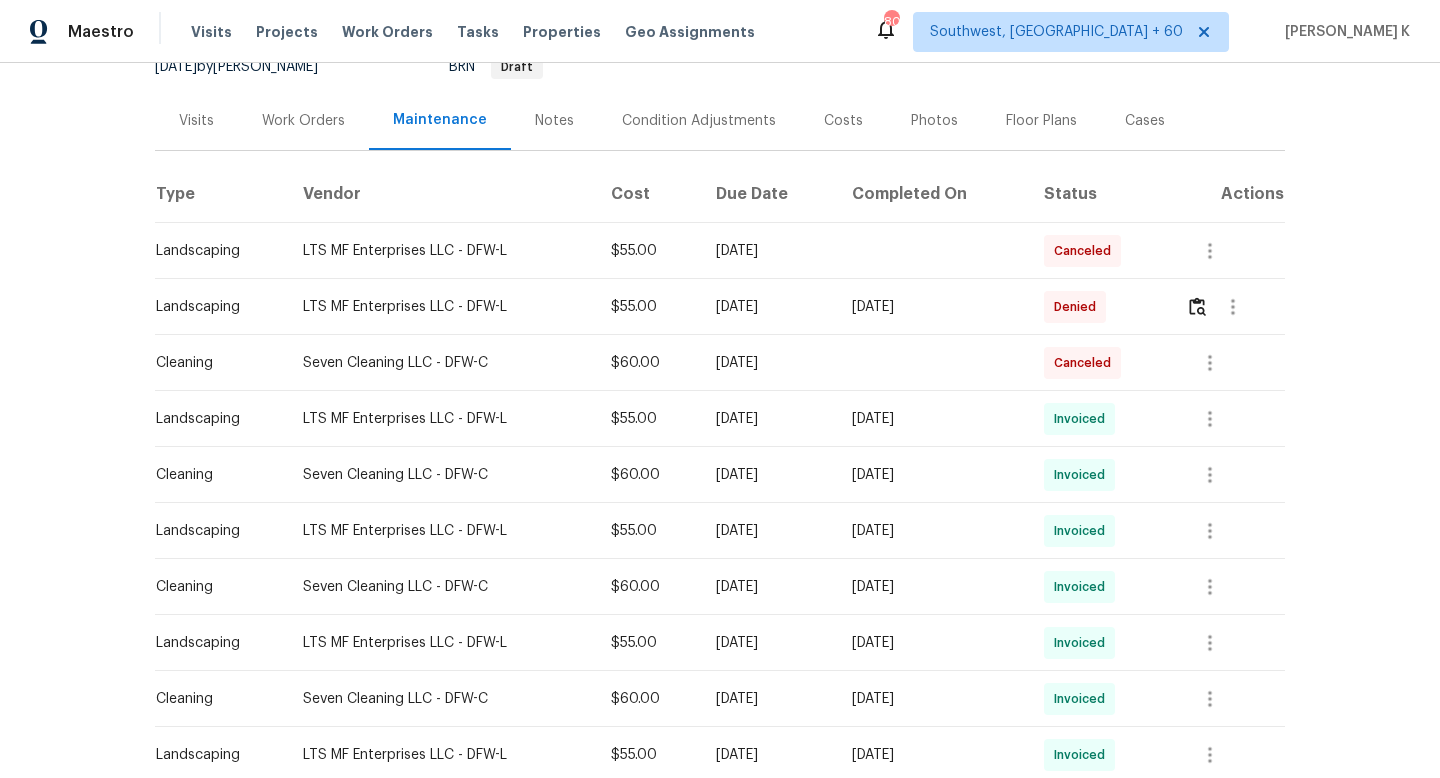 scroll, scrollTop: 216, scrollLeft: 0, axis: vertical 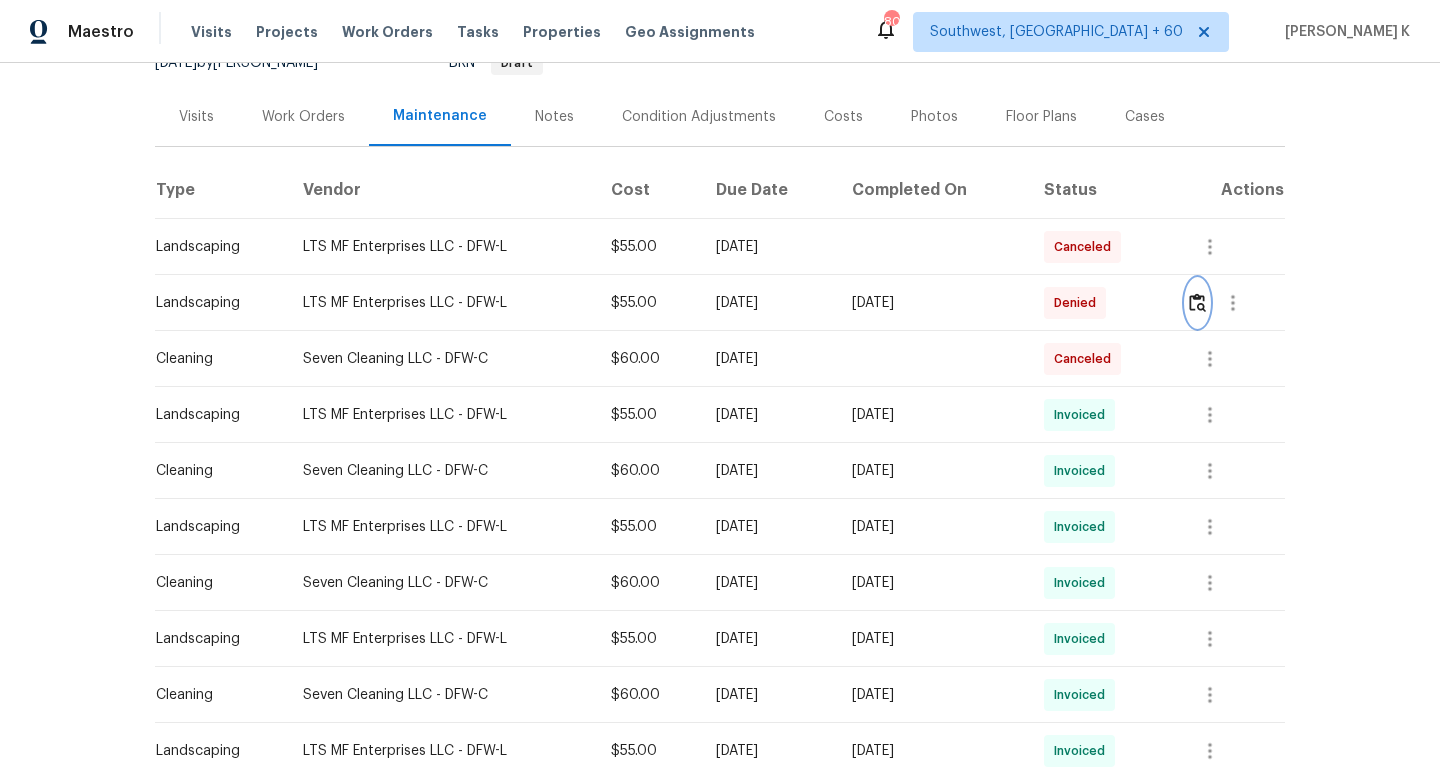 click at bounding box center [1197, 302] 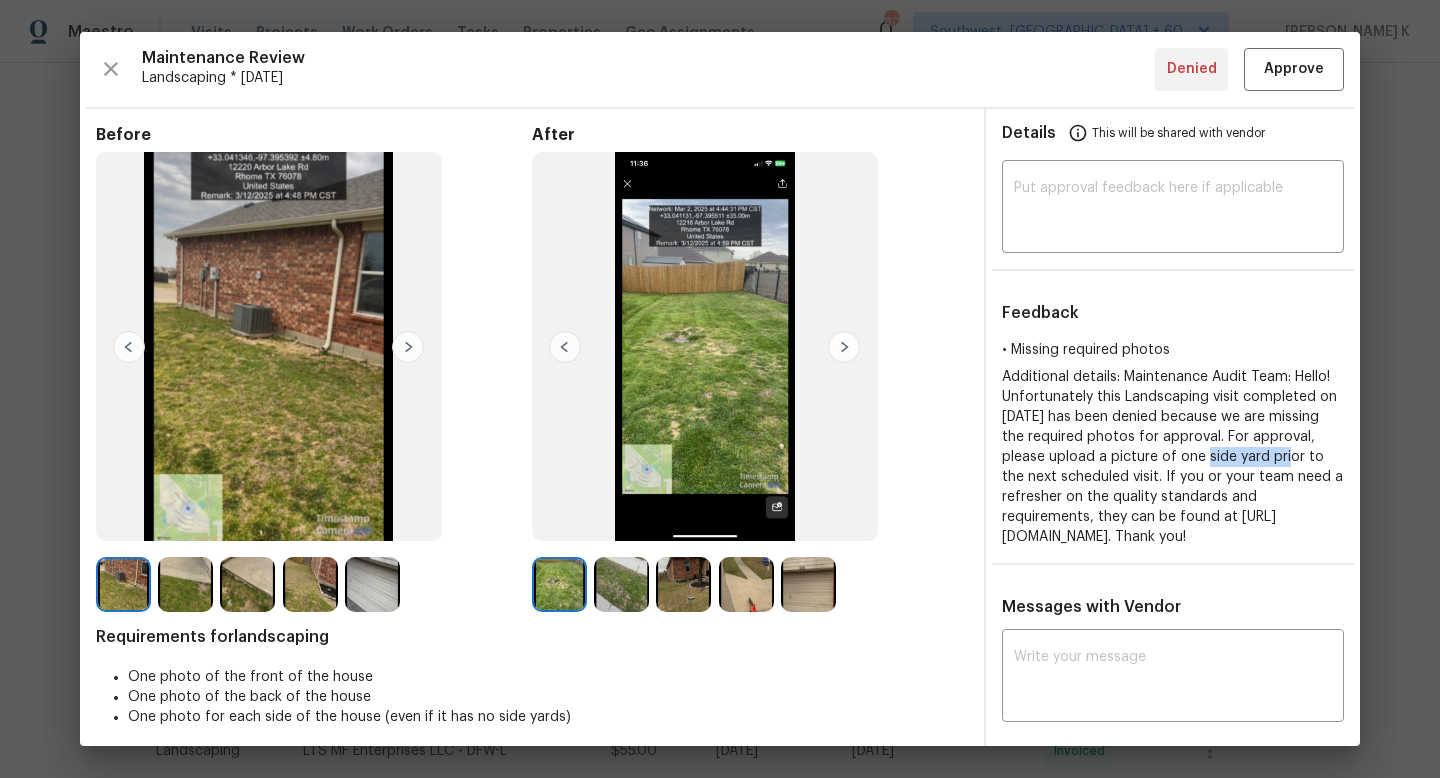 drag, startPoint x: 1242, startPoint y: 463, endPoint x: 1327, endPoint y: 448, distance: 86.313385 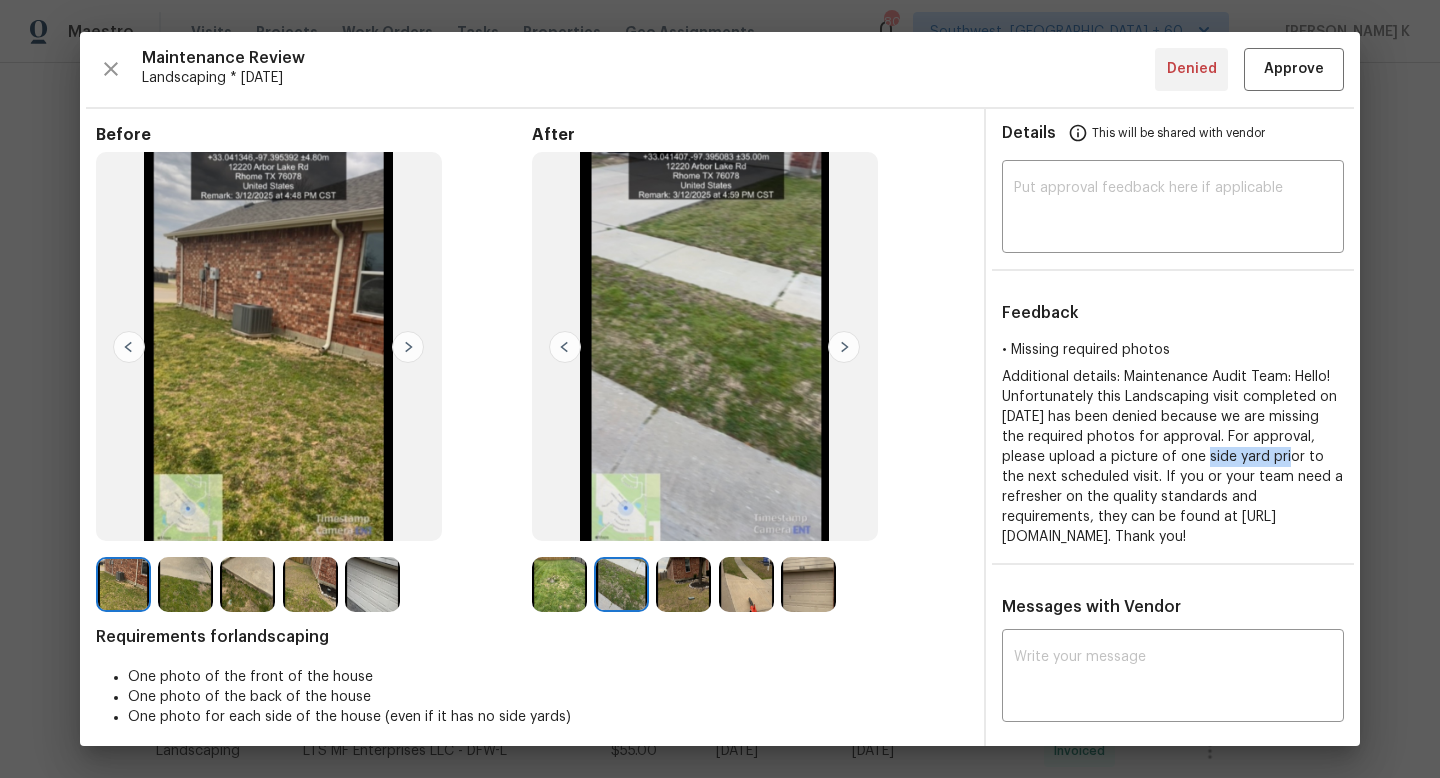 click at bounding box center (683, 584) 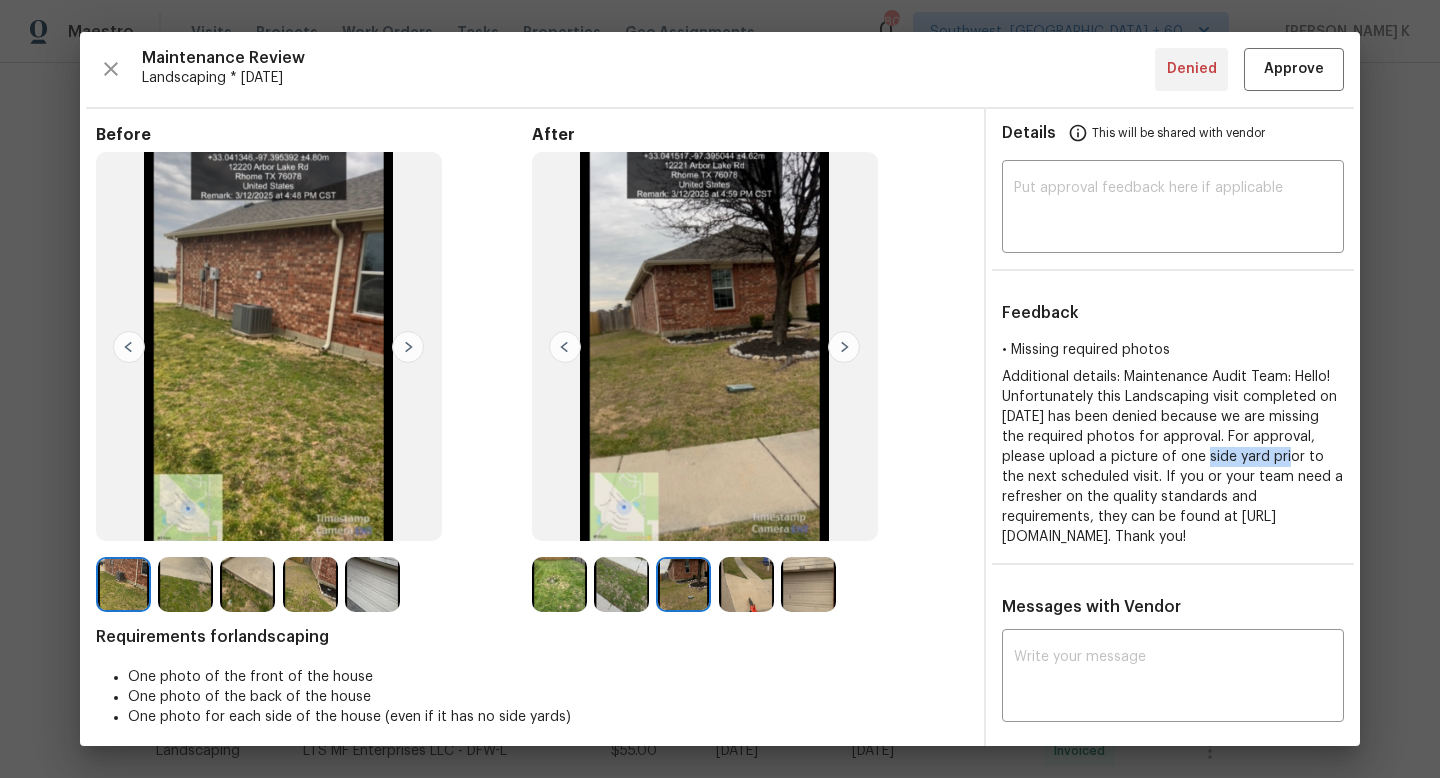 click at bounding box center [746, 584] 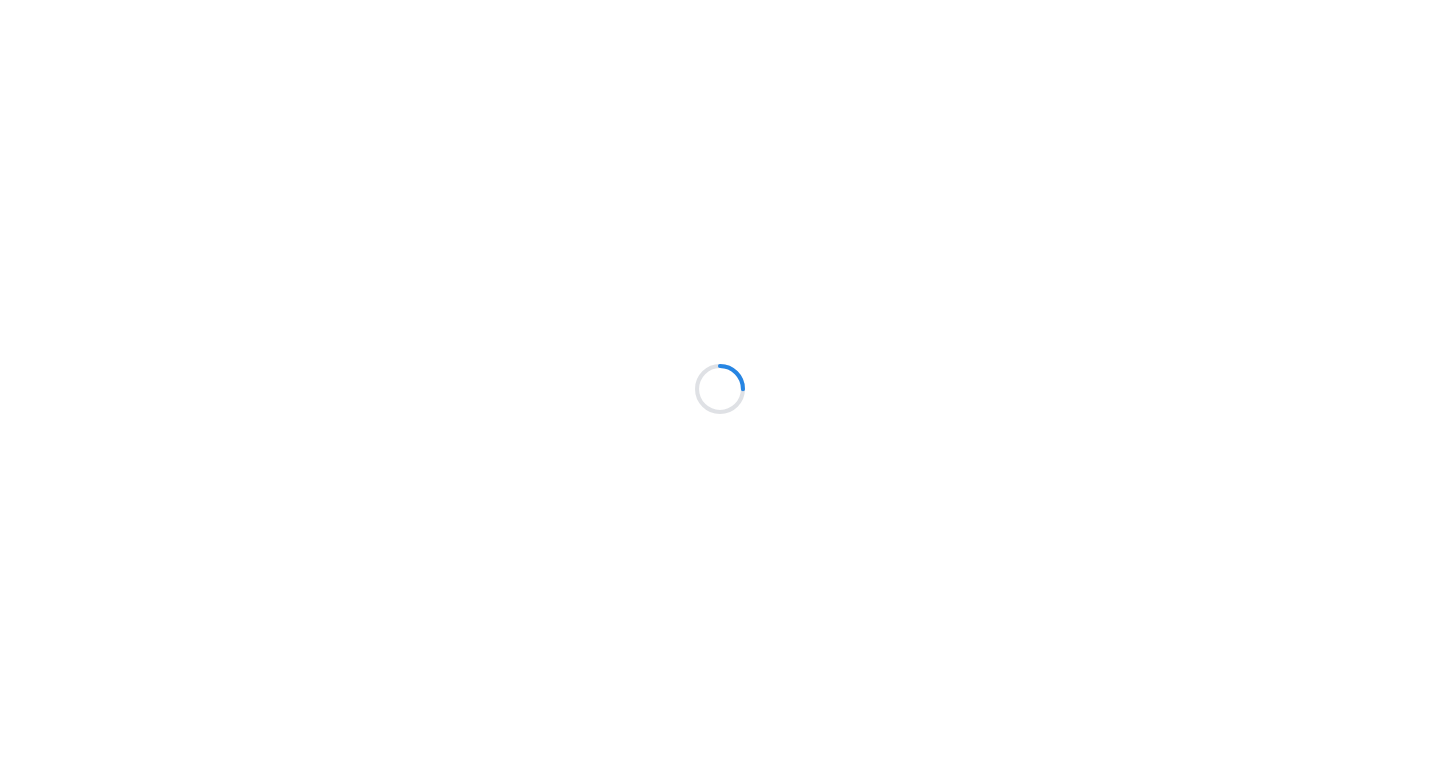 scroll, scrollTop: 0, scrollLeft: 0, axis: both 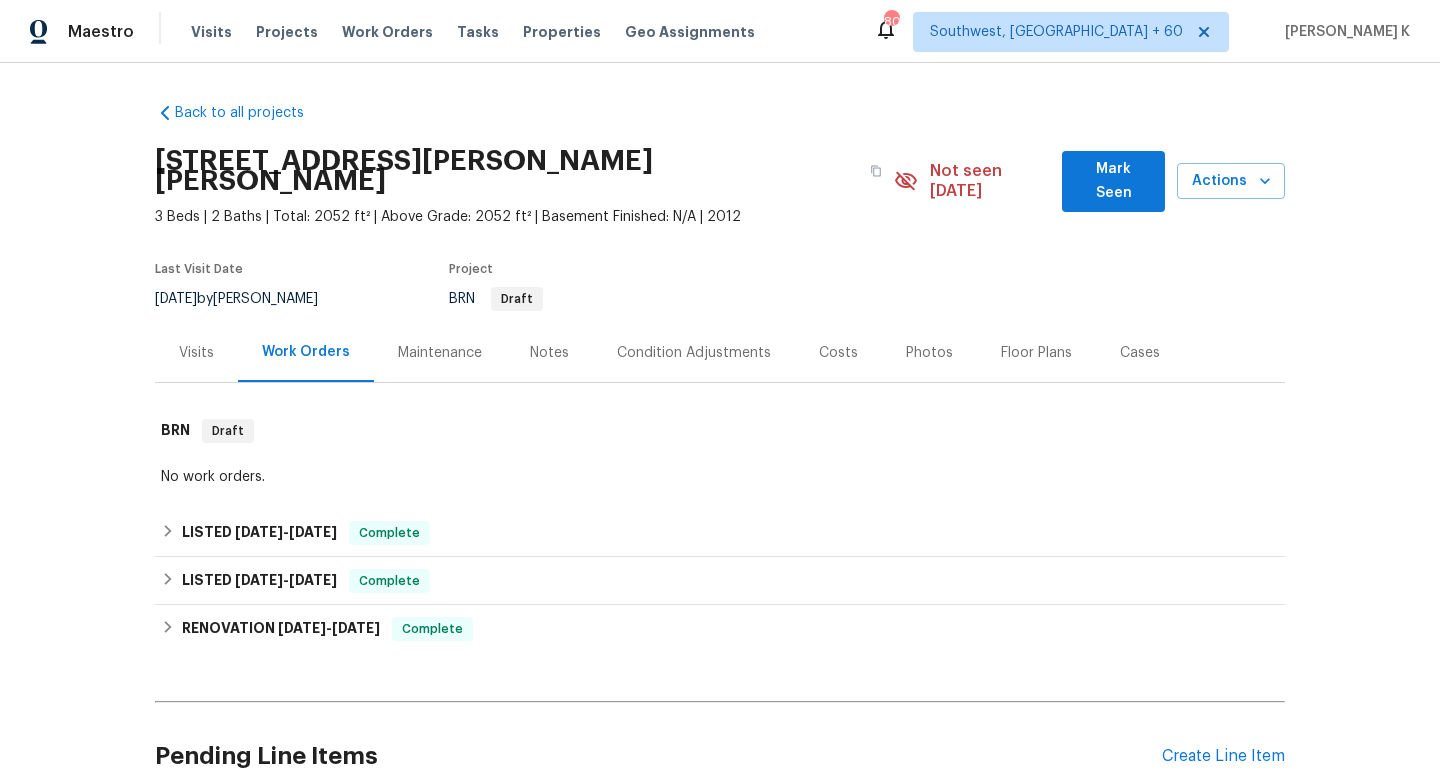 click on "Maintenance" at bounding box center [440, 352] 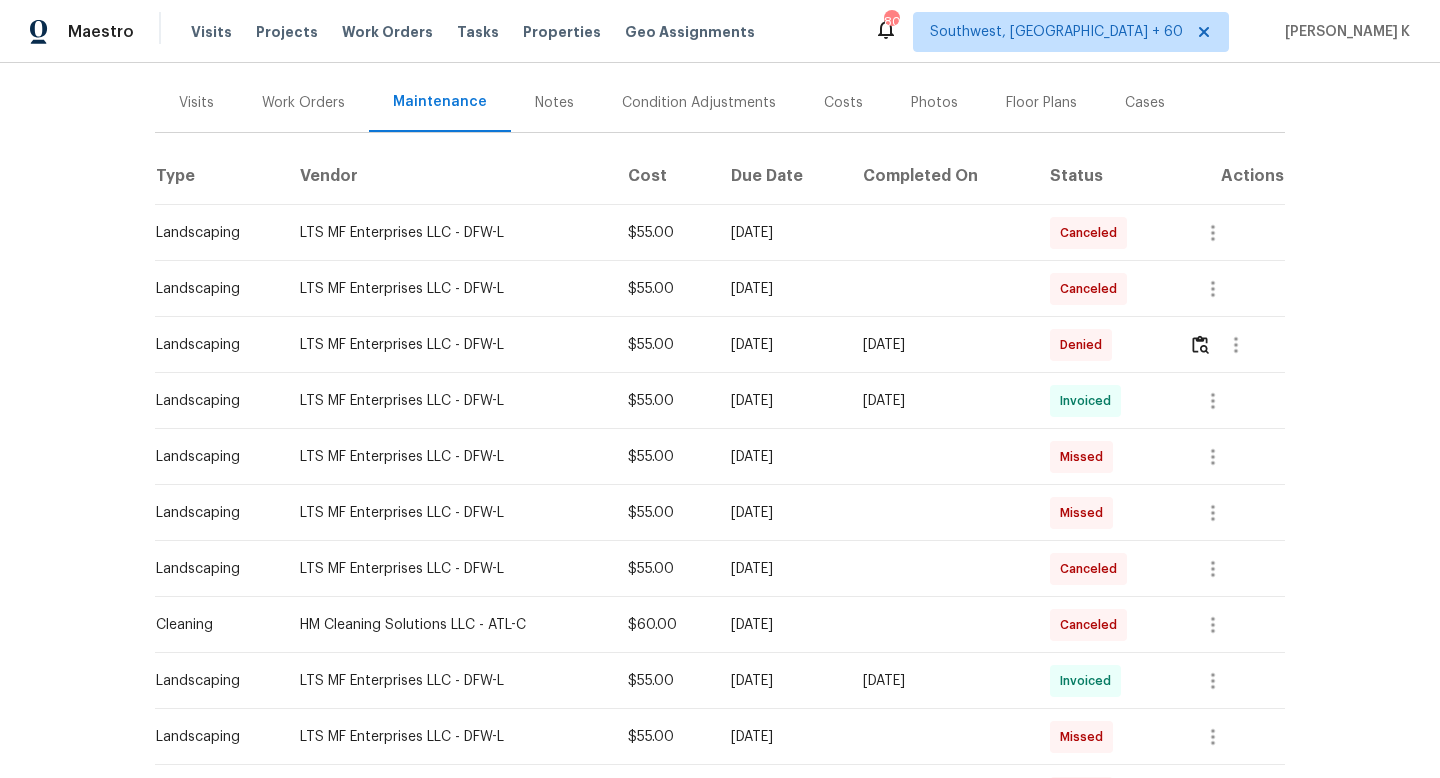 scroll, scrollTop: 251, scrollLeft: 0, axis: vertical 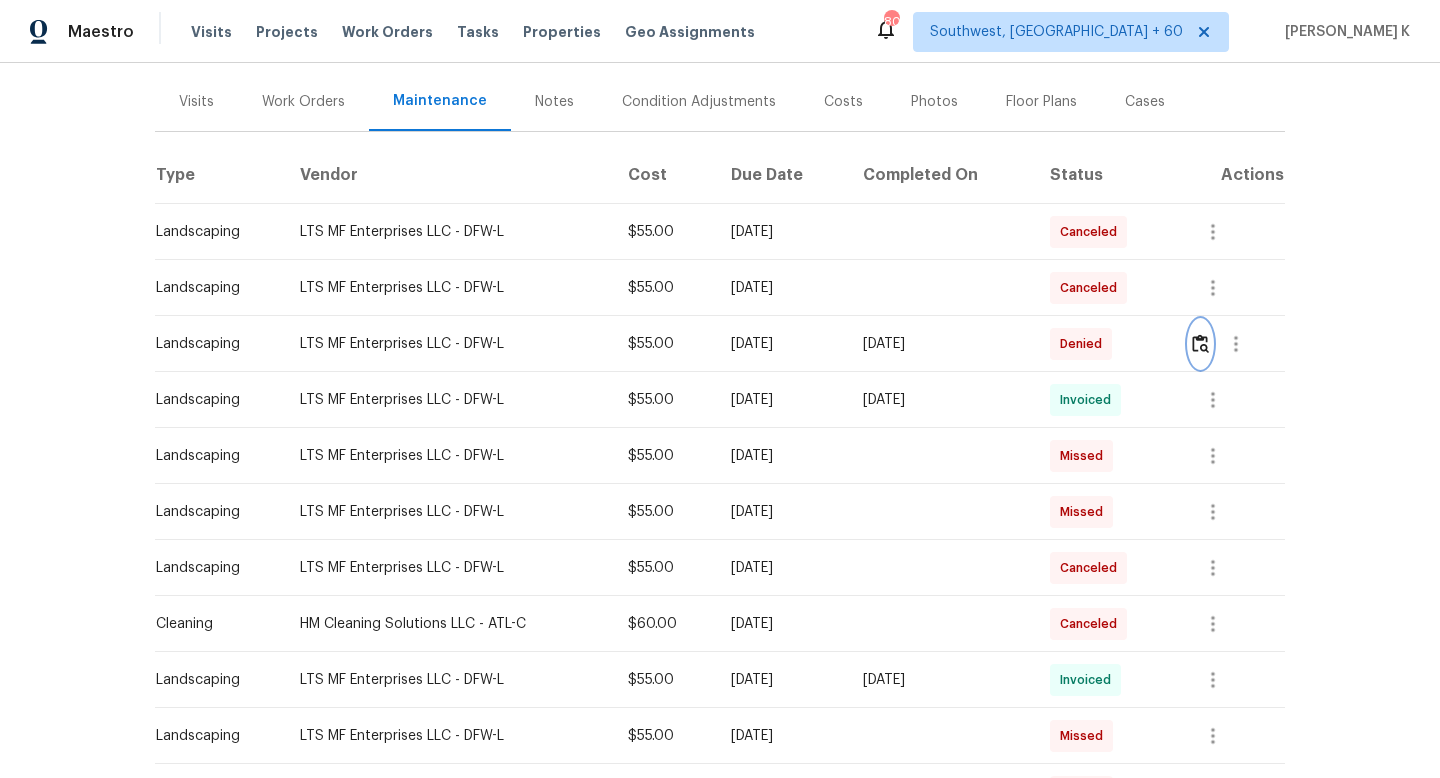 click at bounding box center [1200, 344] 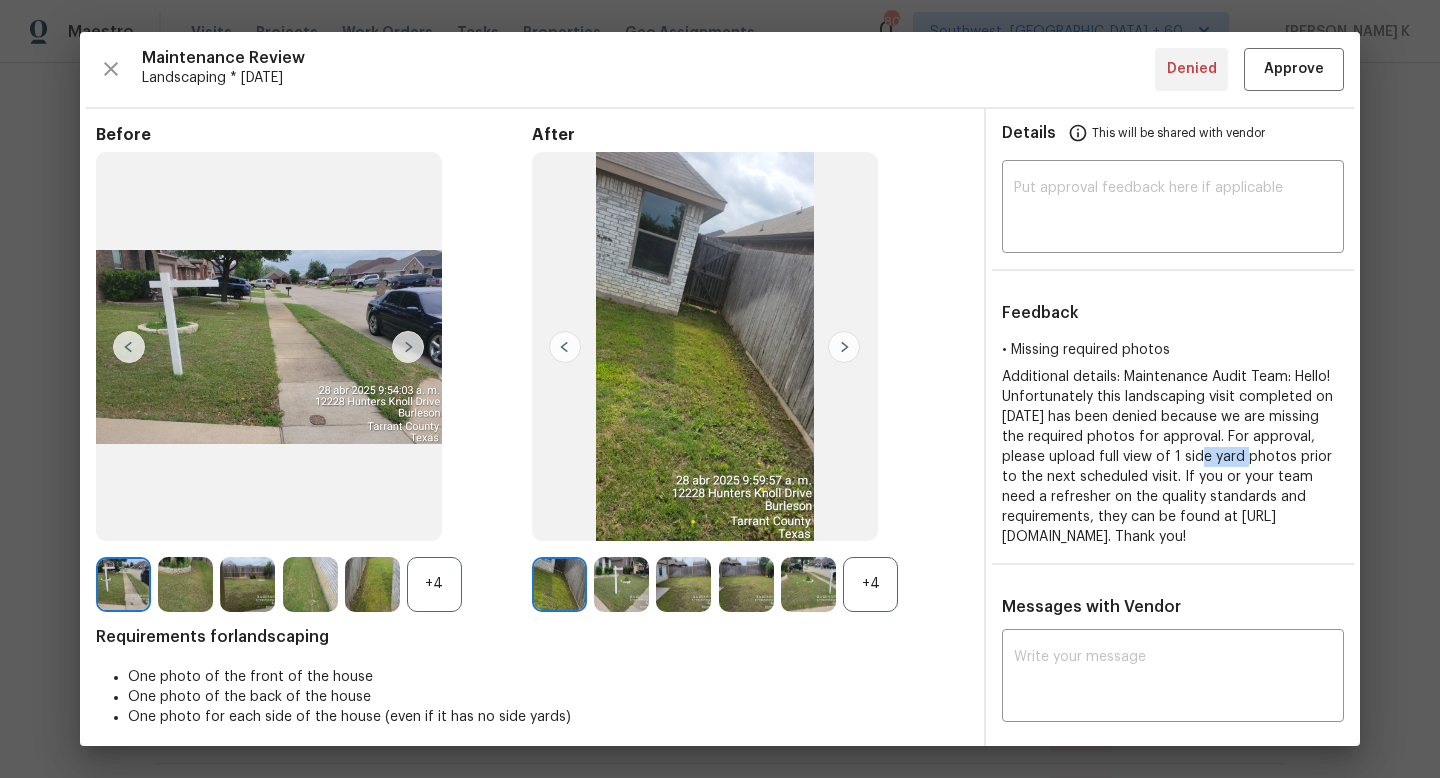 drag, startPoint x: 1242, startPoint y: 458, endPoint x: 1282, endPoint y: 451, distance: 40.60788 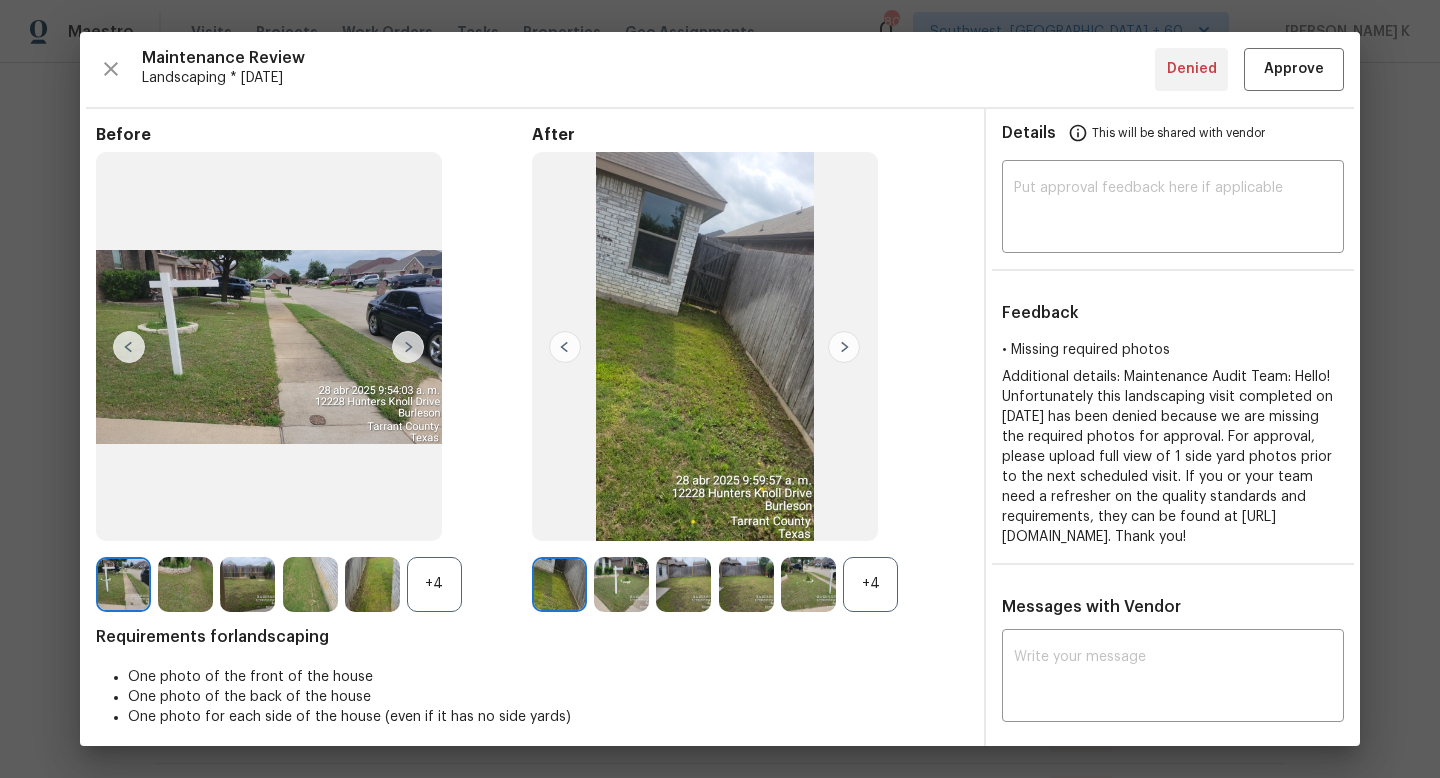 click at bounding box center [683, 584] 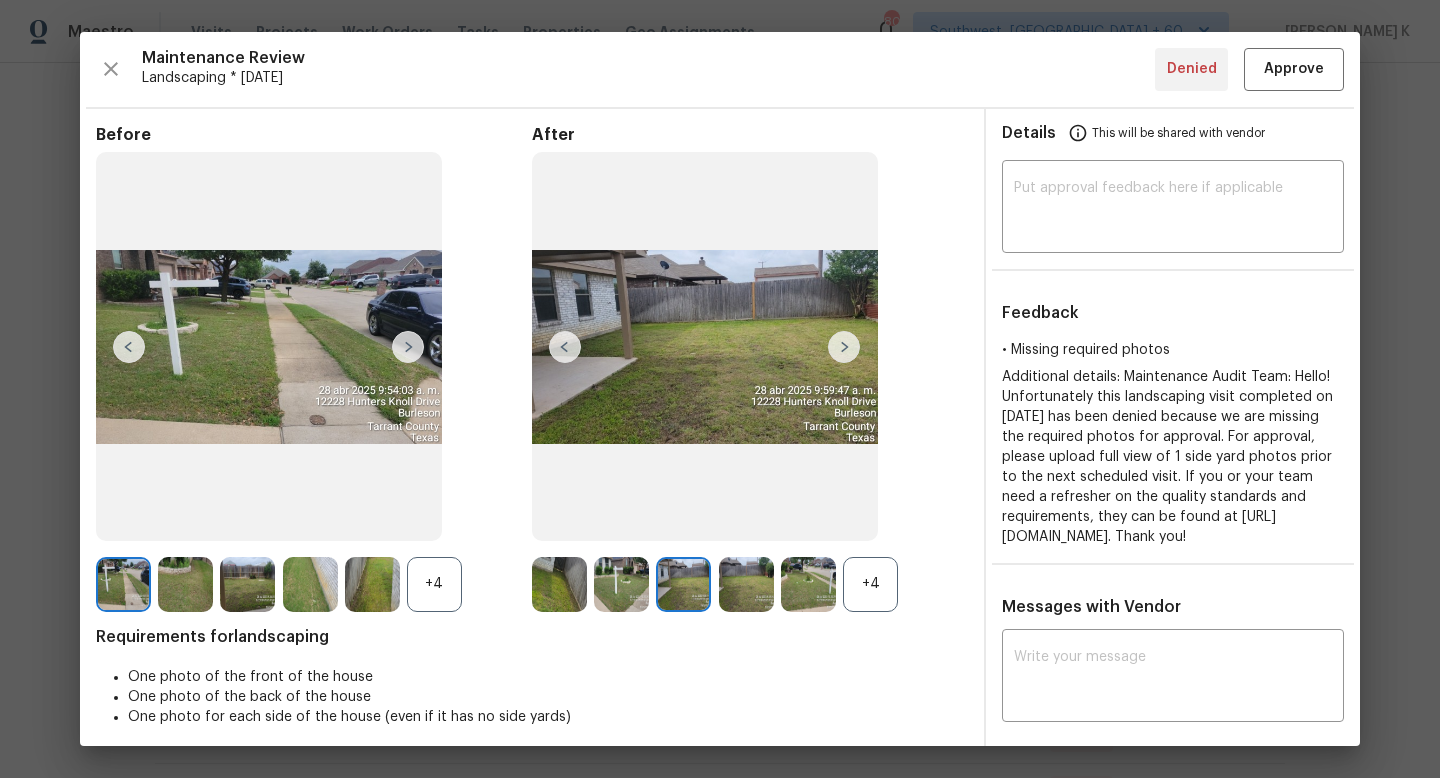 click at bounding box center (746, 584) 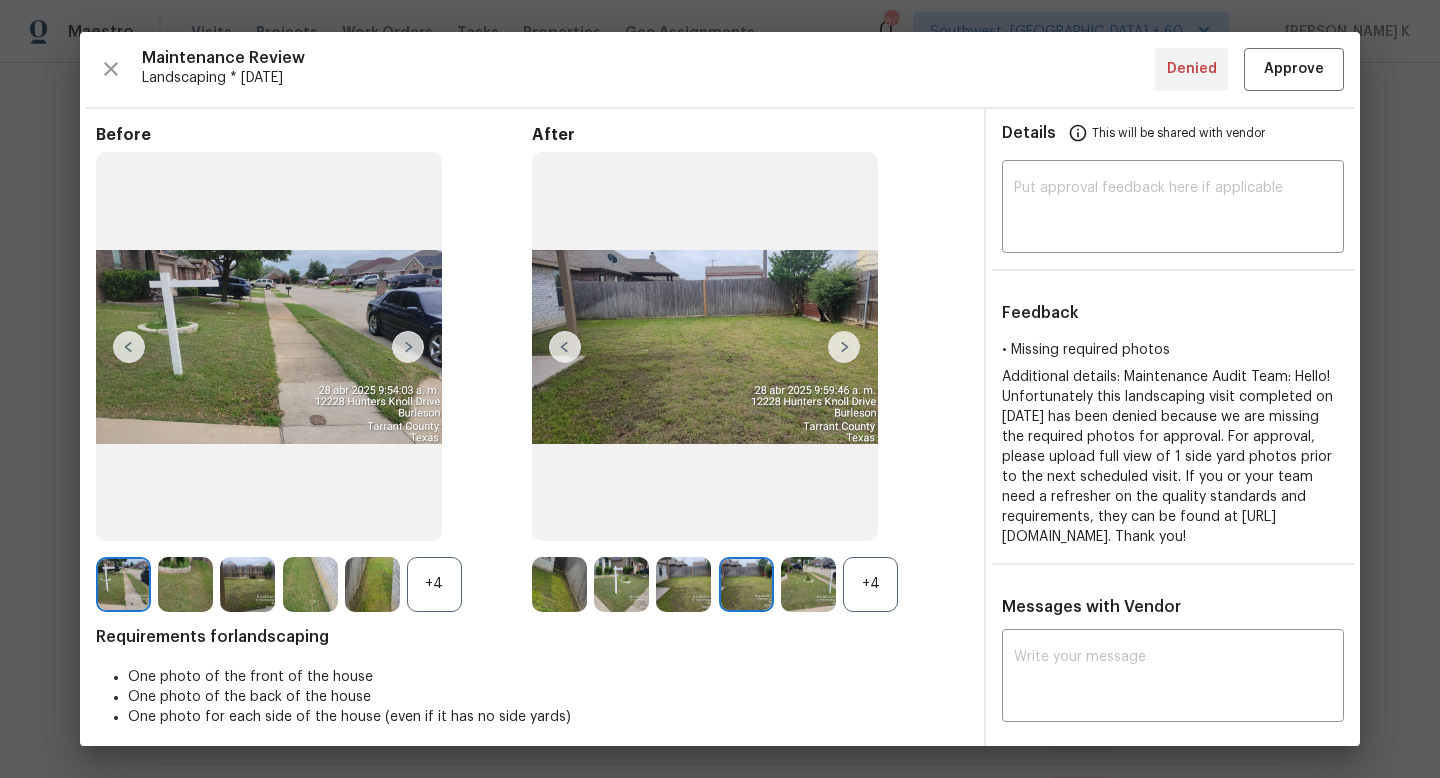 click at bounding box center (808, 584) 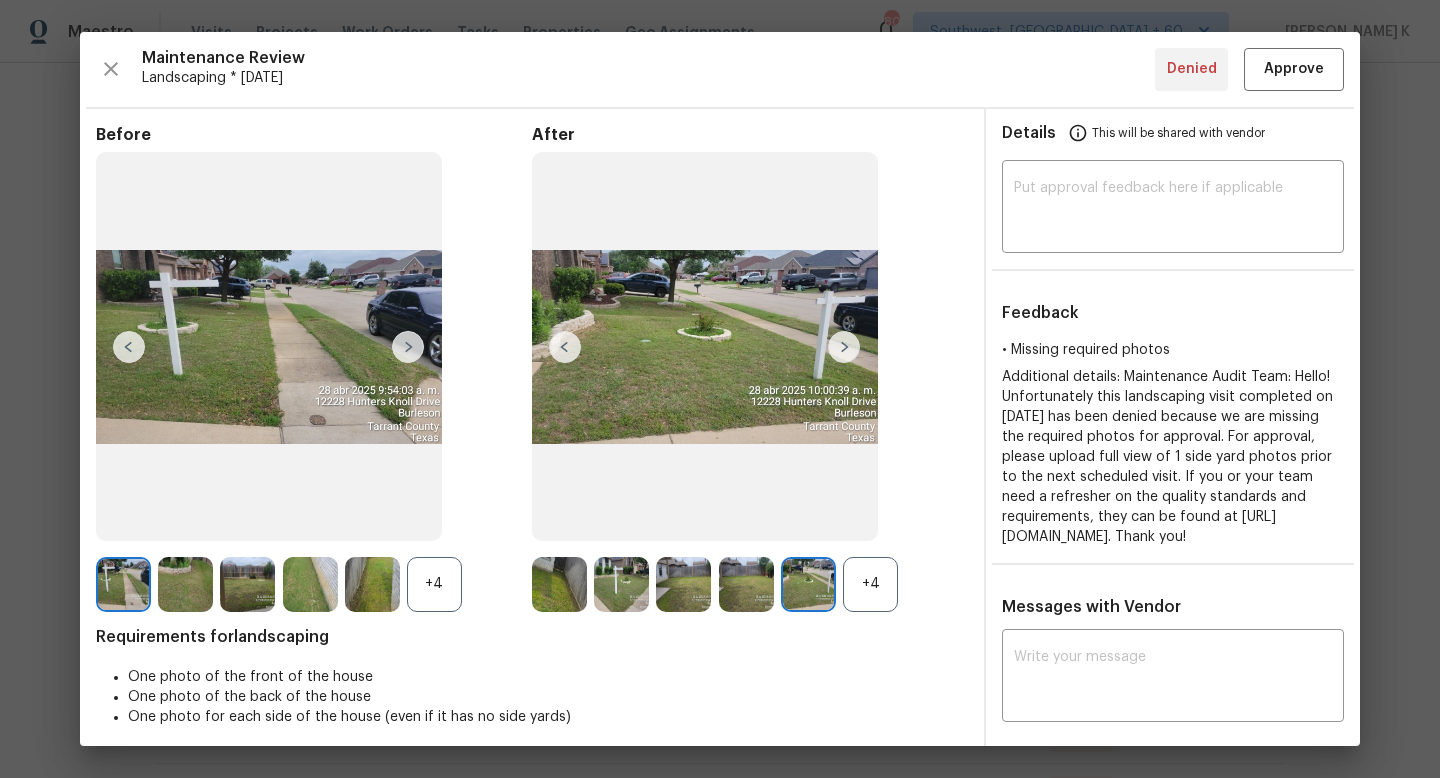 click at bounding box center (559, 584) 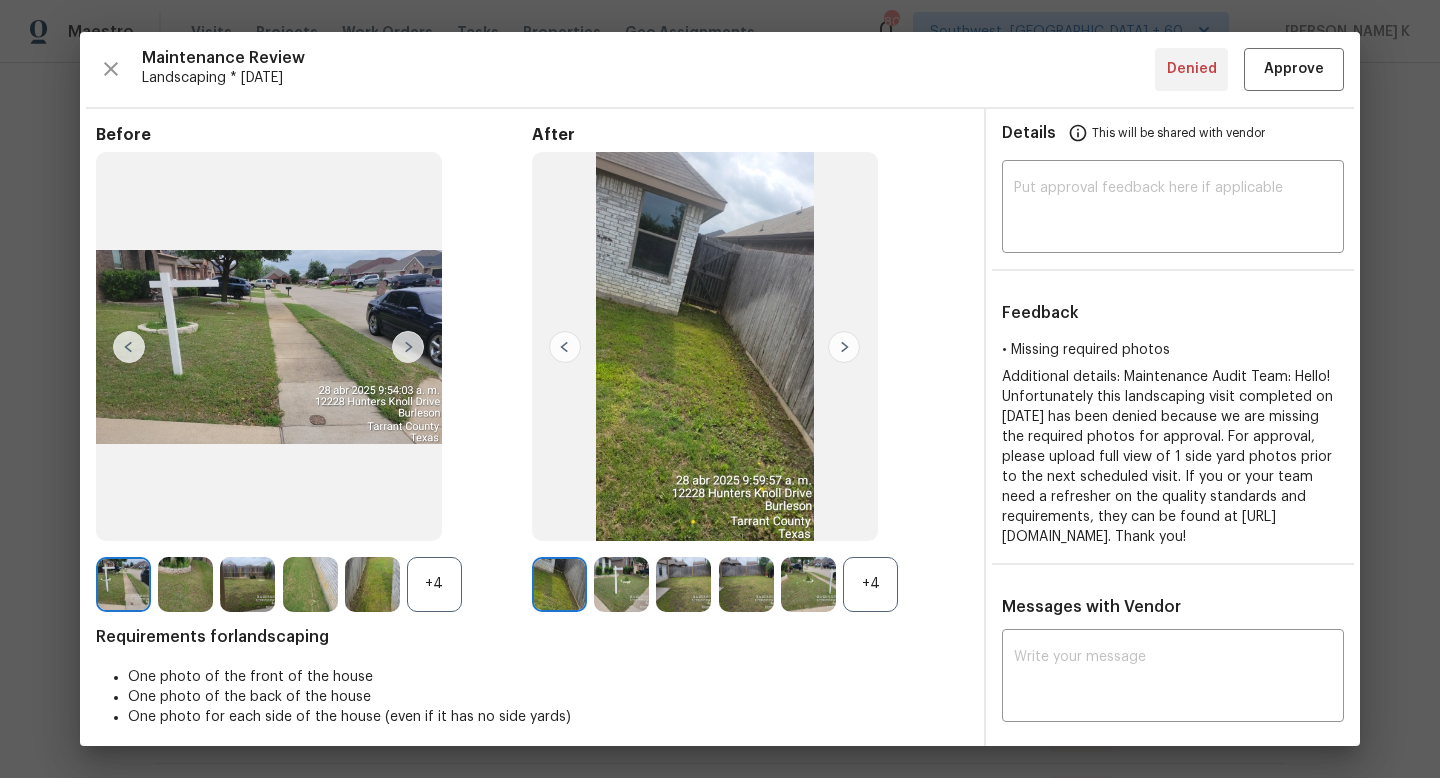 click at bounding box center [621, 584] 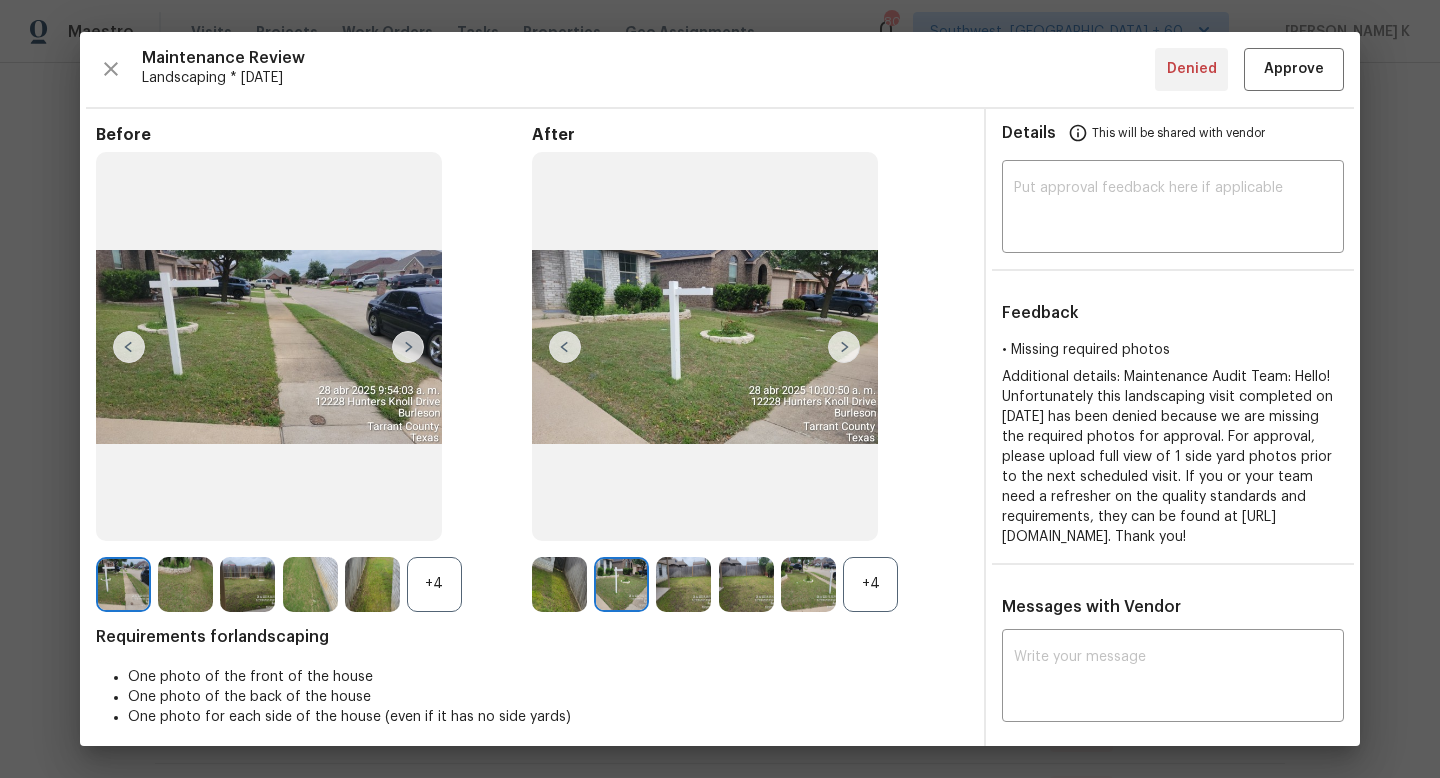 click at bounding box center (683, 584) 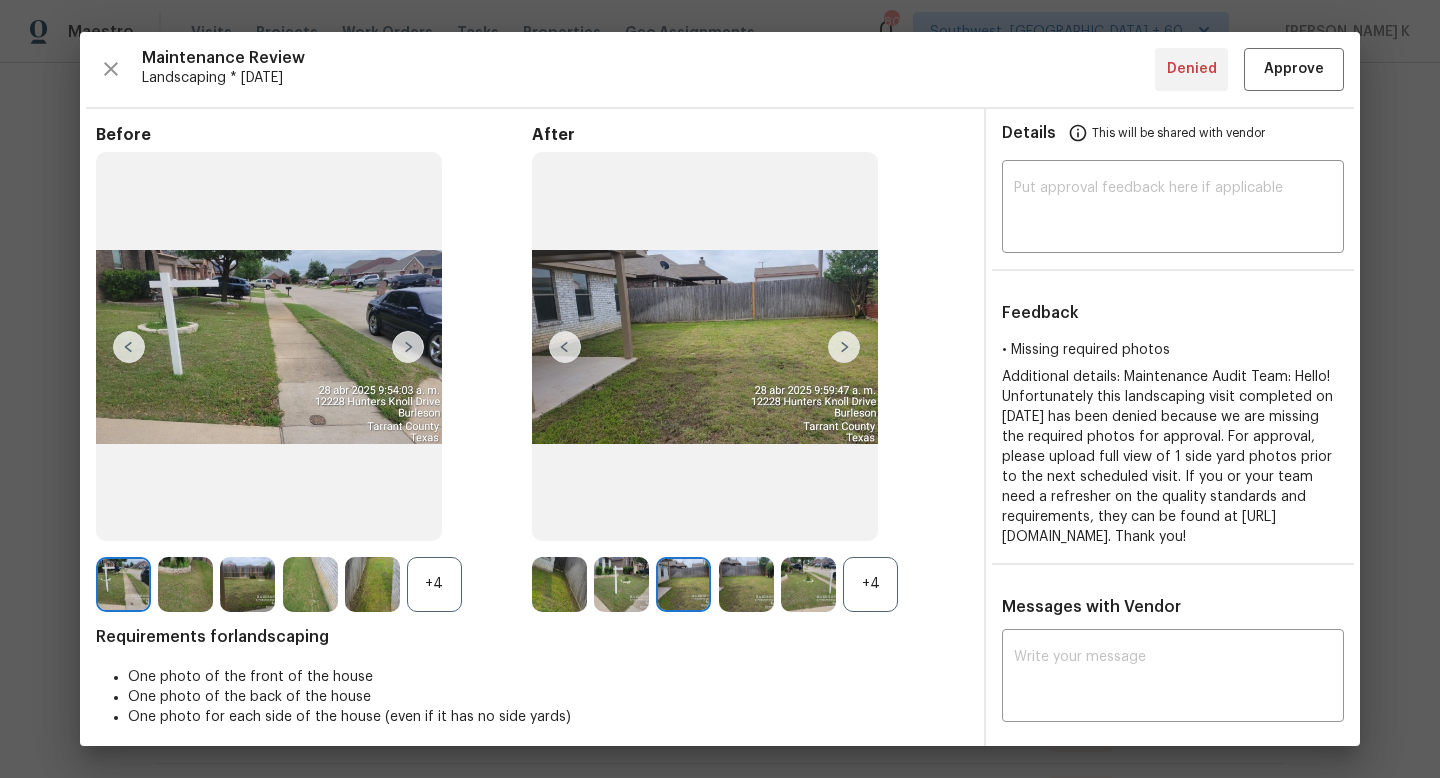 click at bounding box center [247, 584] 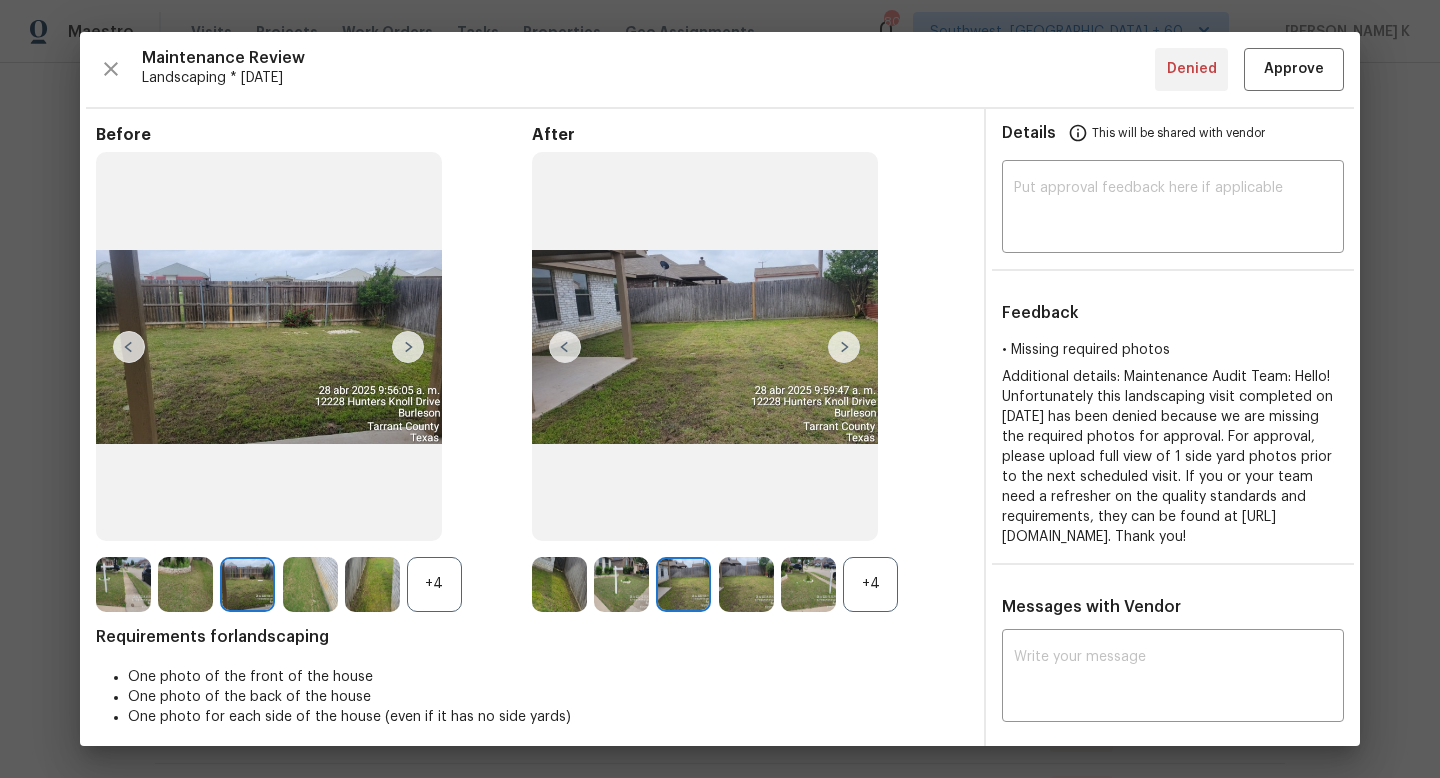 click at bounding box center (185, 584) 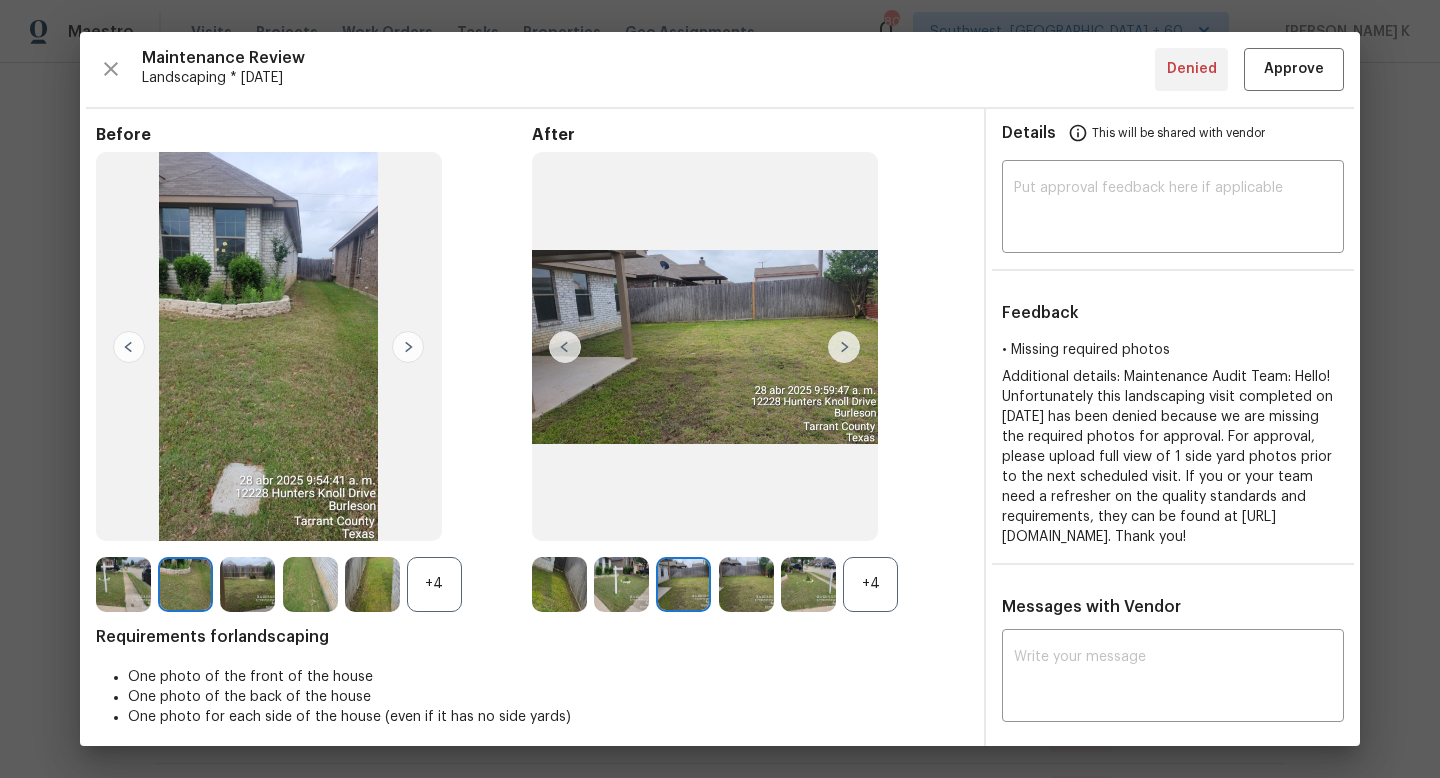 click at bounding box center (123, 584) 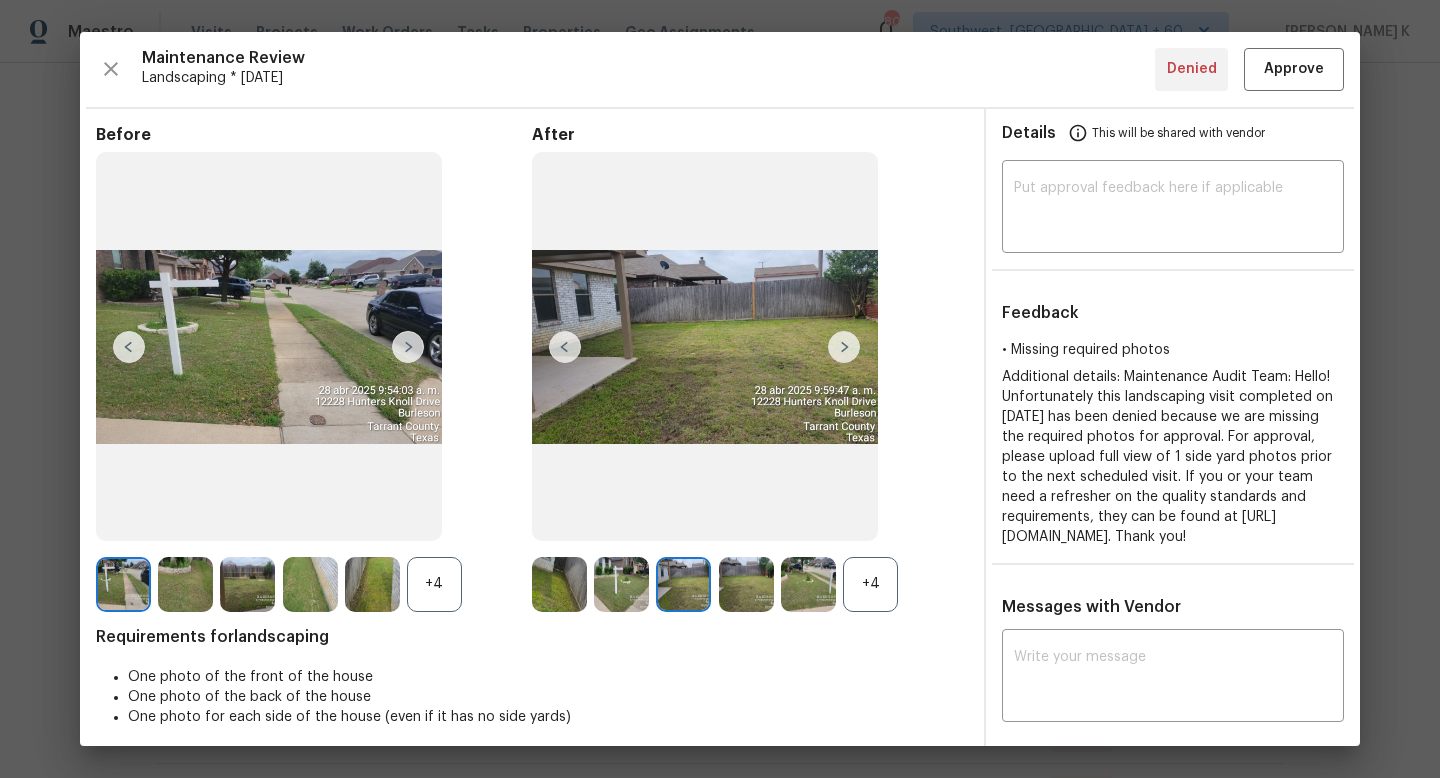click at bounding box center (185, 584) 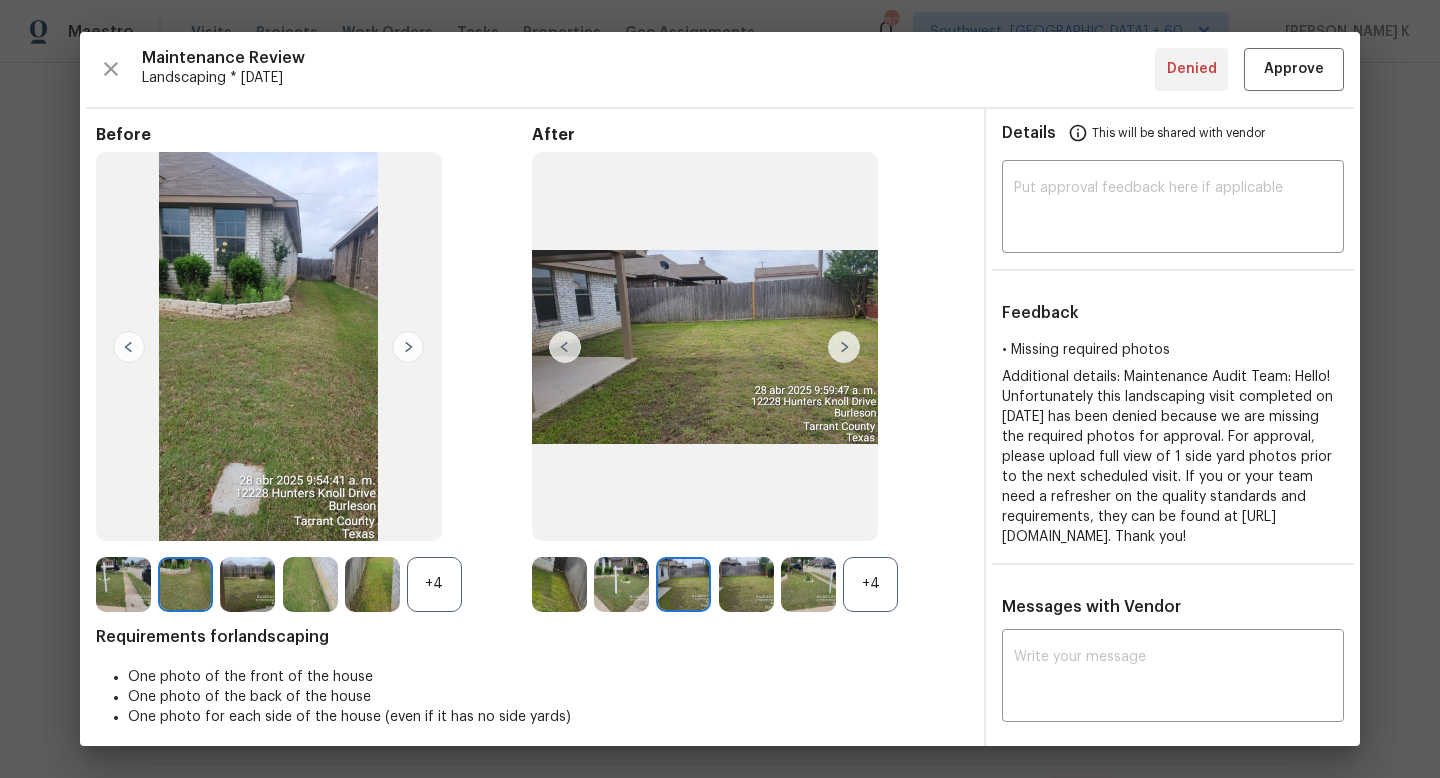 click at bounding box center (247, 584) 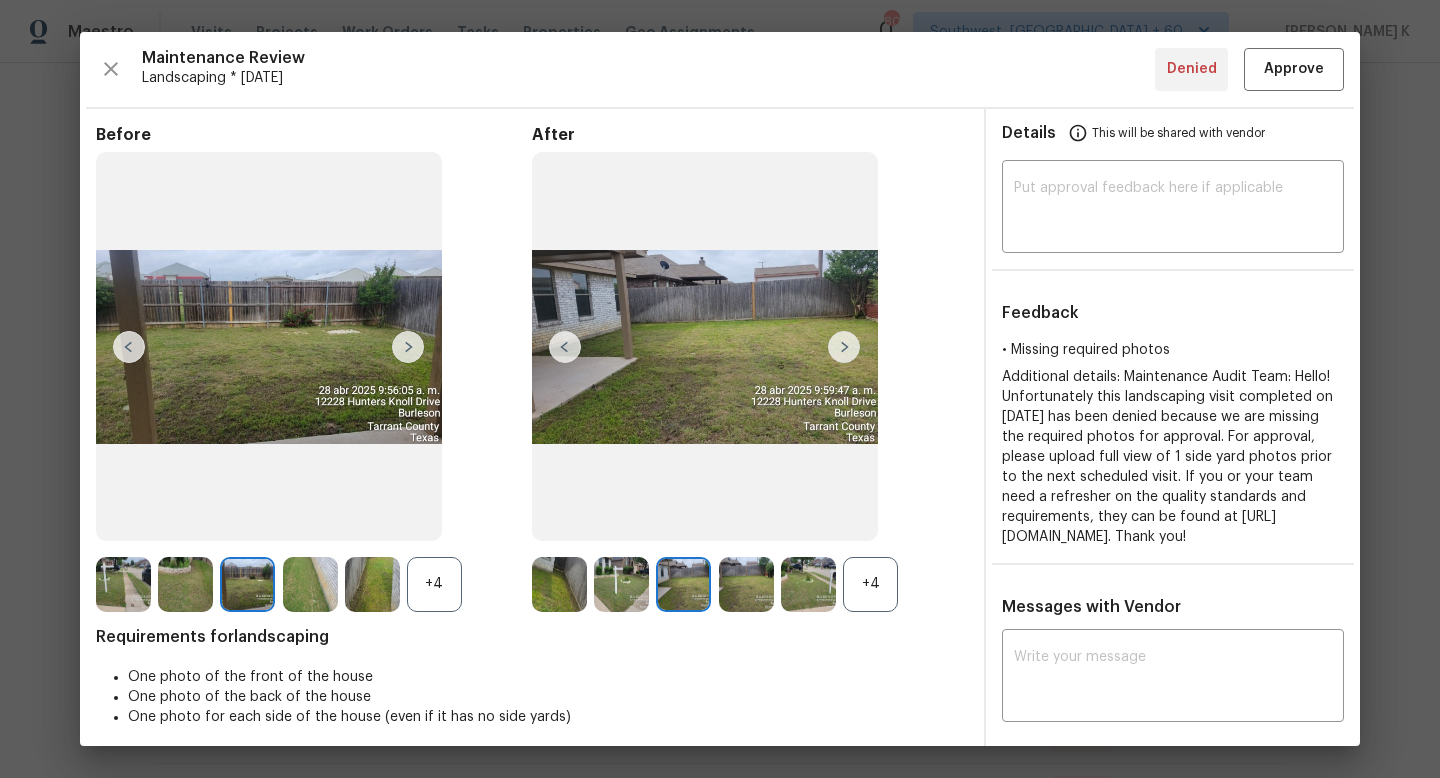 click at bounding box center [310, 584] 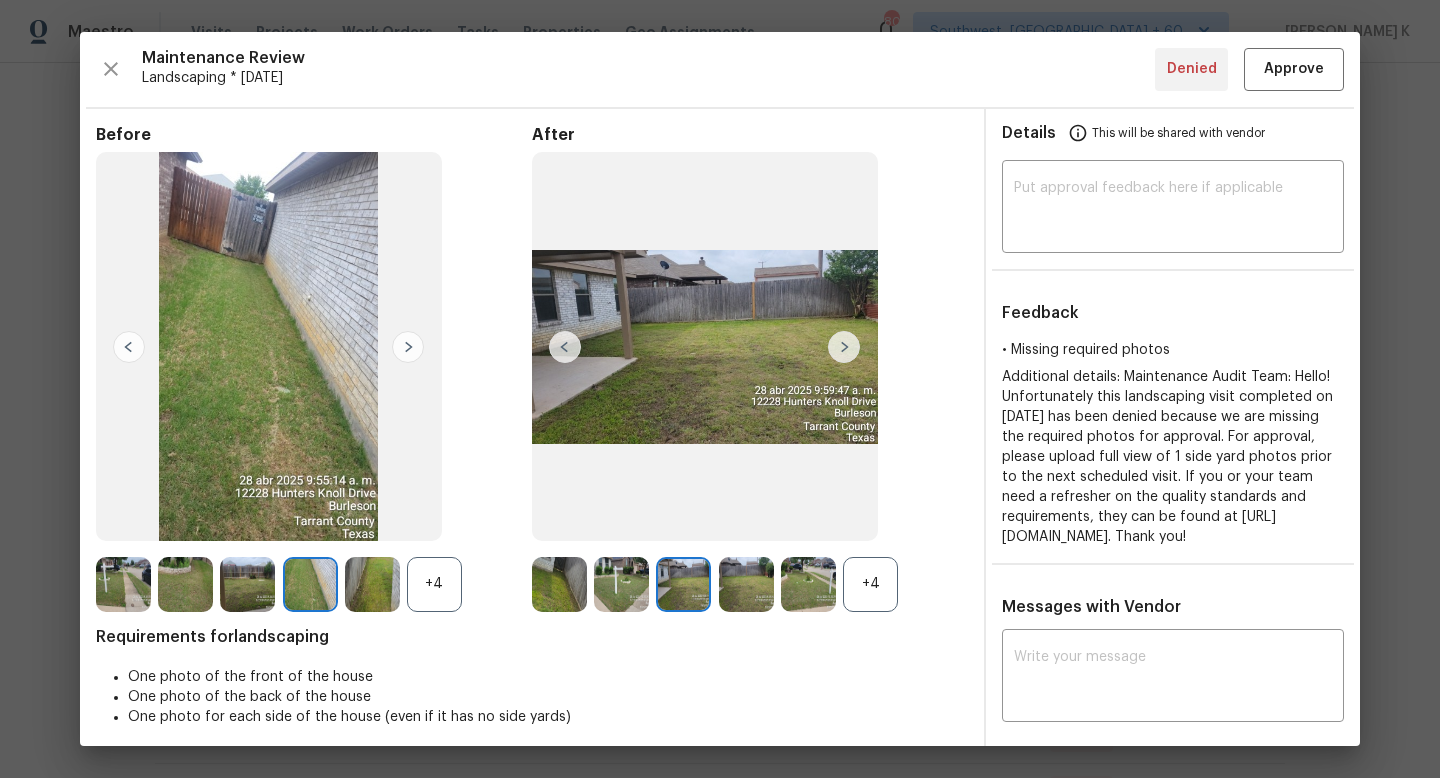 click at bounding box center [372, 584] 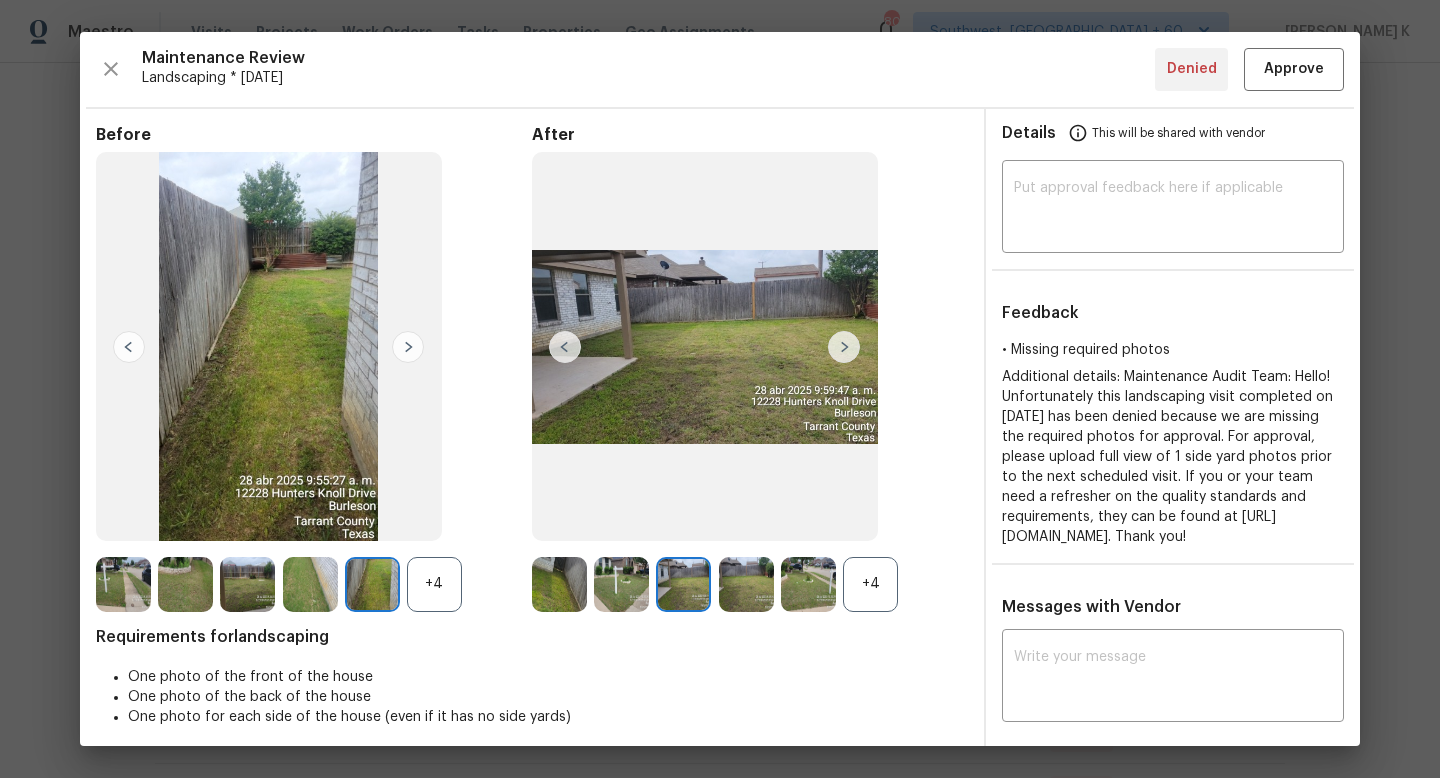 click on "+4" at bounding box center (434, 584) 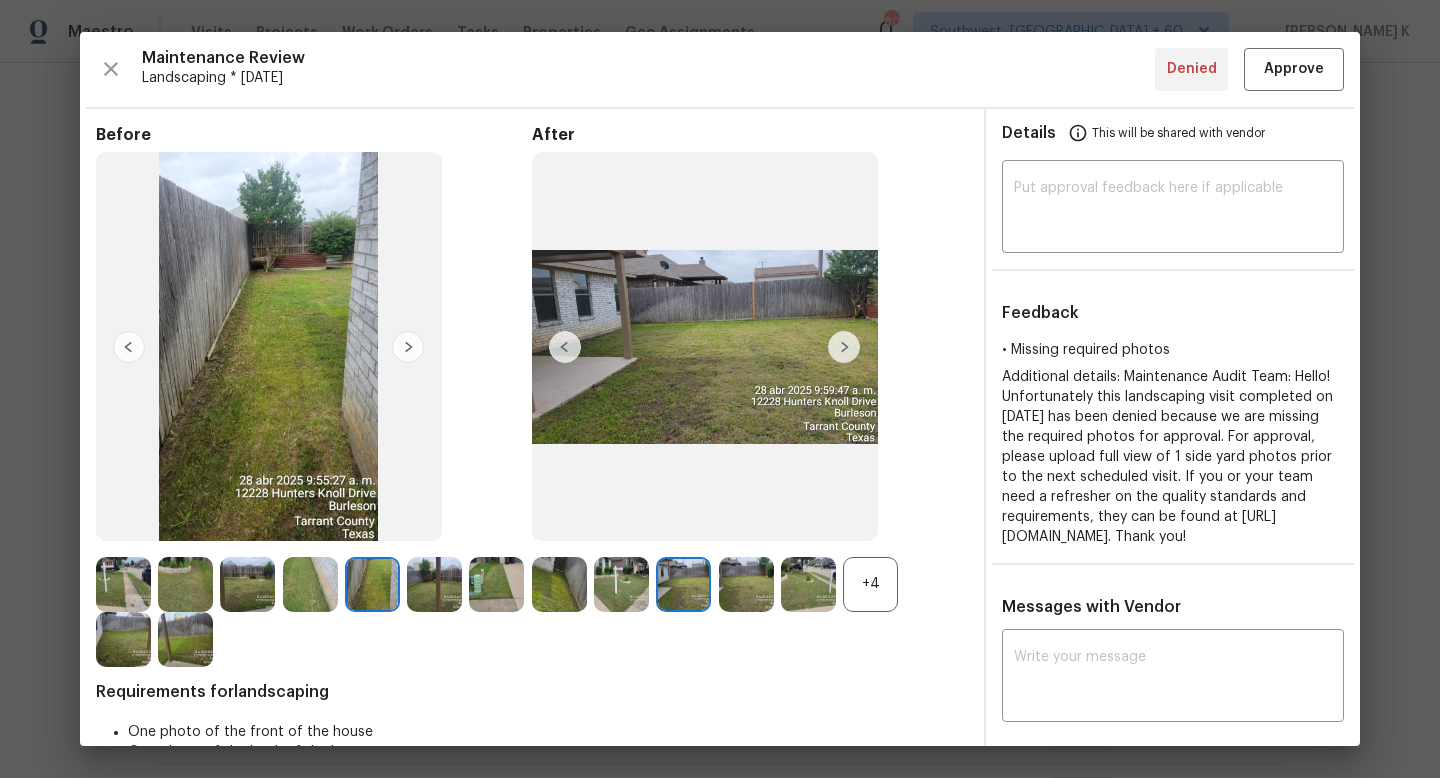 click on "+4" at bounding box center (870, 584) 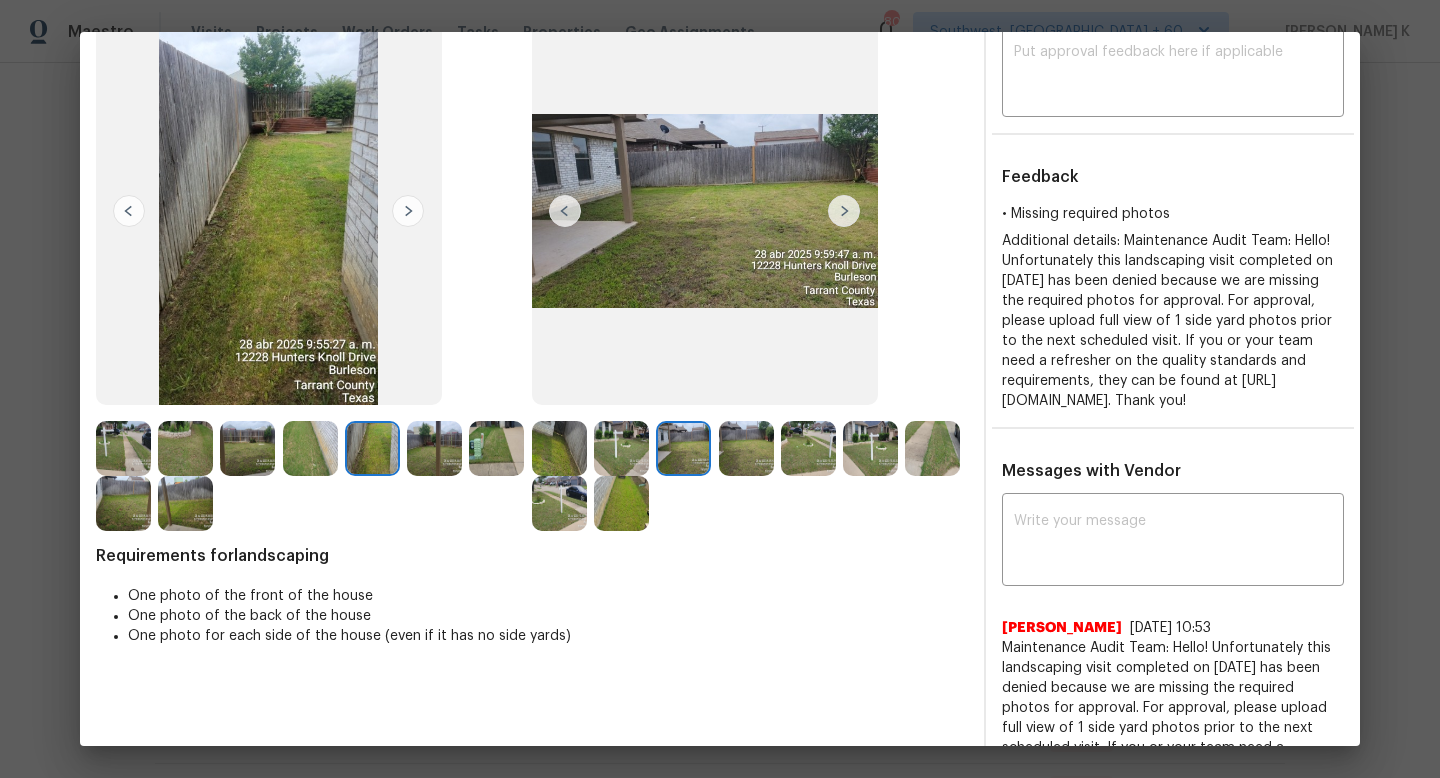 scroll, scrollTop: 137, scrollLeft: 0, axis: vertical 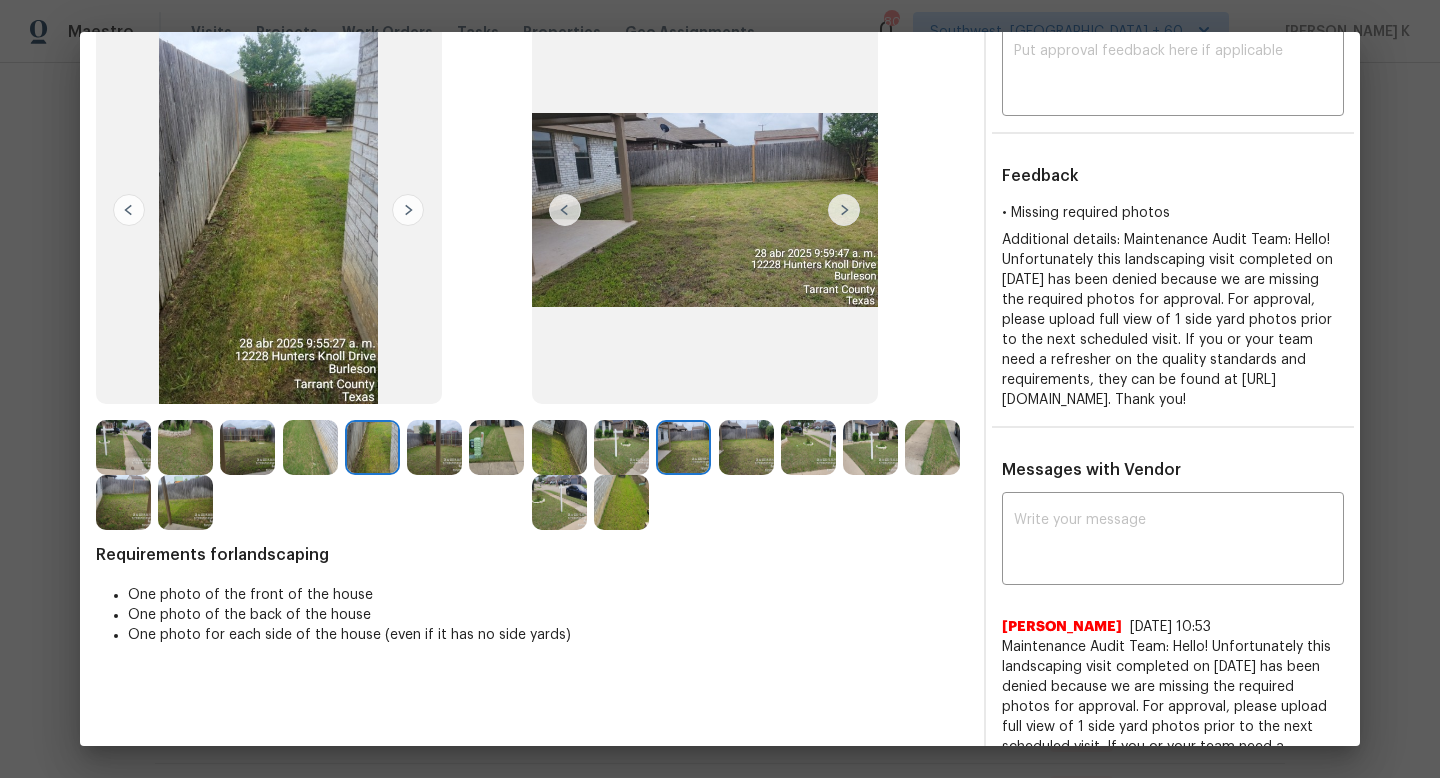 click at bounding box center (621, 502) 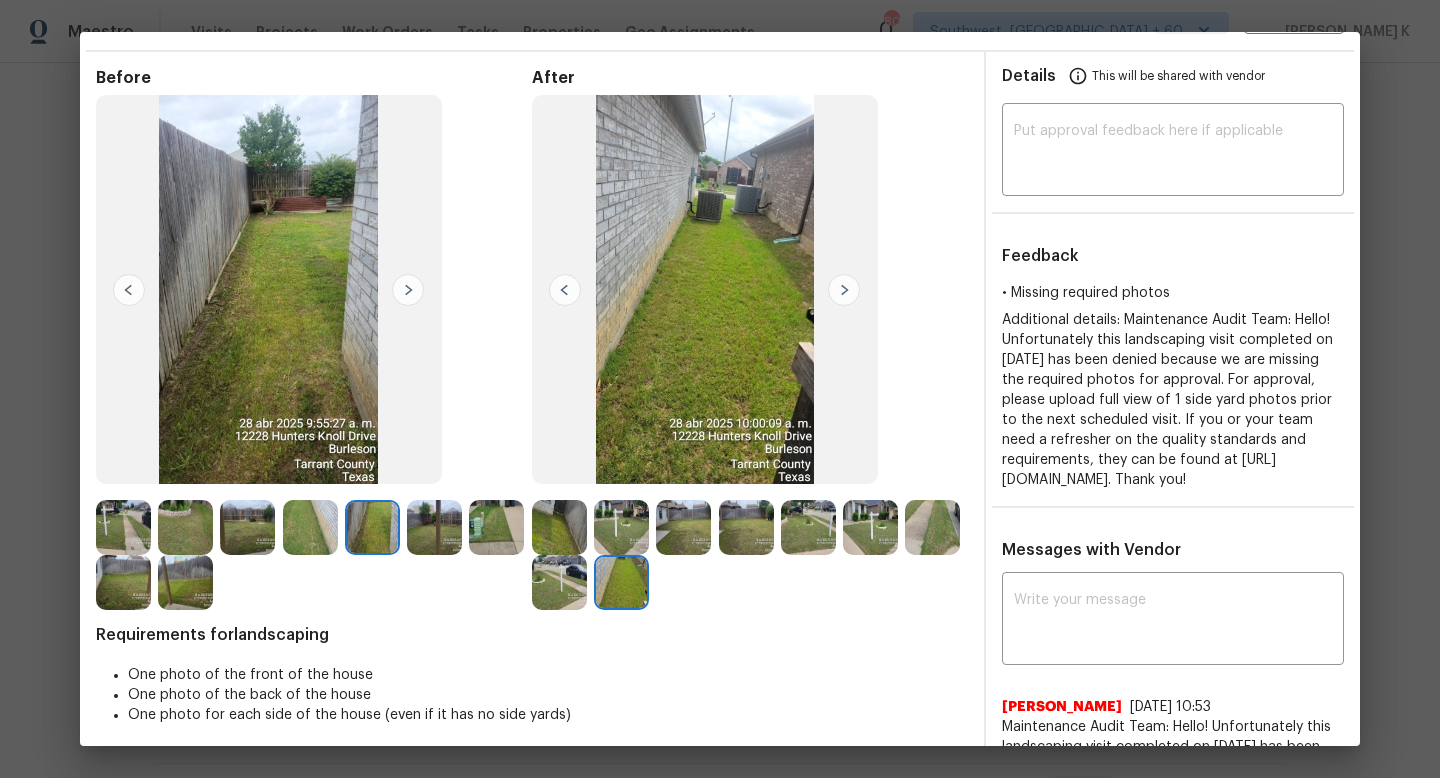 scroll, scrollTop: 40, scrollLeft: 0, axis: vertical 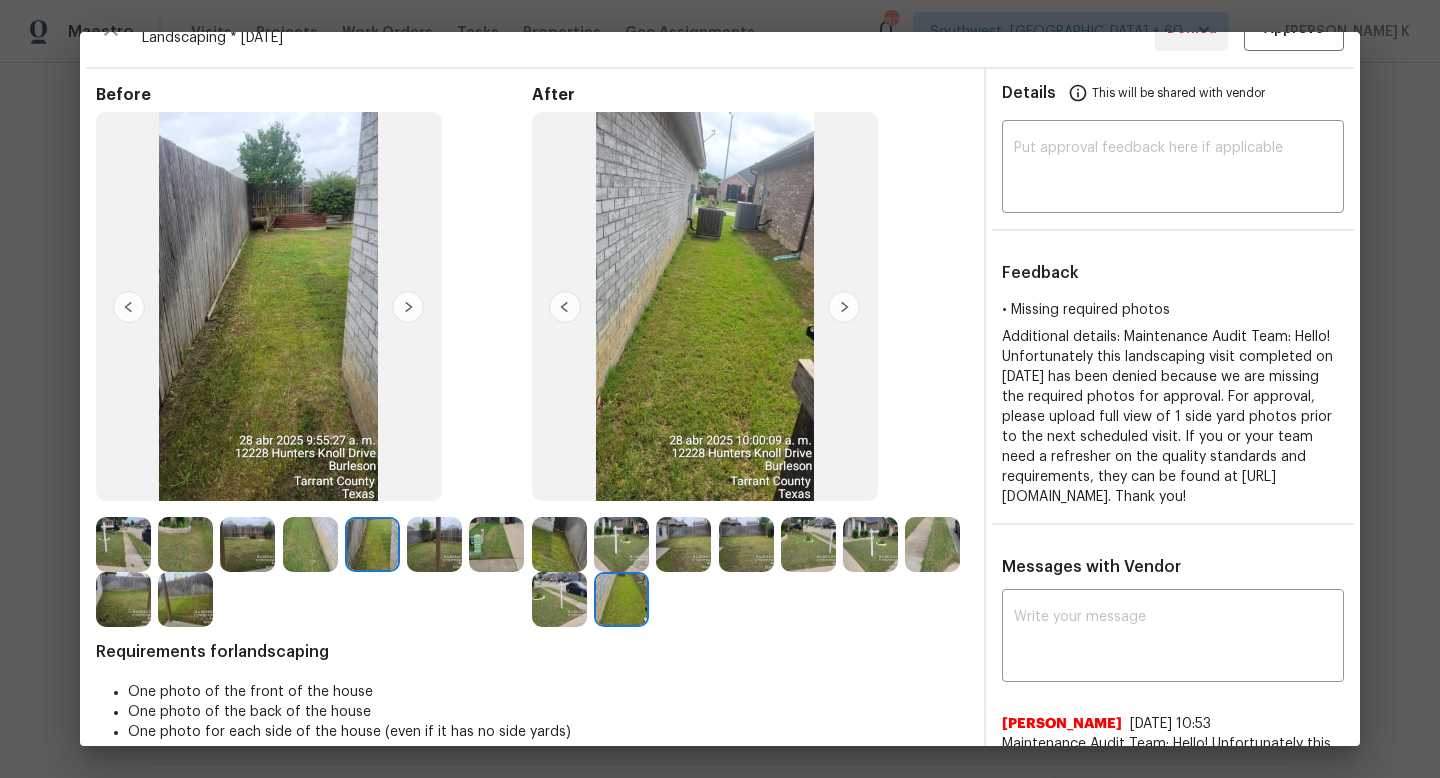 click at bounding box center (372, 544) 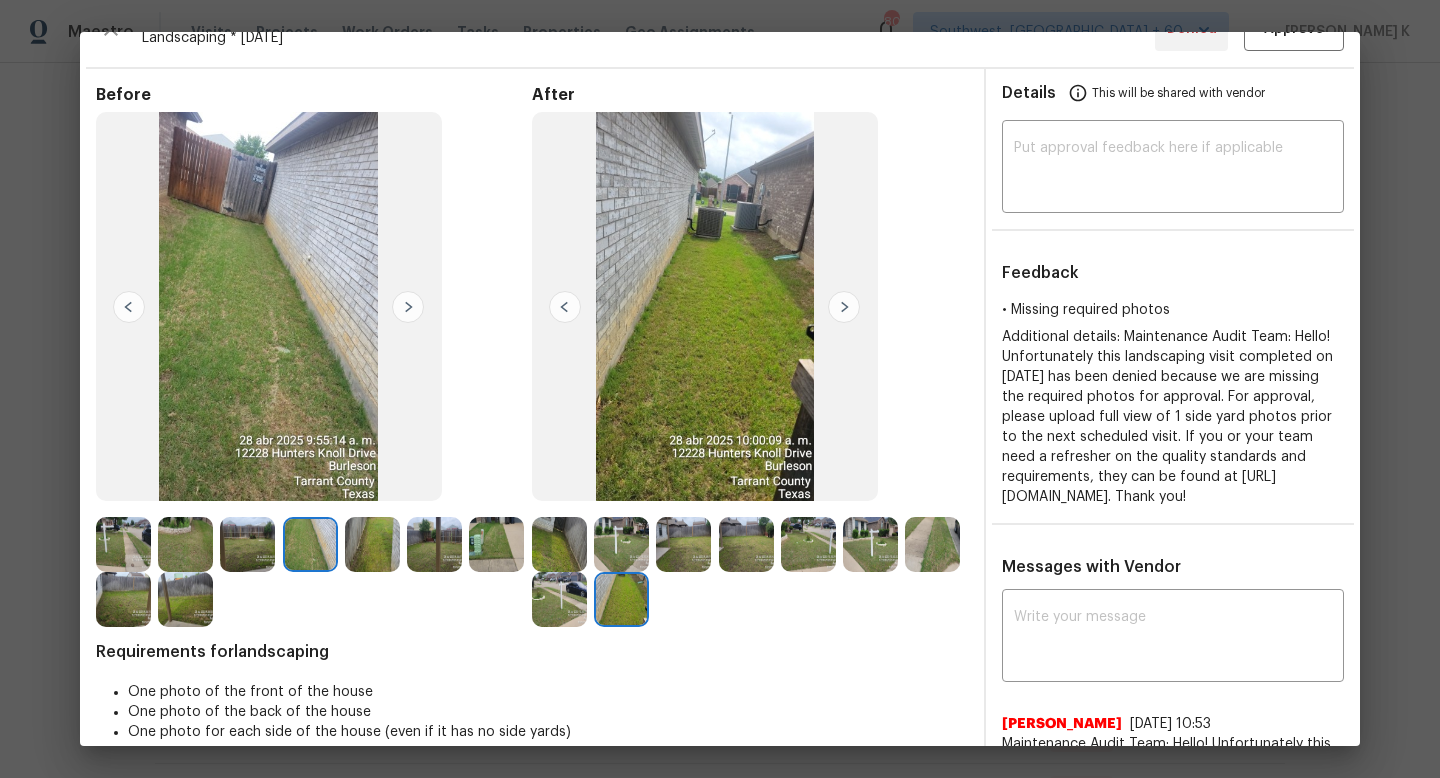 click at bounding box center (372, 544) 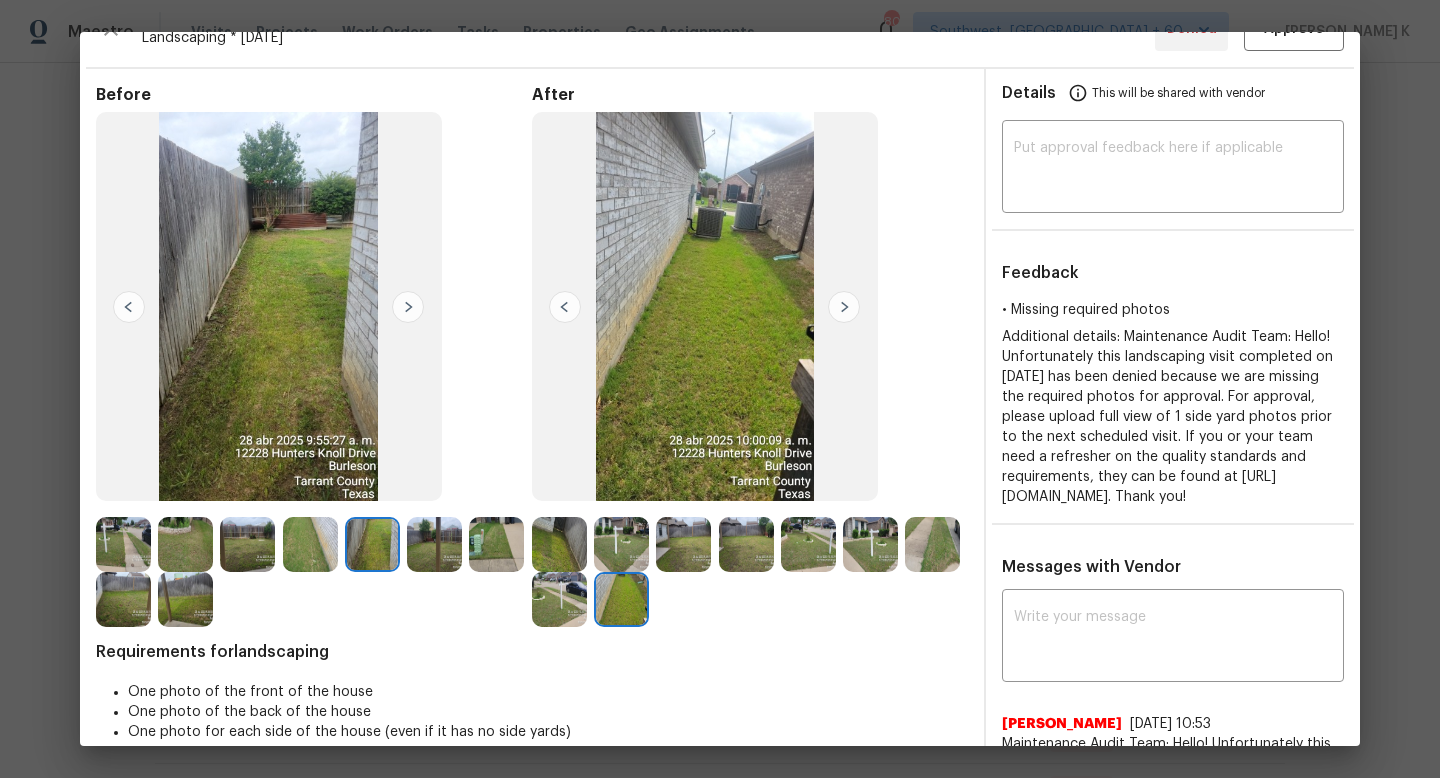 click at bounding box center [434, 544] 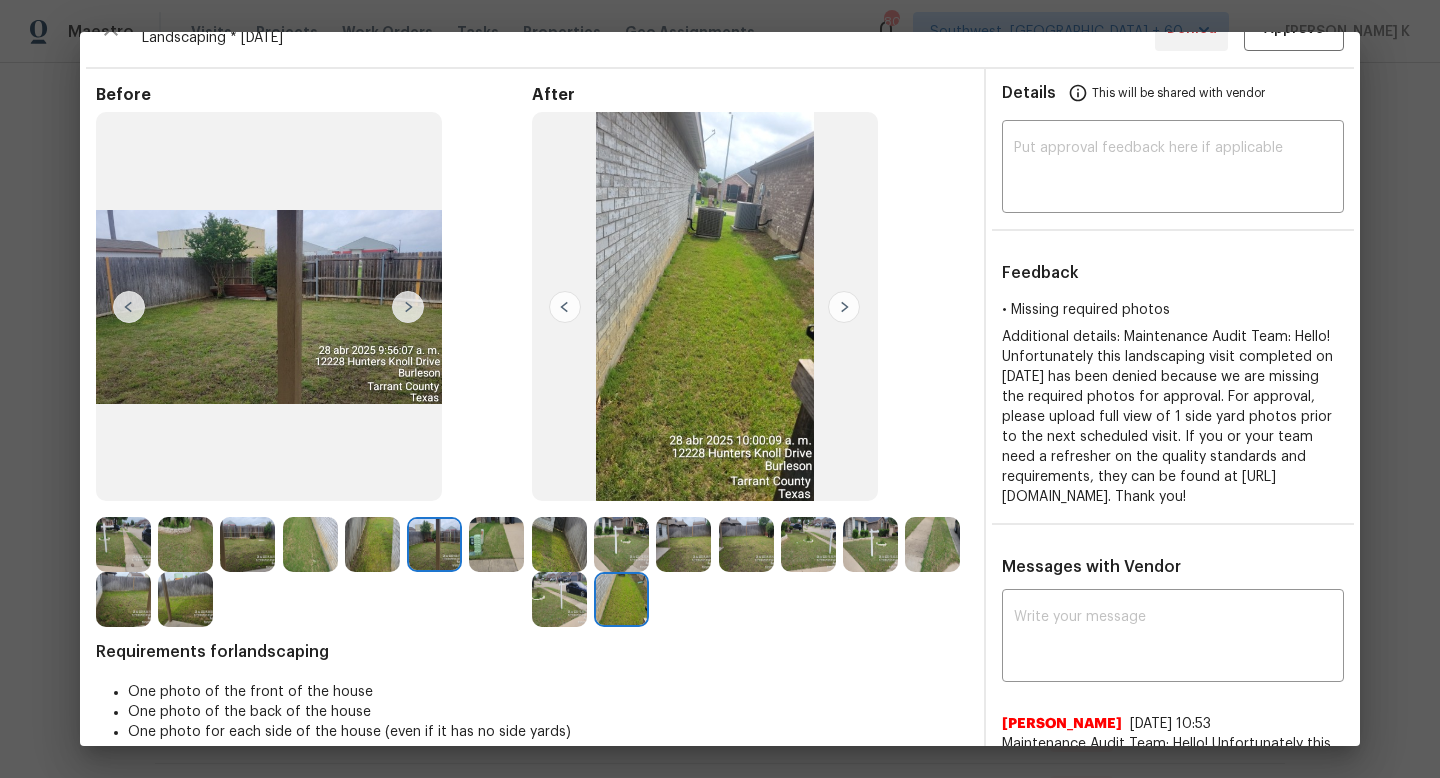 click at bounding box center (185, 599) 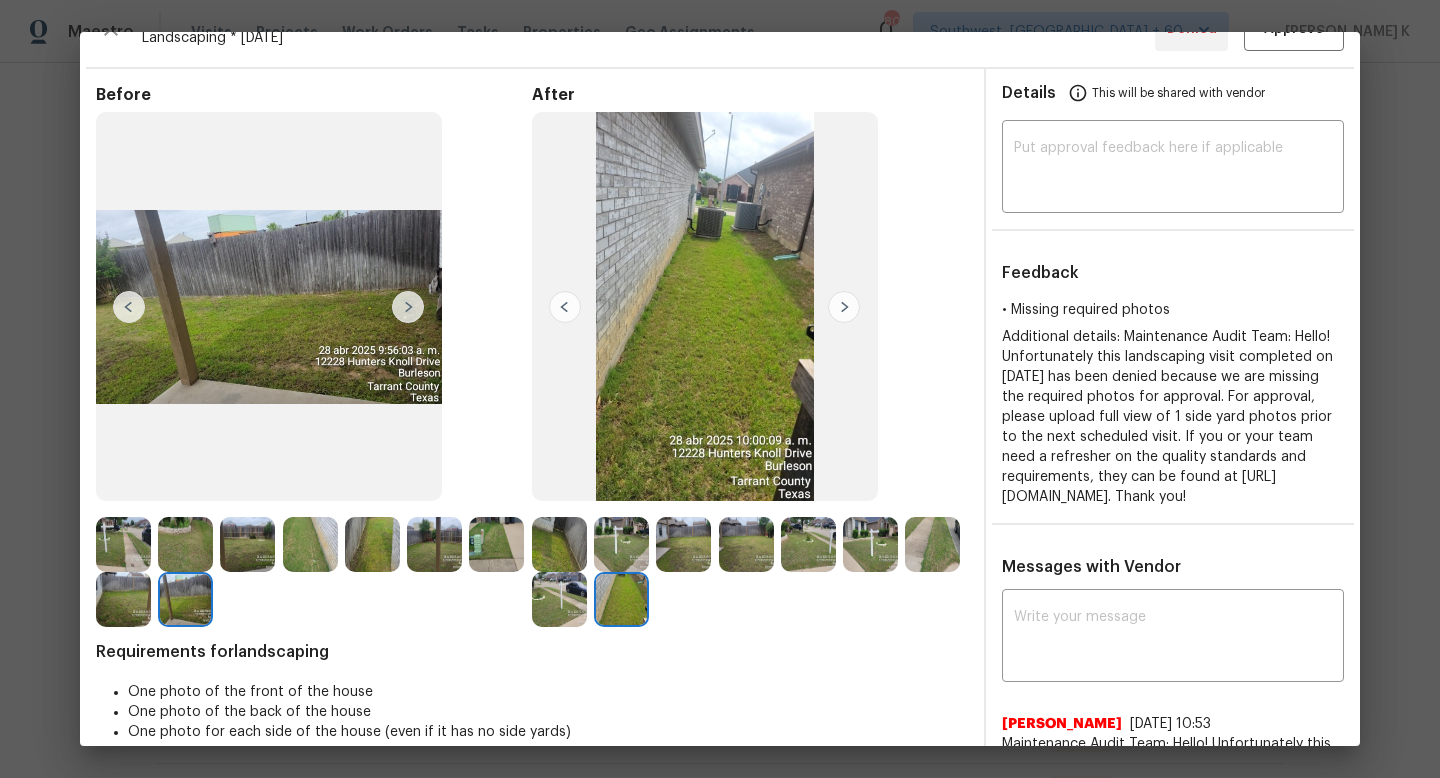 click at bounding box center [123, 599] 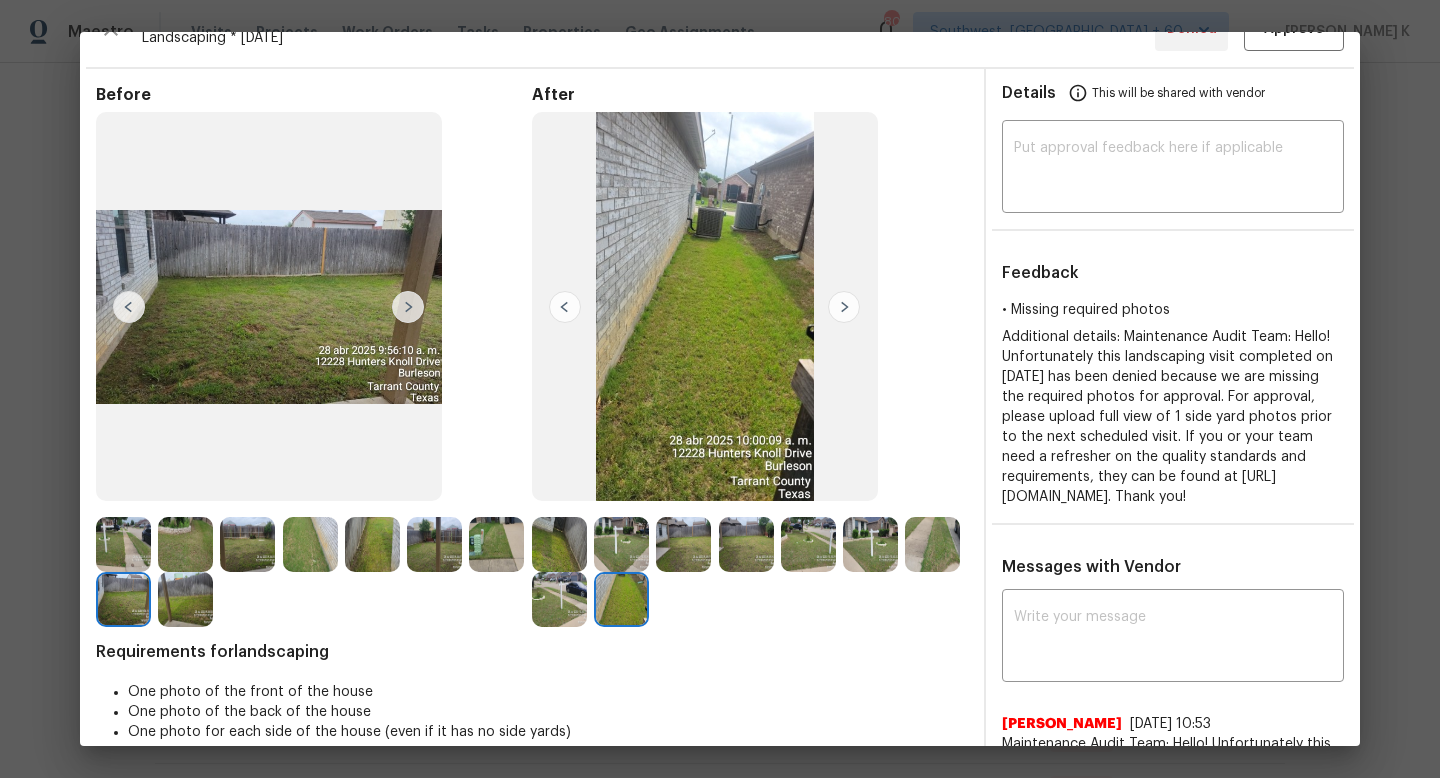 click at bounding box center [559, 544] 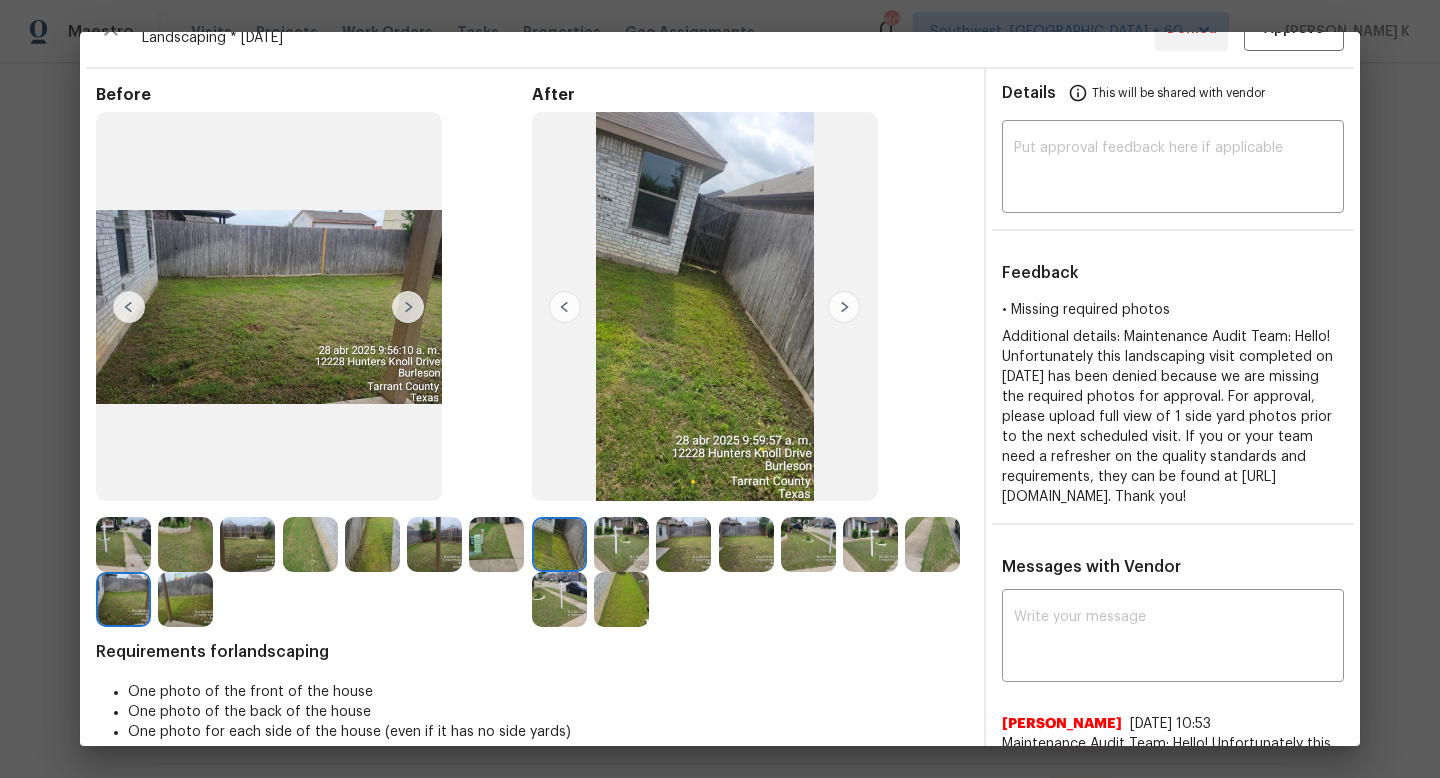 click at bounding box center [621, 544] 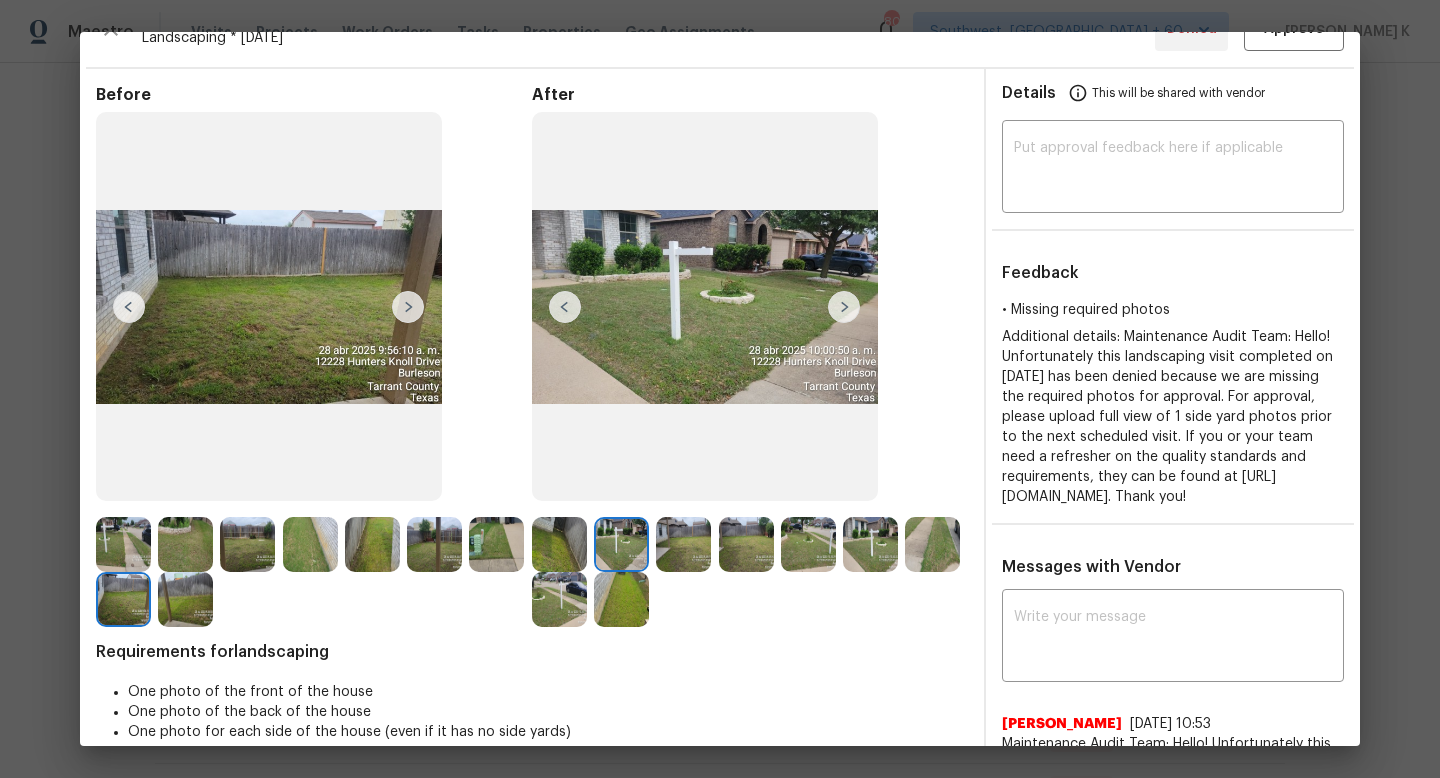 click at bounding box center [683, 544] 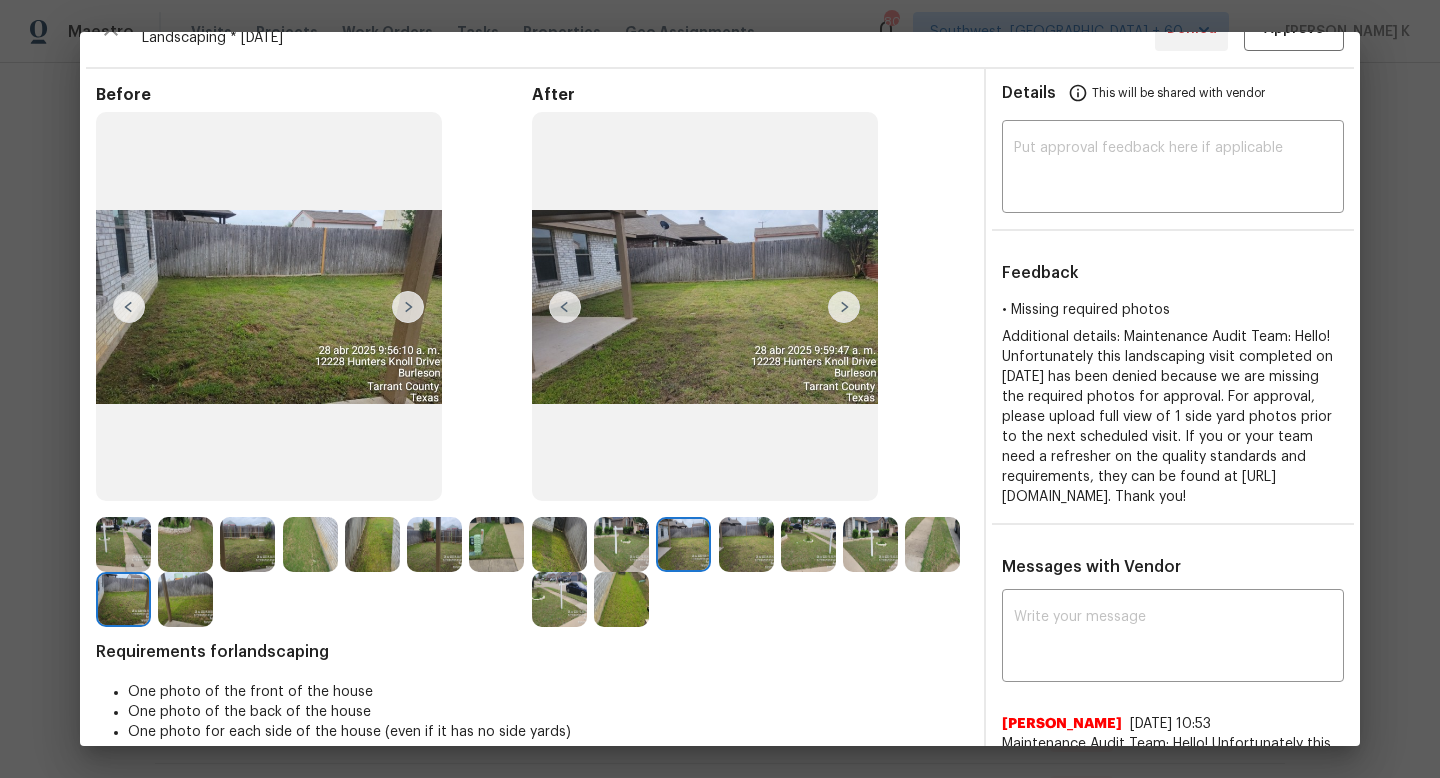 click at bounding box center (746, 544) 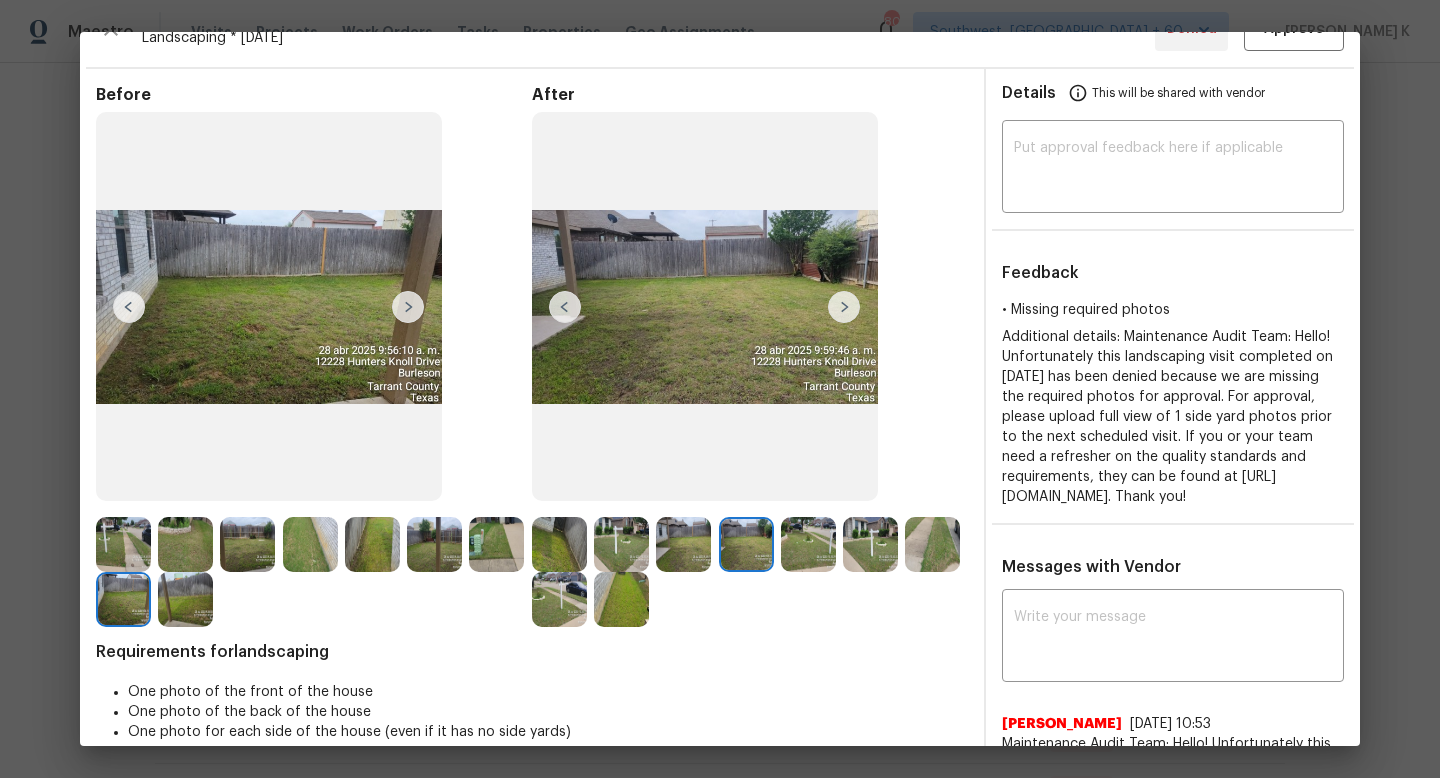 click at bounding box center [808, 544] 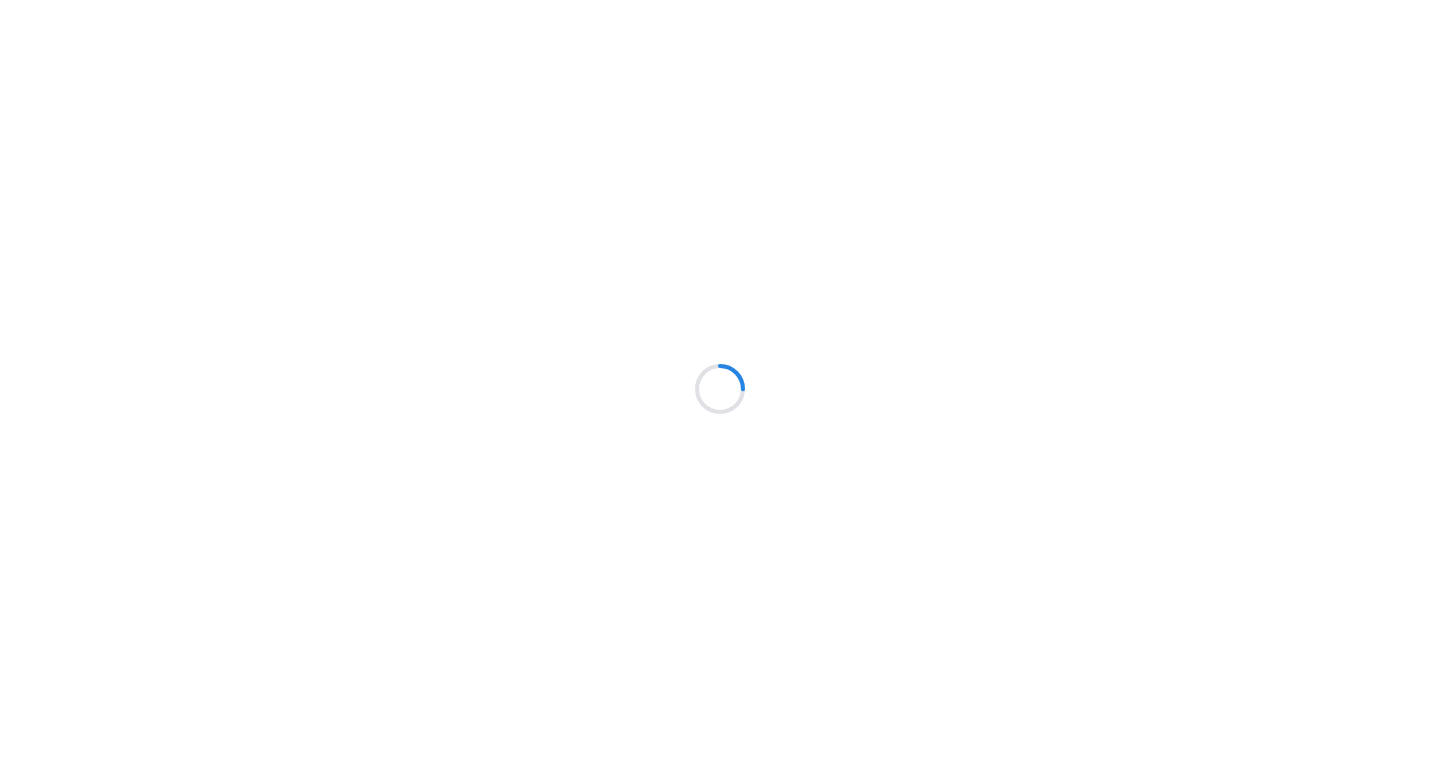 scroll, scrollTop: 0, scrollLeft: 0, axis: both 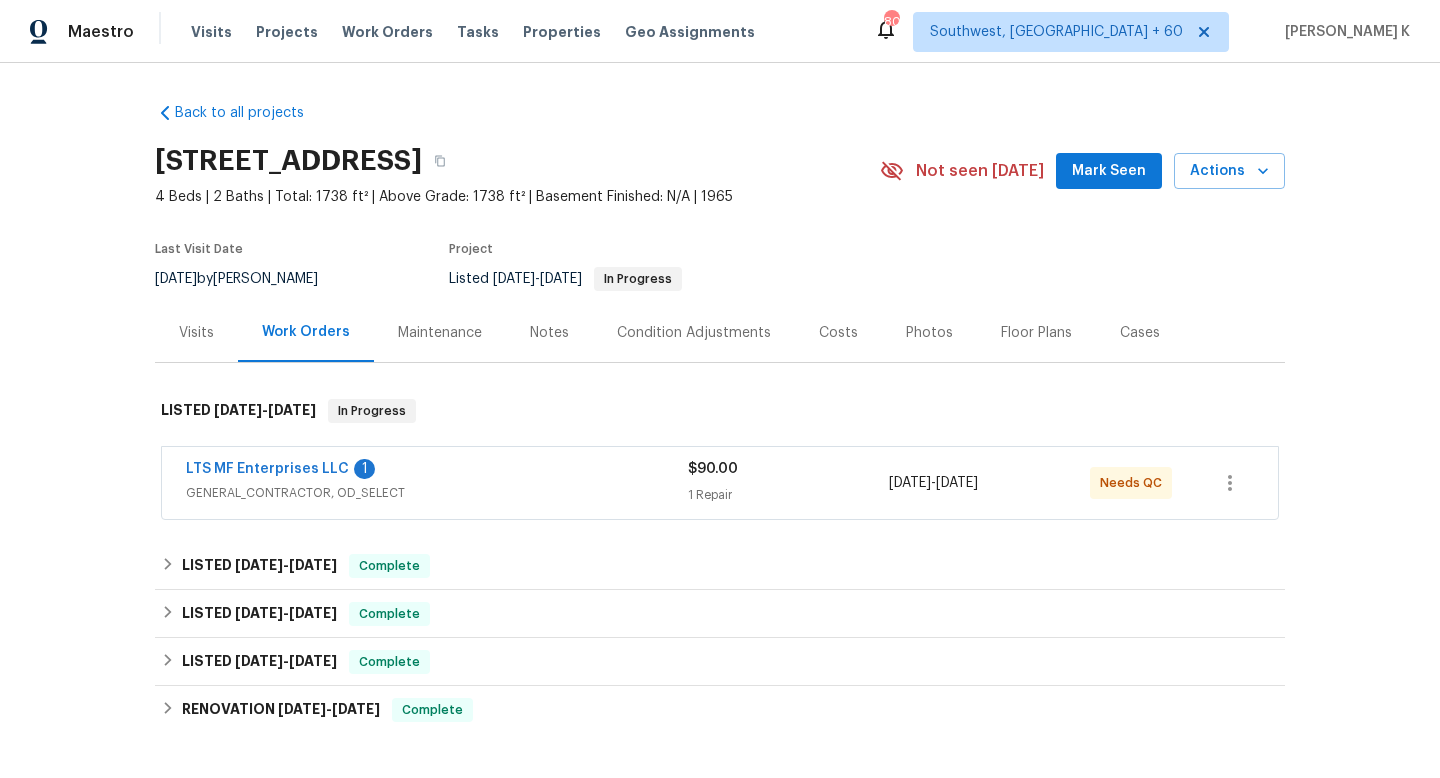 click on "Maintenance" at bounding box center [440, 333] 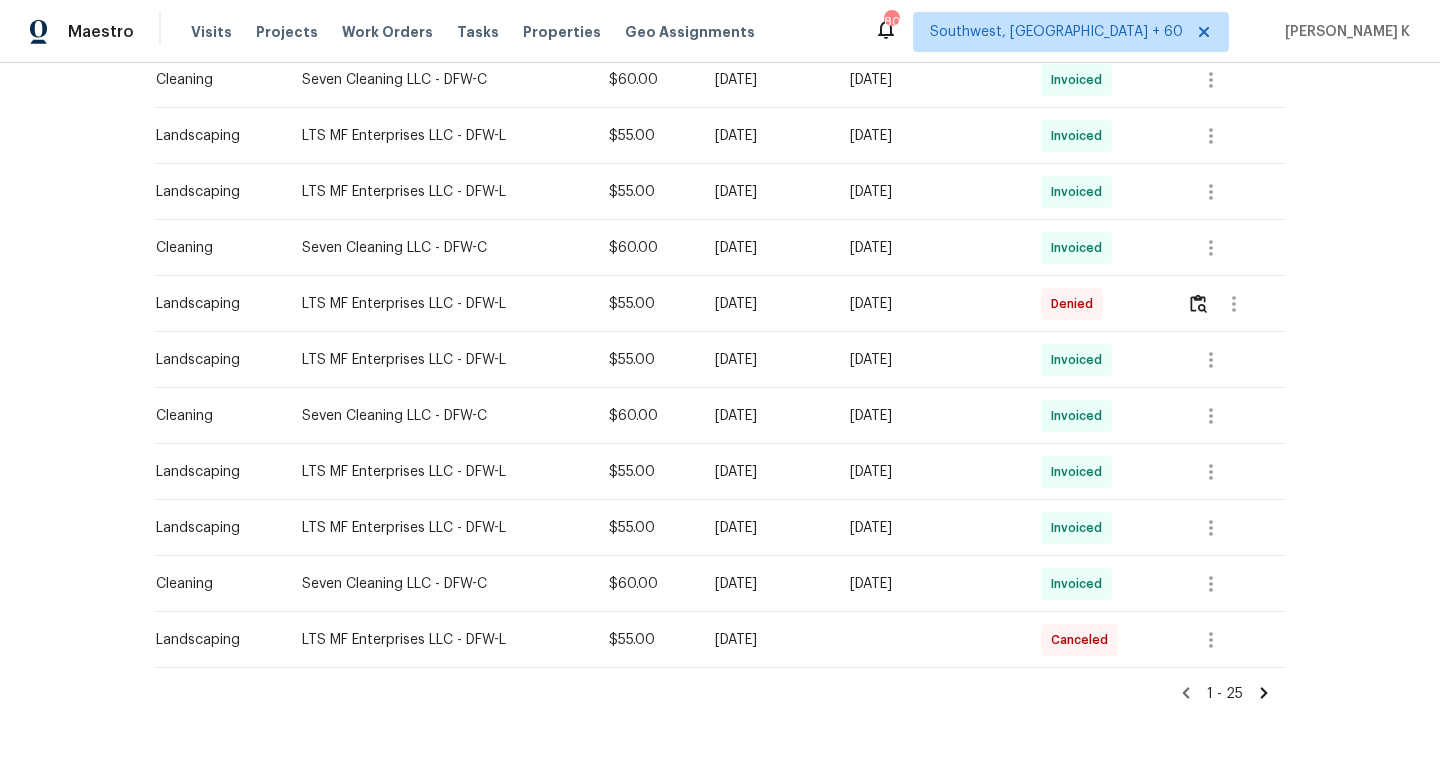 scroll, scrollTop: 1212, scrollLeft: 0, axis: vertical 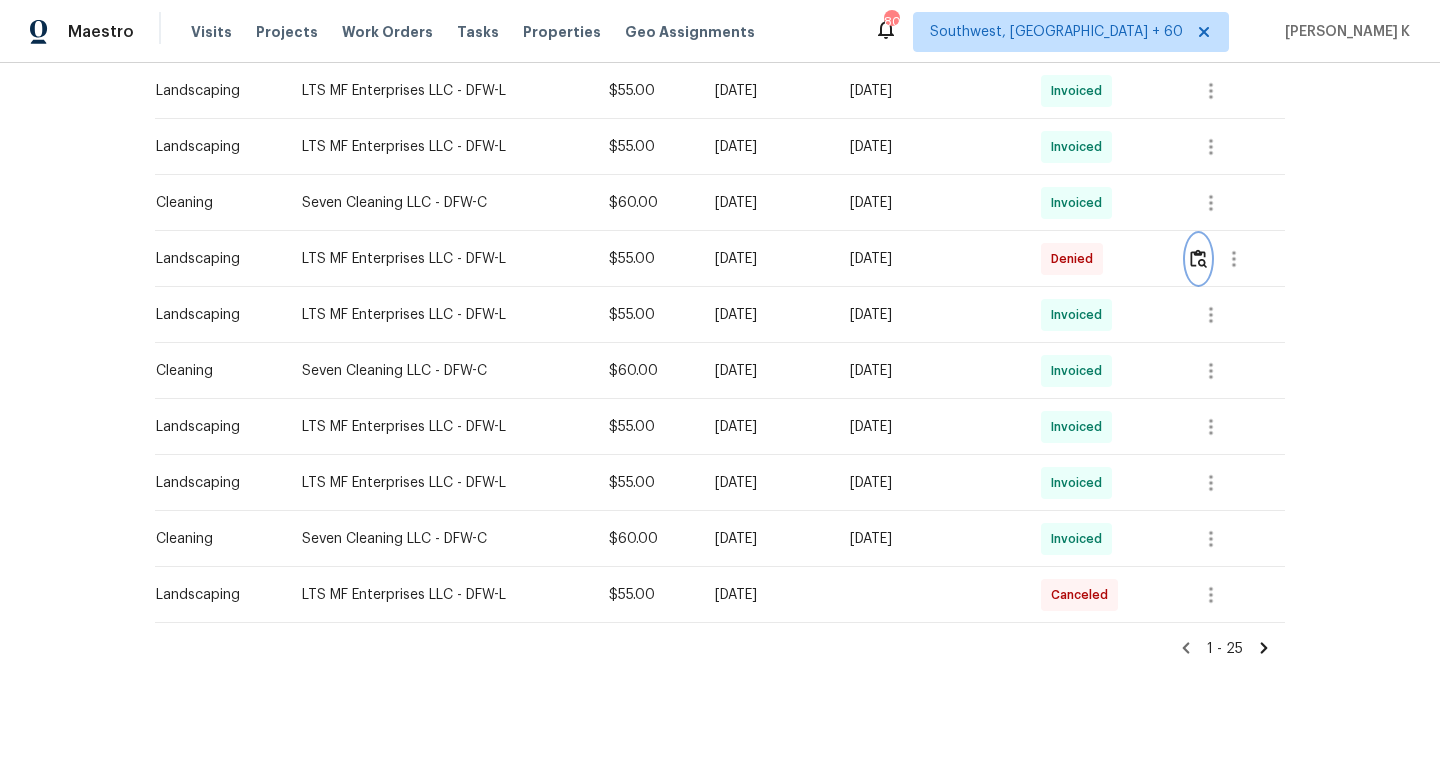 click at bounding box center [1198, 258] 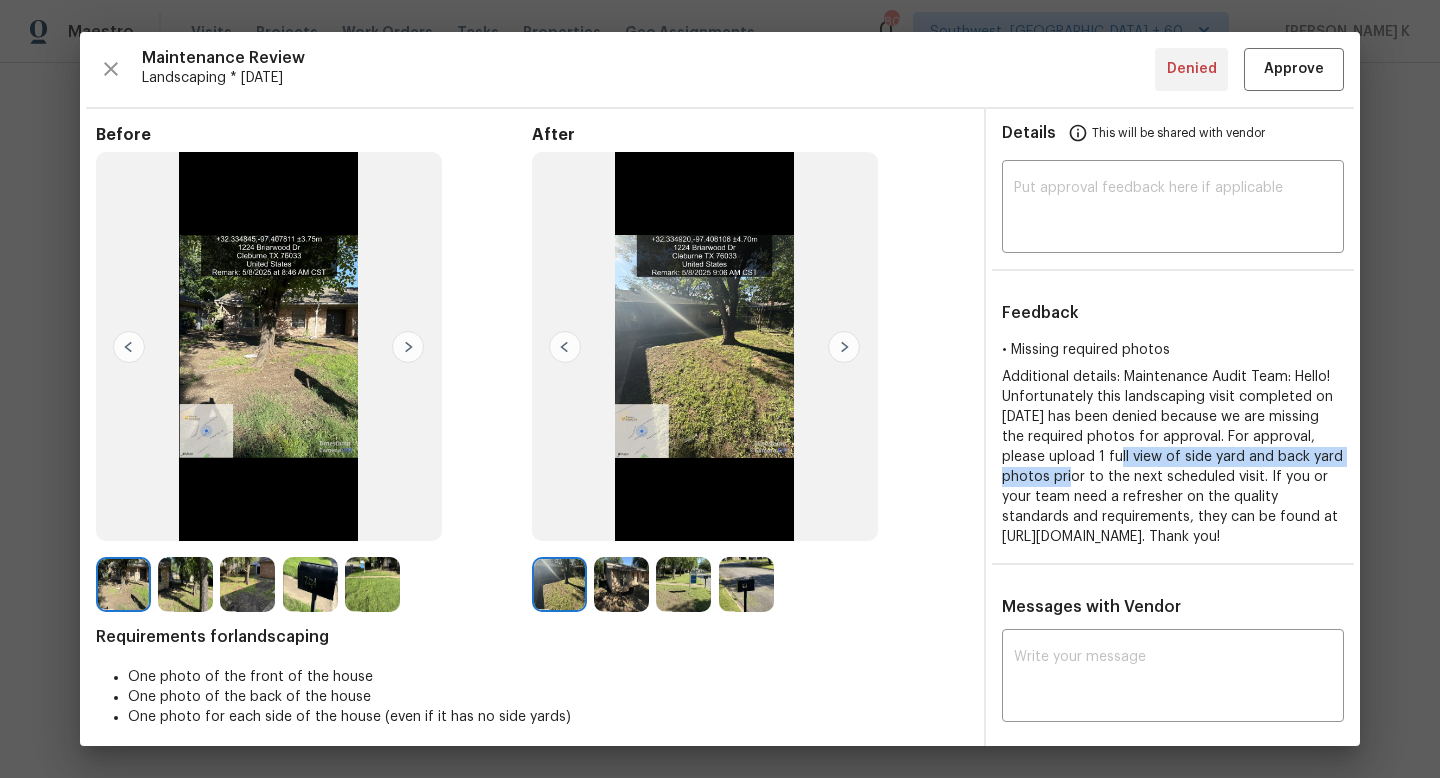 drag, startPoint x: 1164, startPoint y: 459, endPoint x: 1116, endPoint y: 480, distance: 52.392746 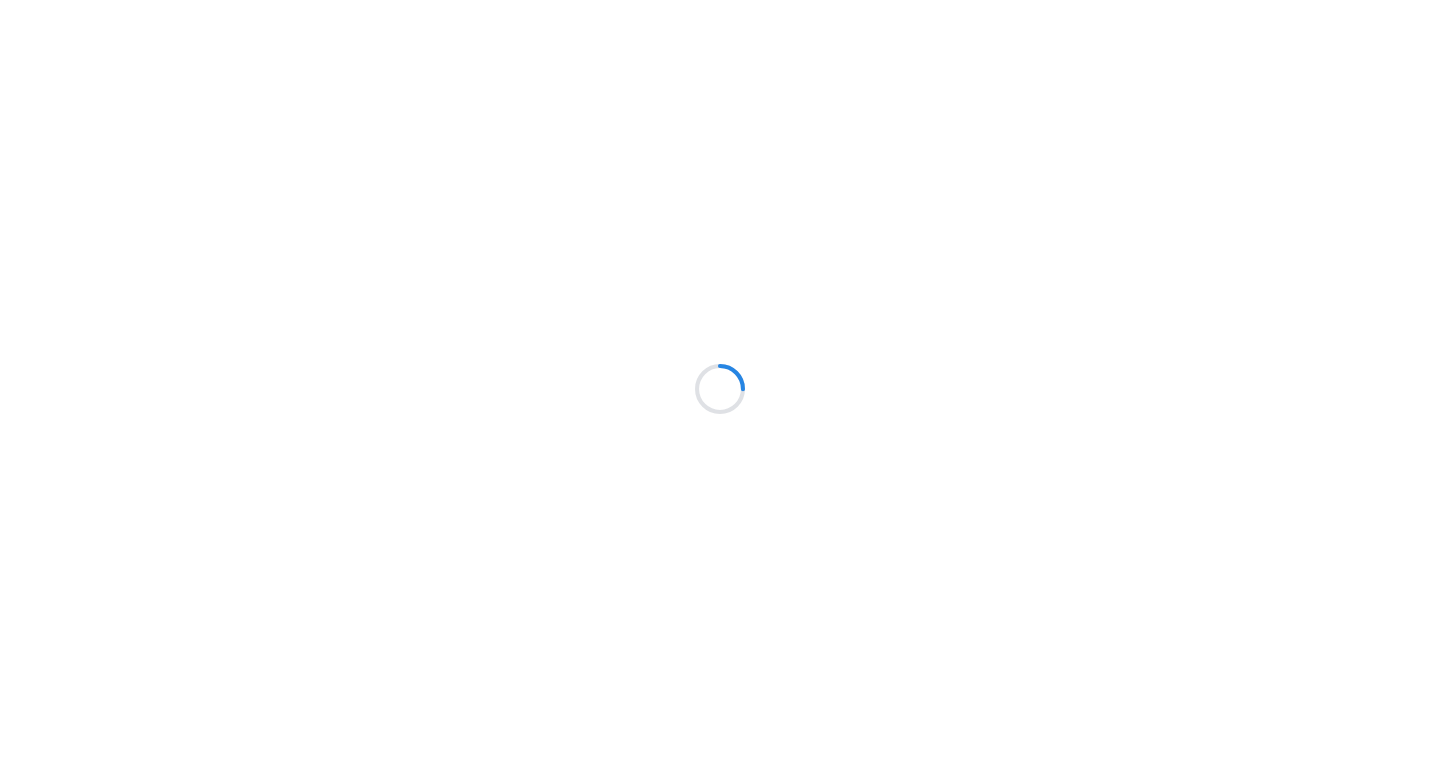 scroll, scrollTop: 0, scrollLeft: 0, axis: both 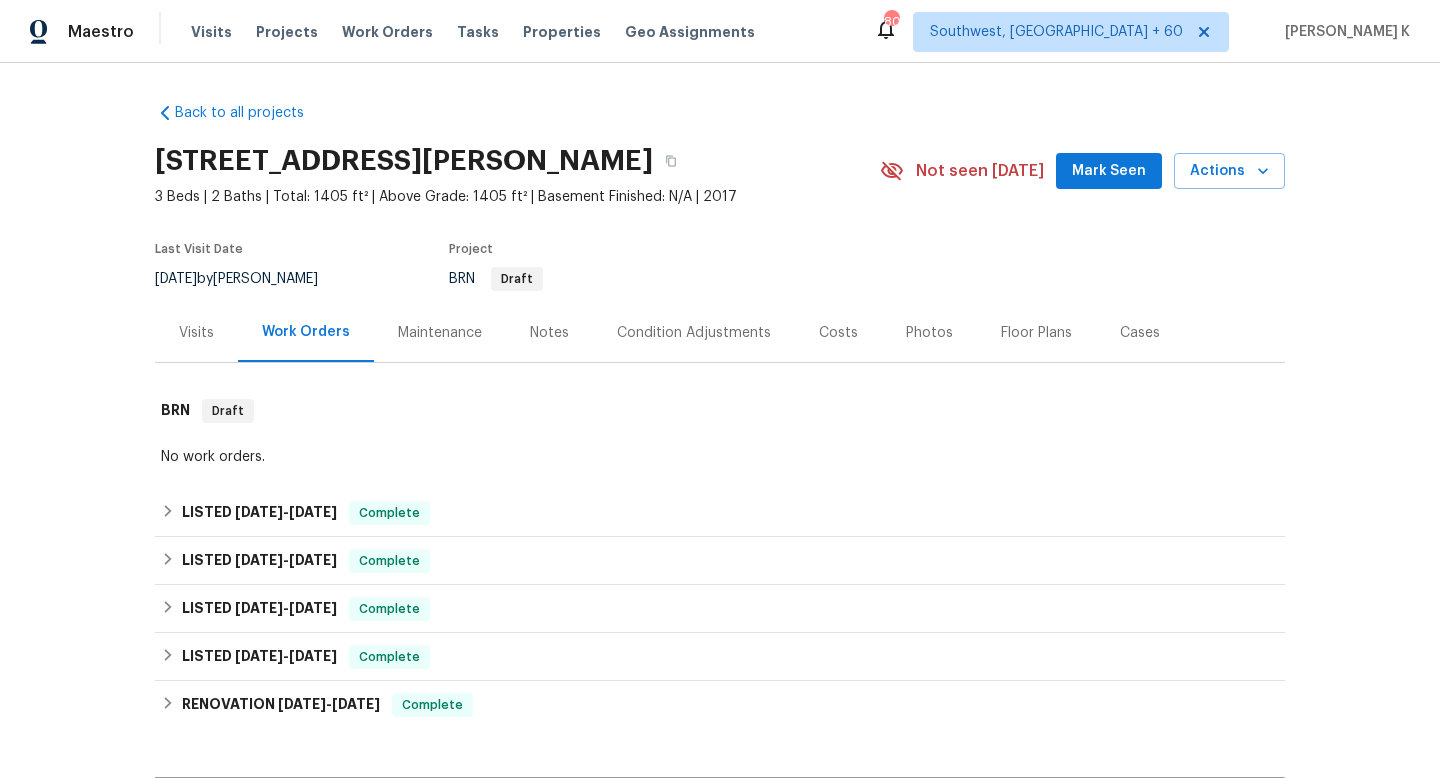 click on "Maintenance" at bounding box center (440, 333) 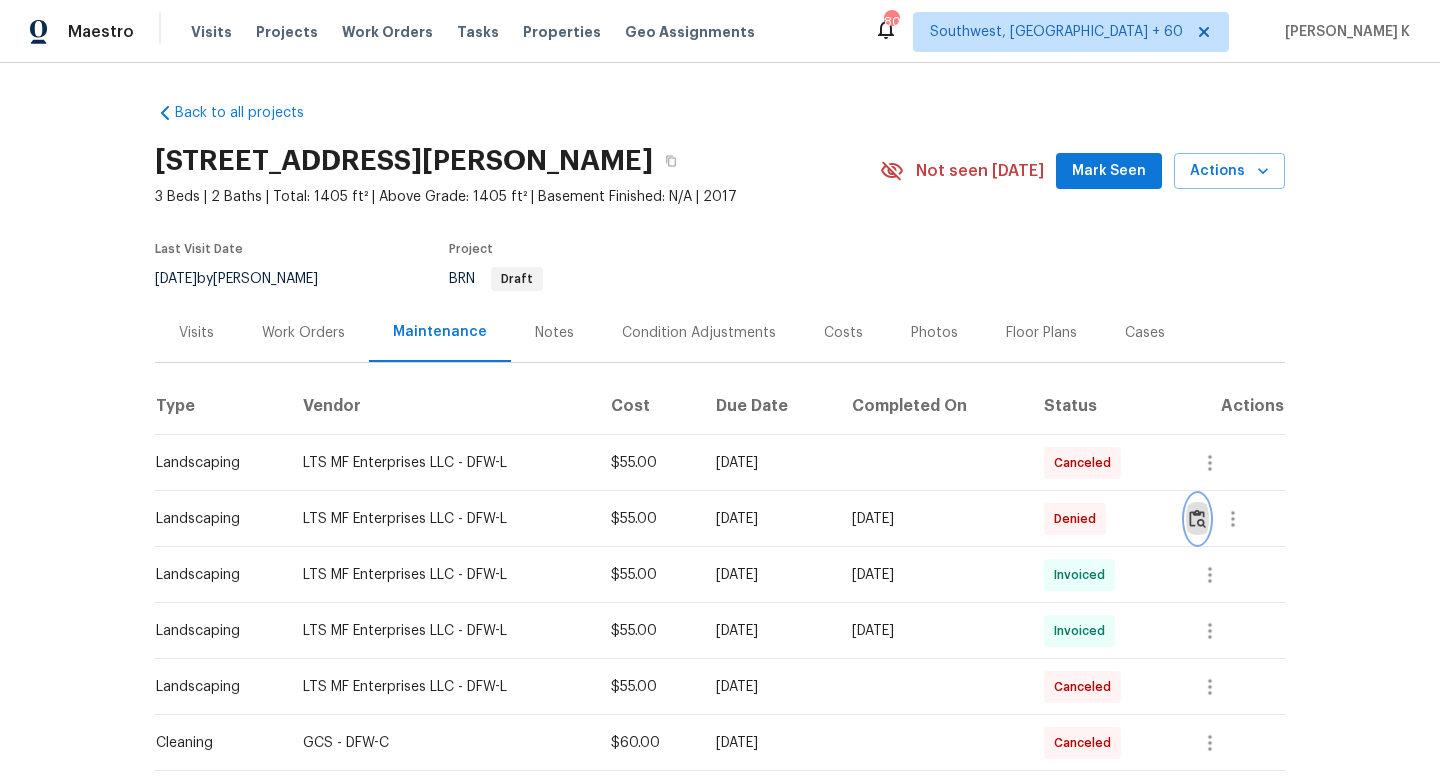 click at bounding box center [1197, 518] 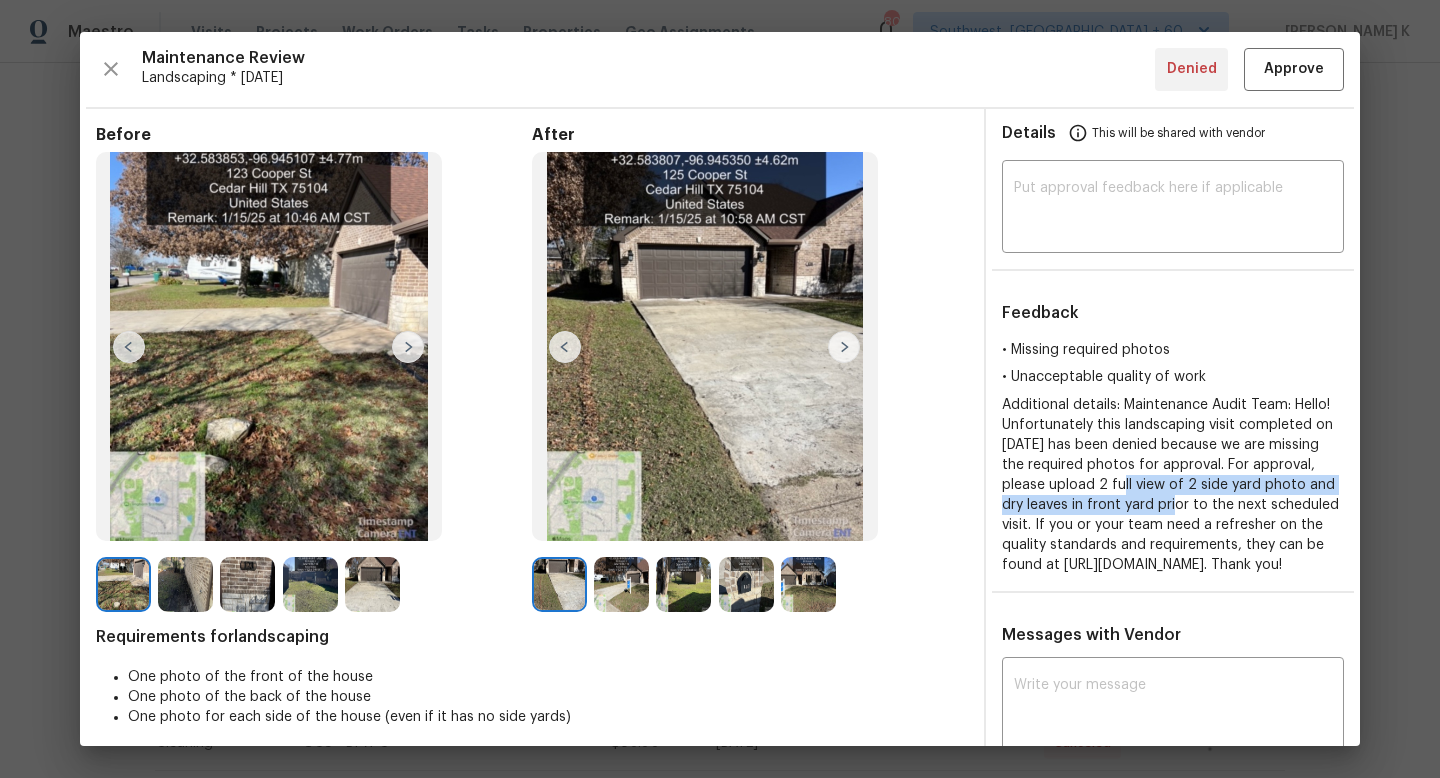 drag, startPoint x: 1164, startPoint y: 483, endPoint x: 1221, endPoint y: 503, distance: 60.40695 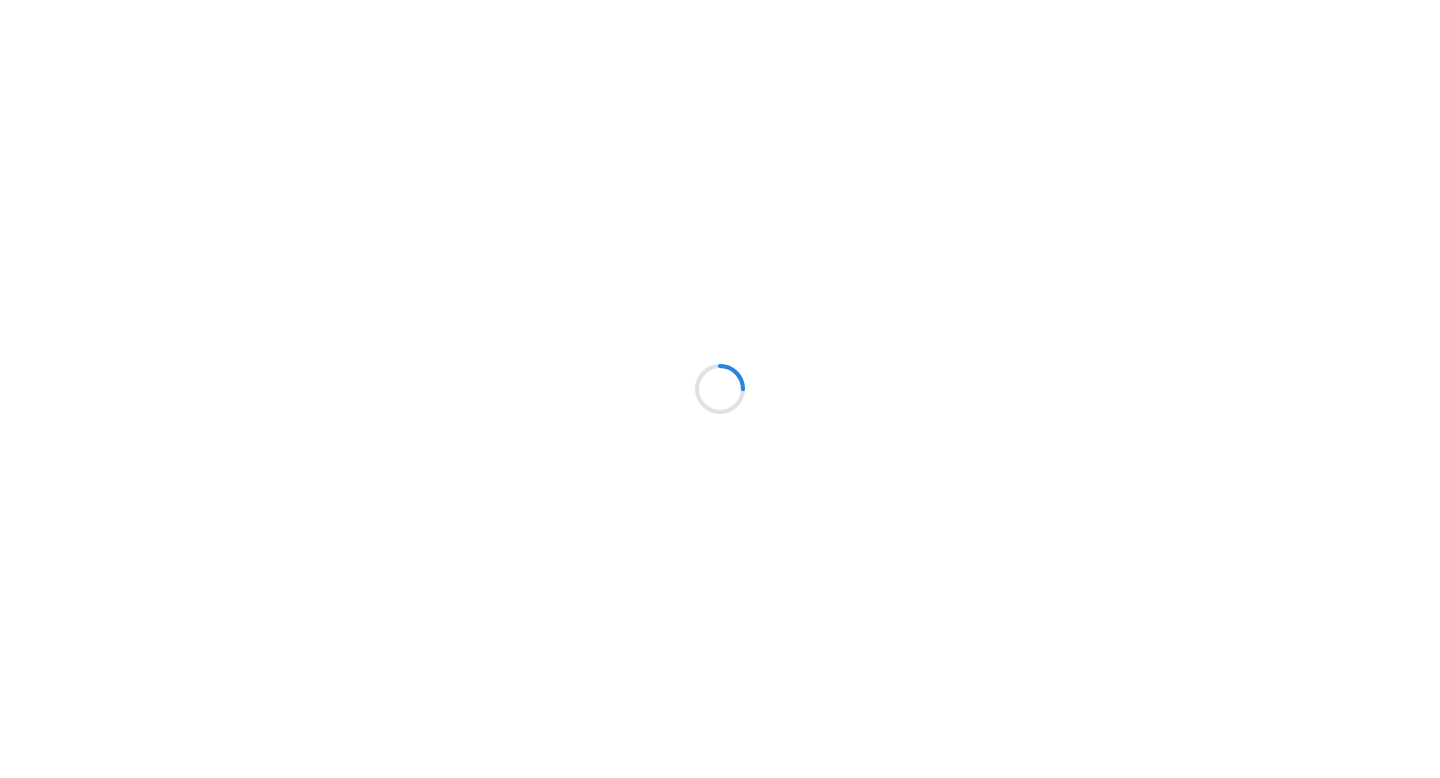 scroll, scrollTop: 0, scrollLeft: 0, axis: both 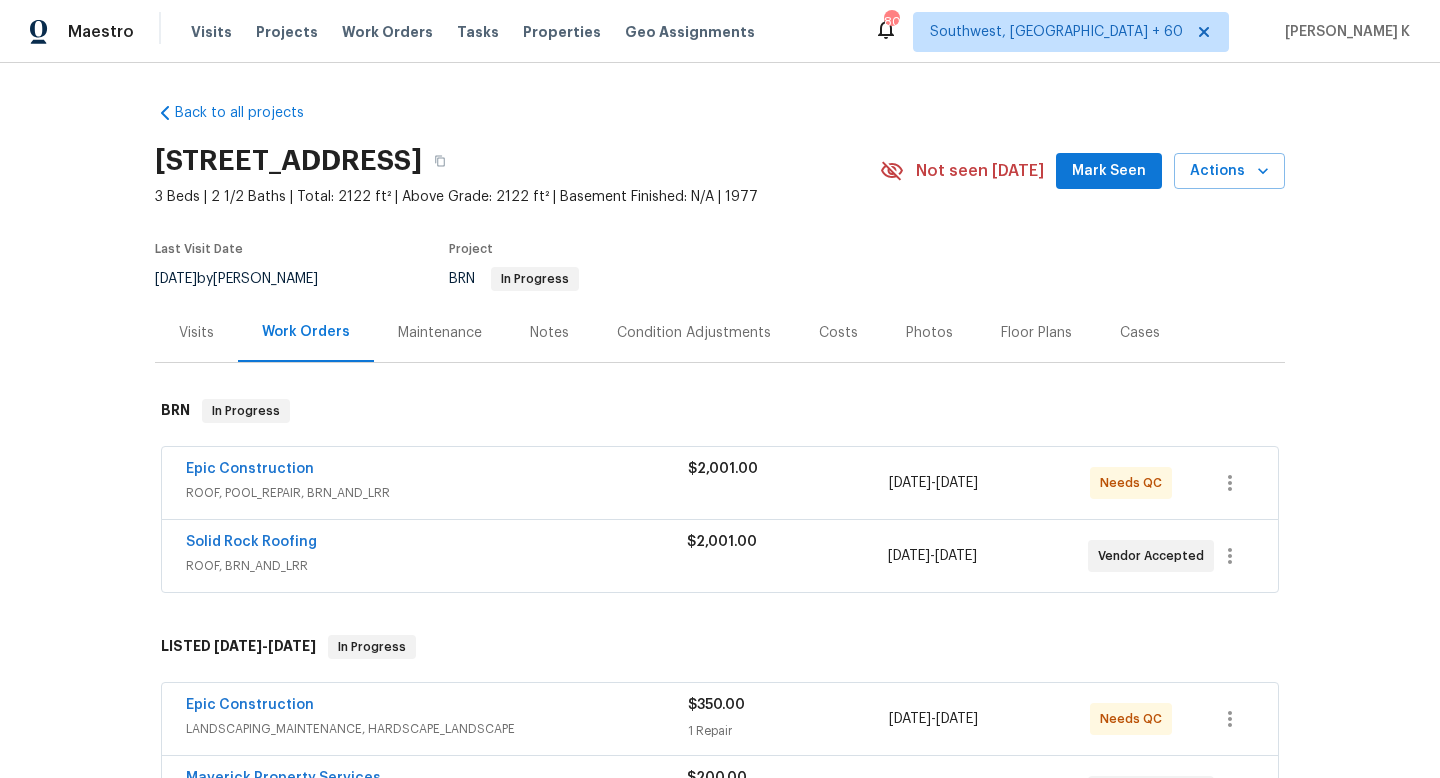 click on "Maintenance" at bounding box center (440, 333) 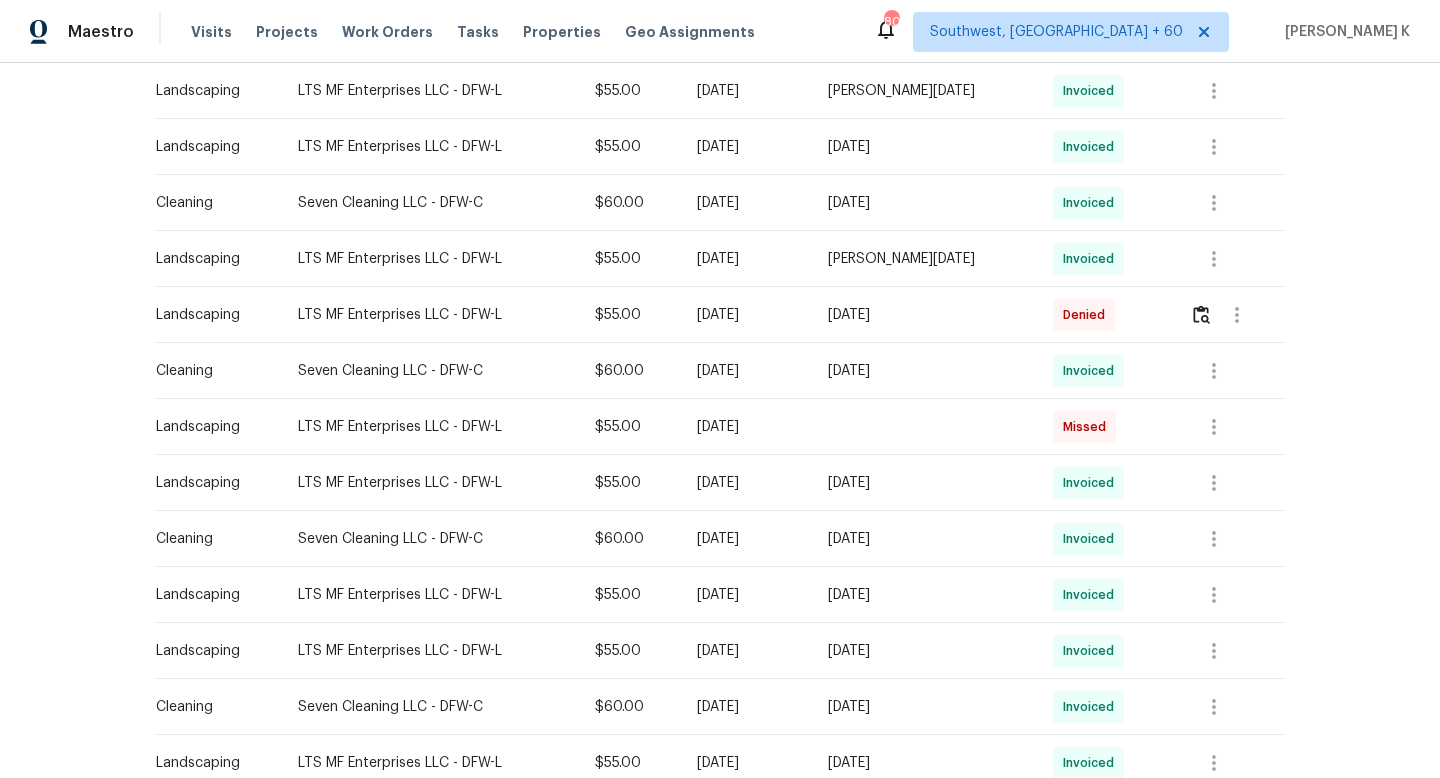 scroll, scrollTop: 869, scrollLeft: 0, axis: vertical 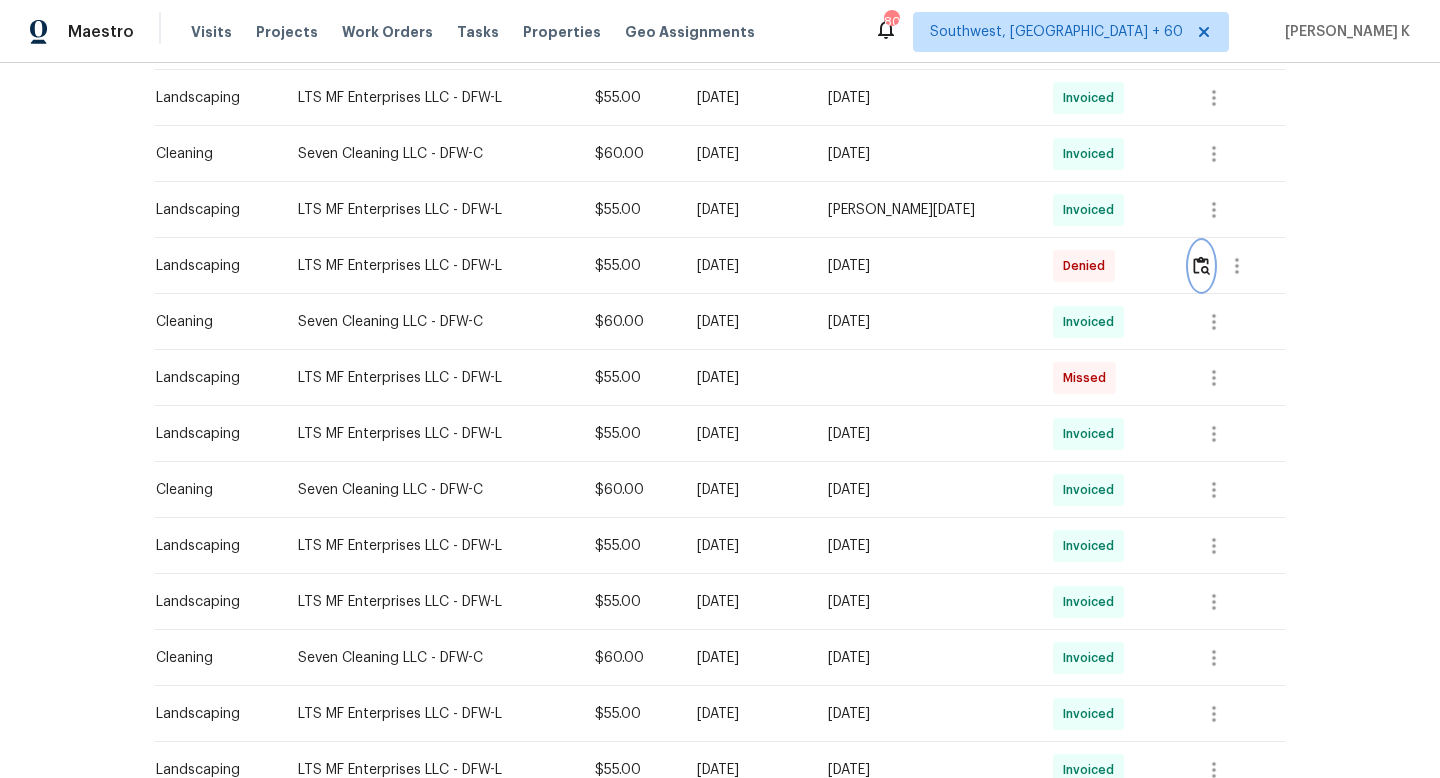click at bounding box center (1201, 266) 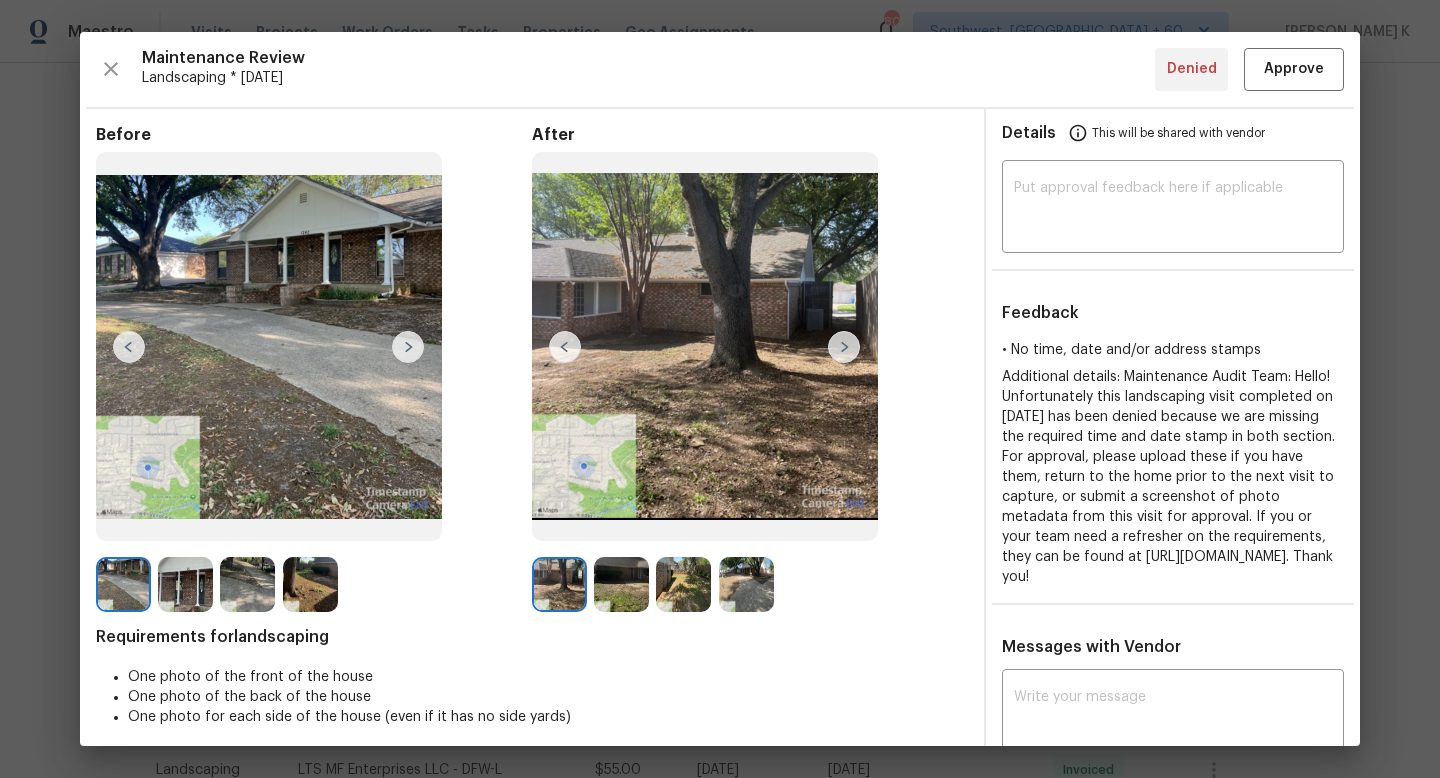 click at bounding box center (844, 347) 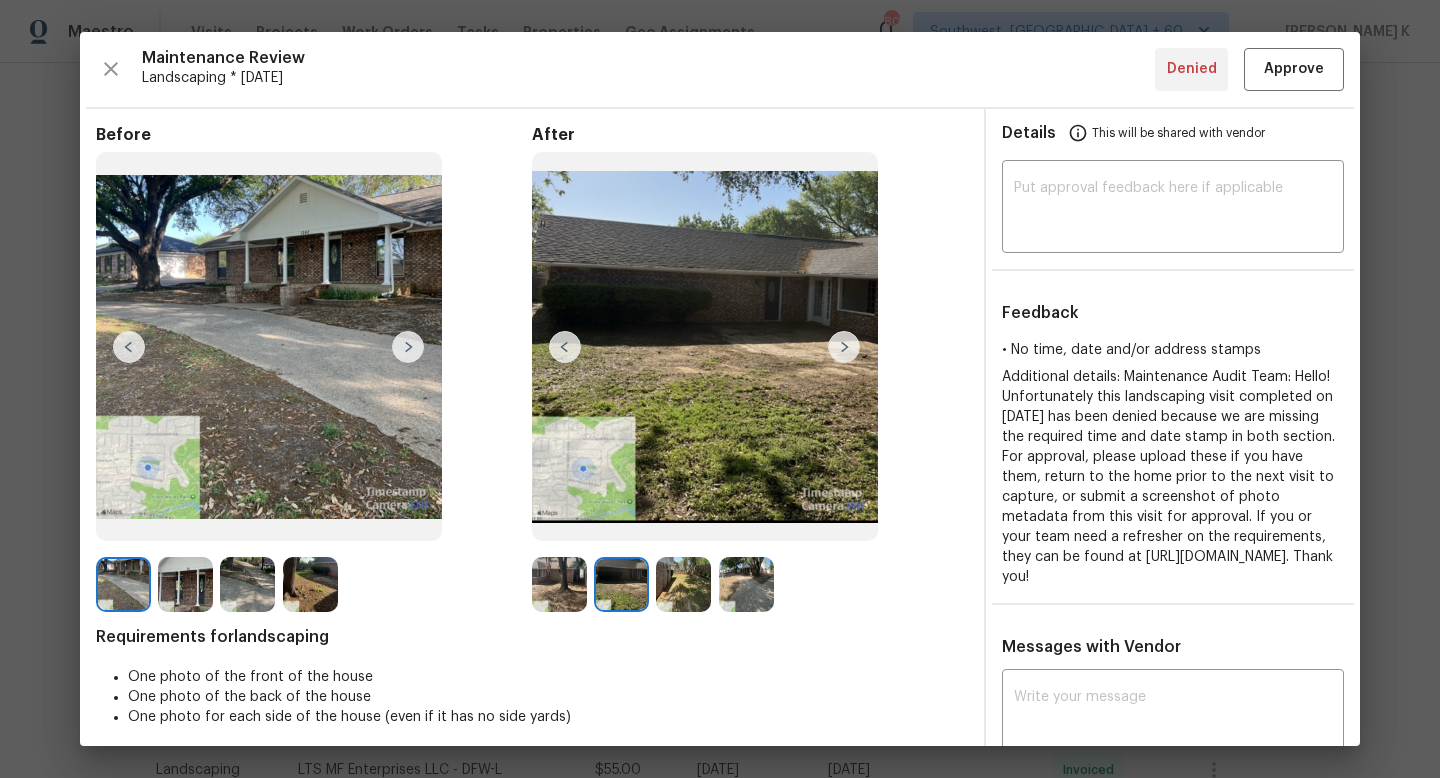 click at bounding box center [844, 347] 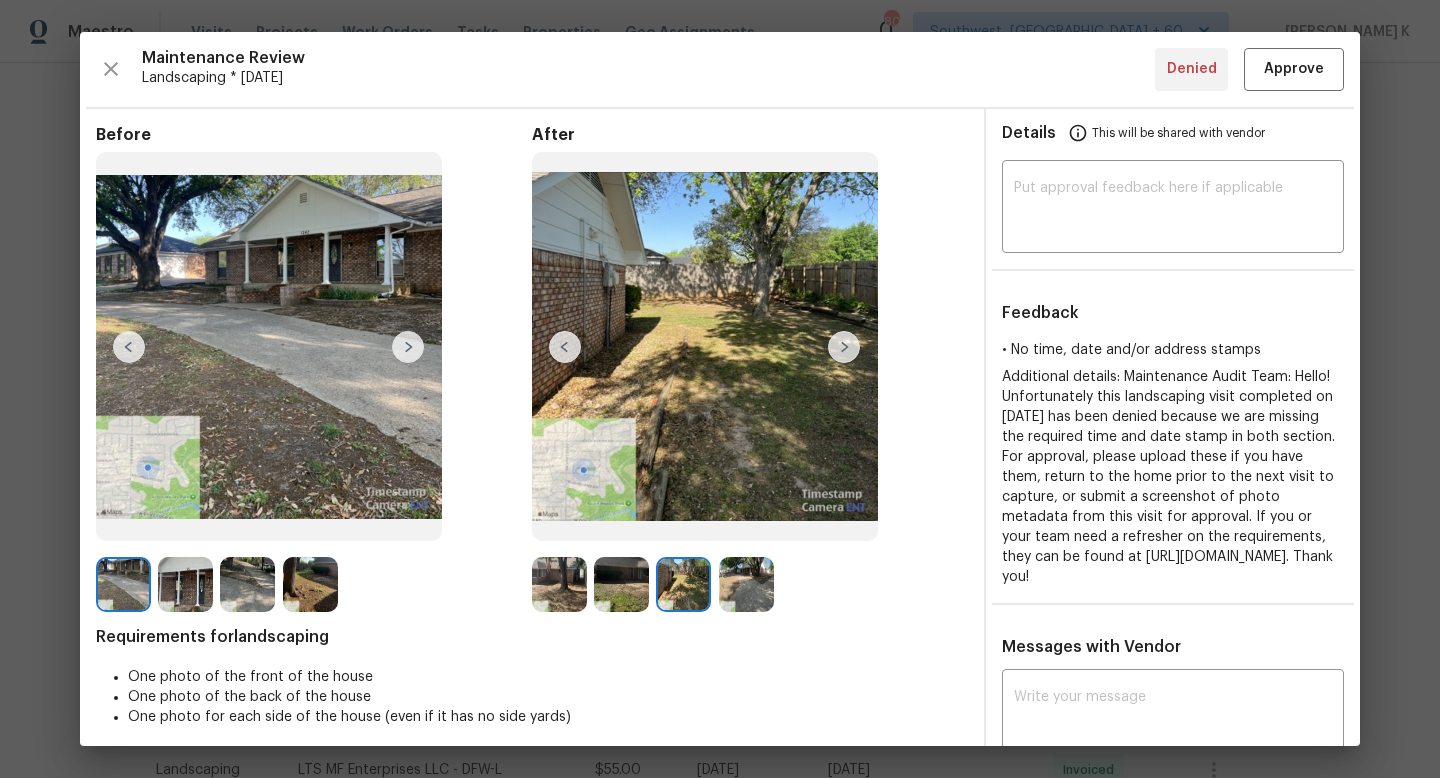 click at bounding box center [844, 347] 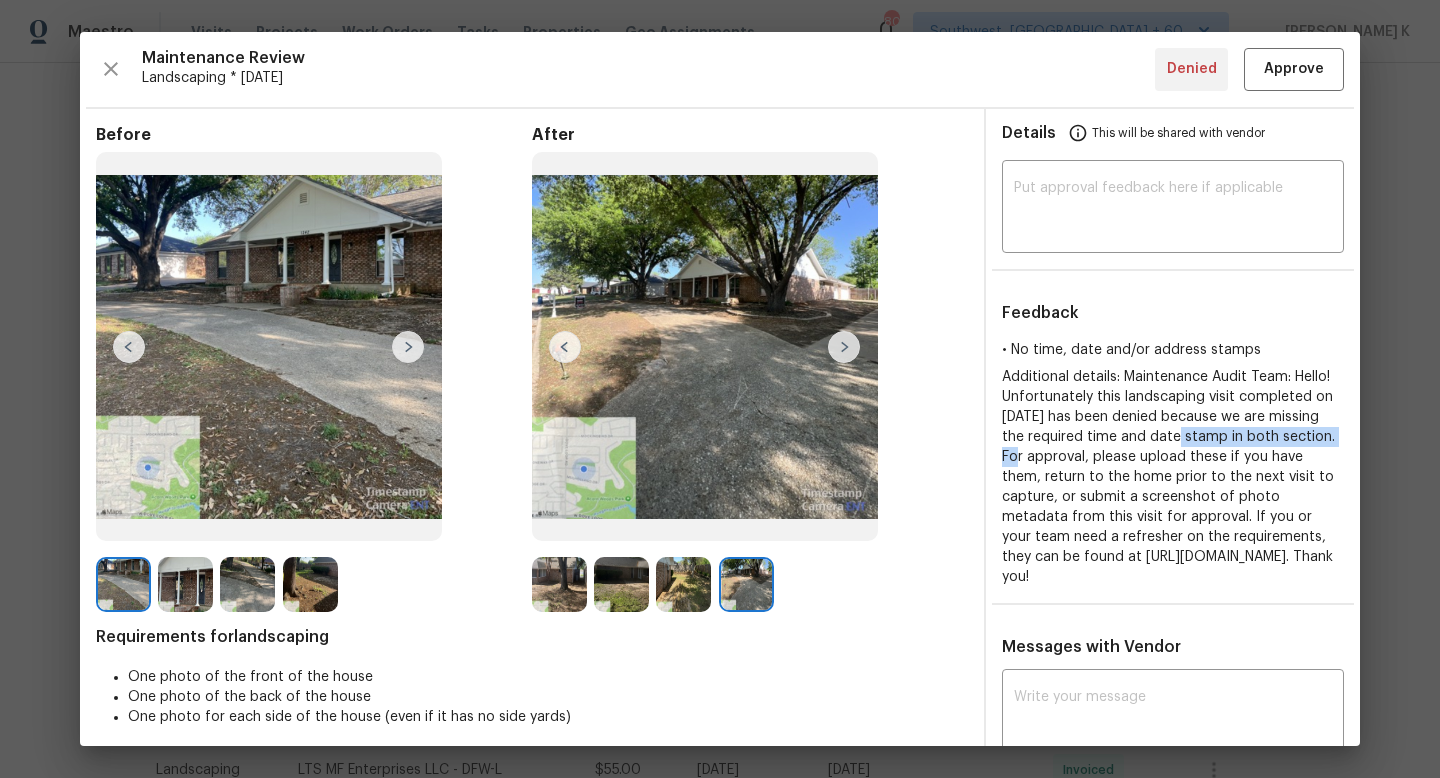 drag, startPoint x: 1204, startPoint y: 439, endPoint x: 1049, endPoint y: 454, distance: 155.72412 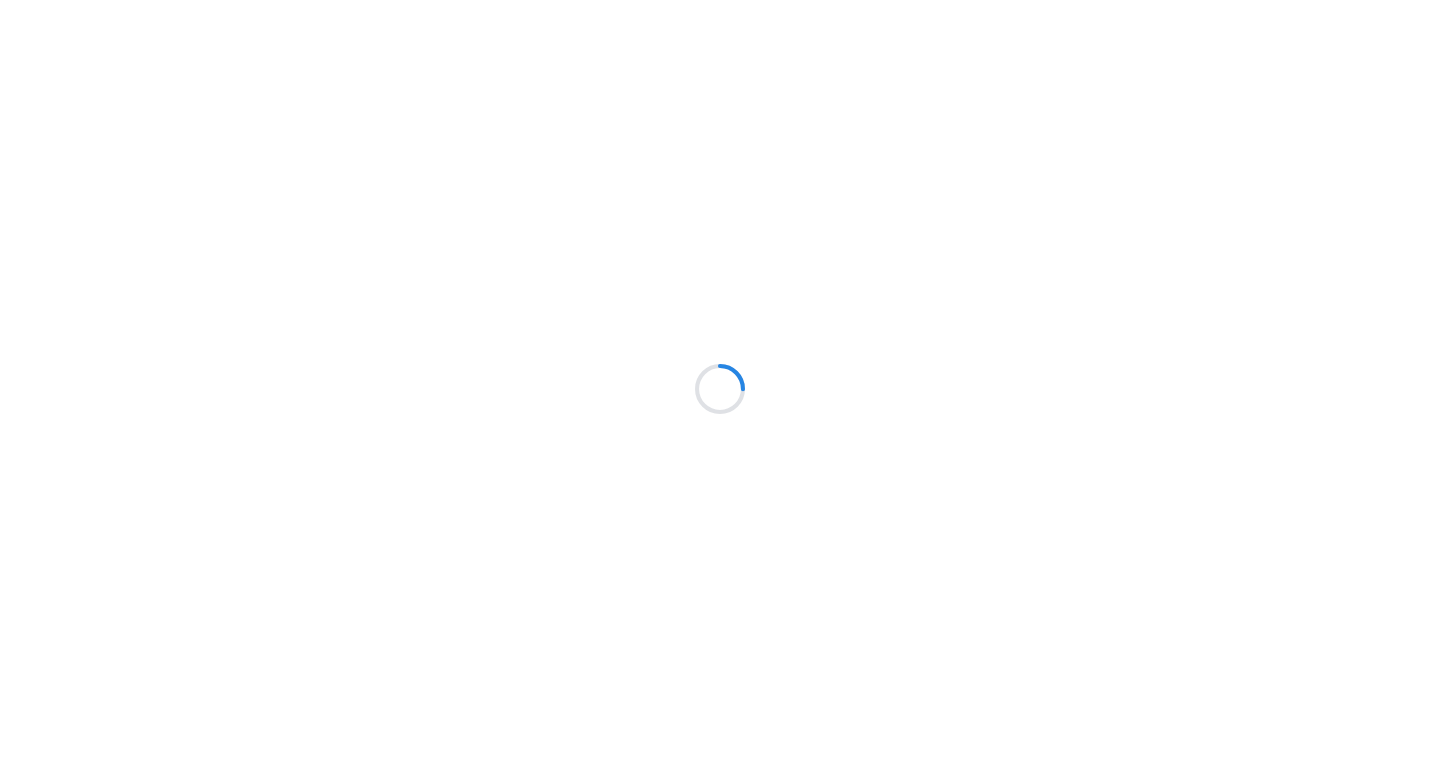 scroll, scrollTop: 0, scrollLeft: 0, axis: both 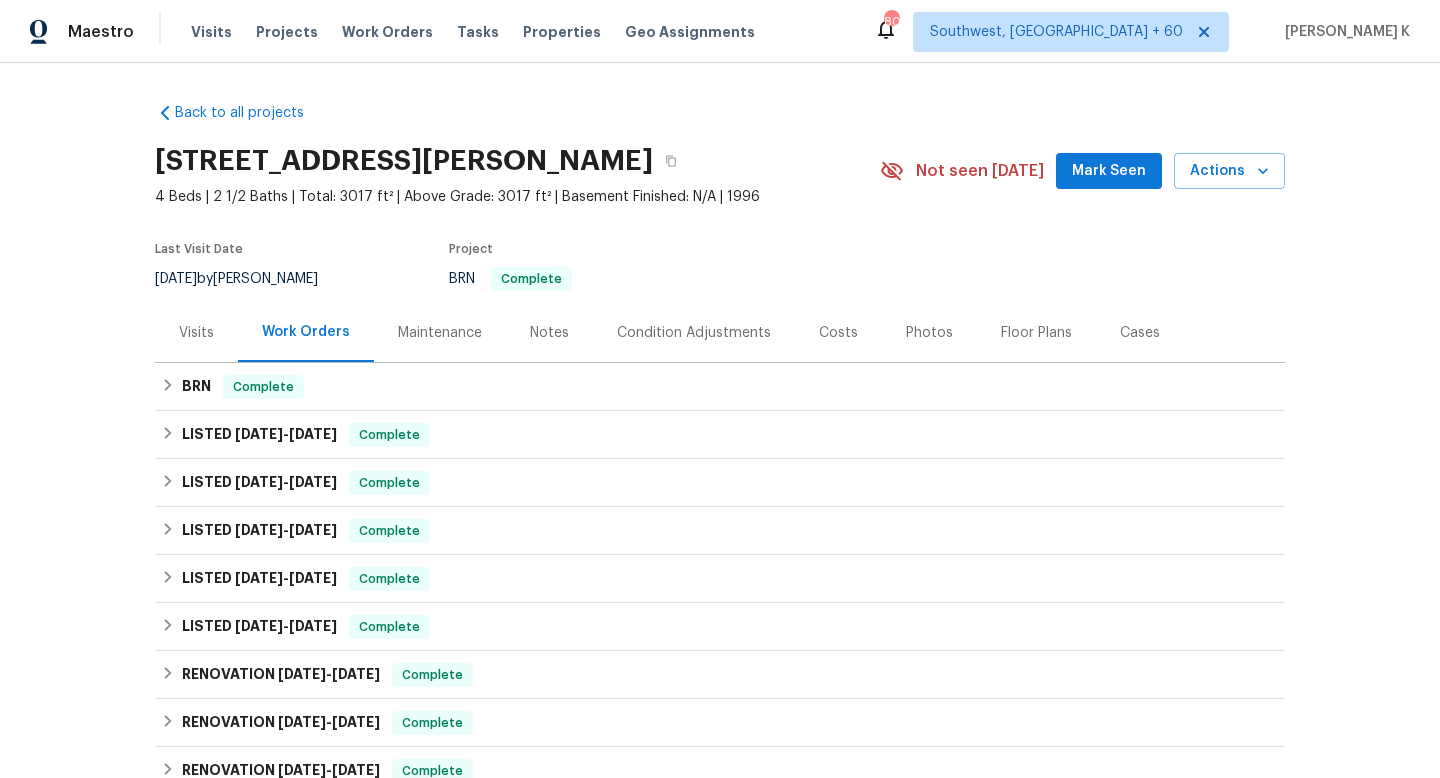 click on "Maintenance" at bounding box center [440, 333] 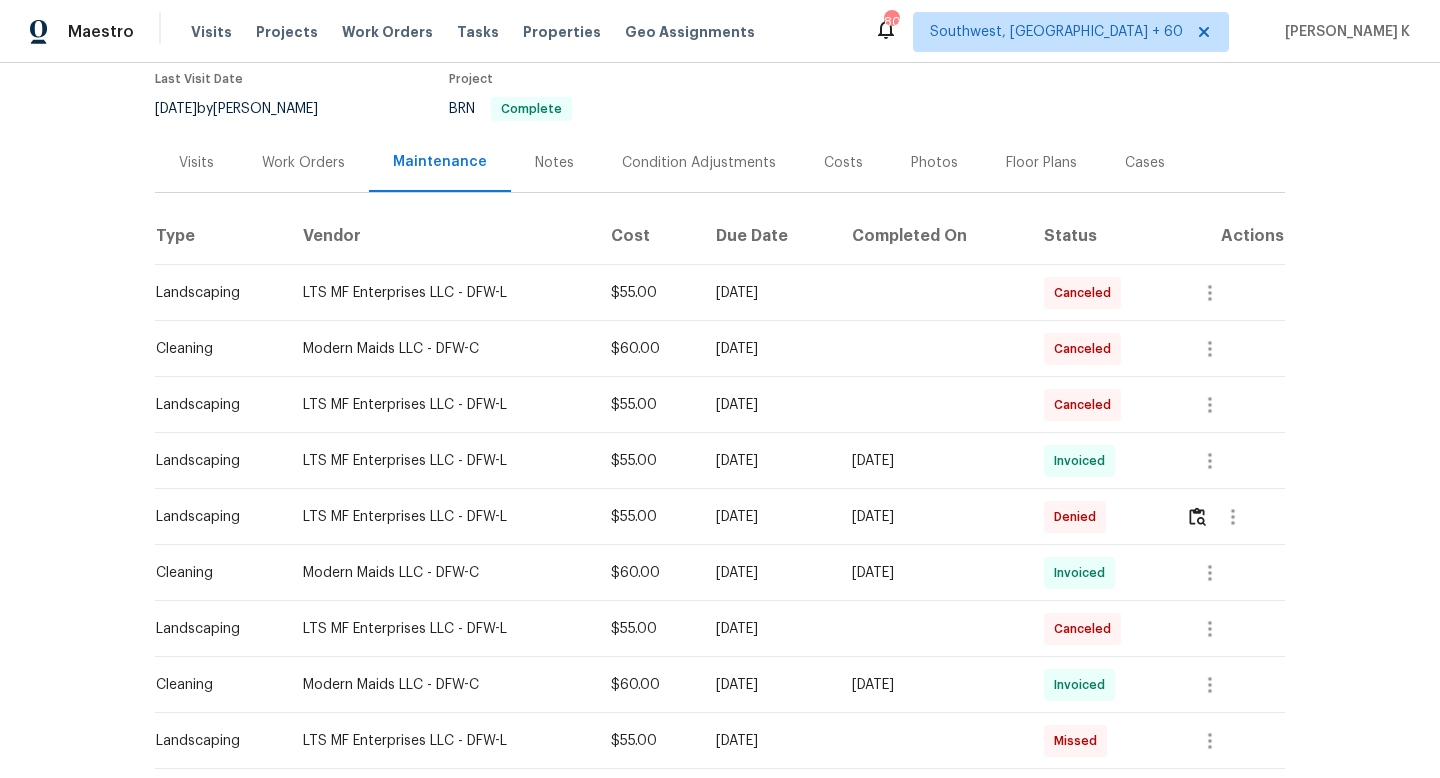 scroll, scrollTop: 171, scrollLeft: 0, axis: vertical 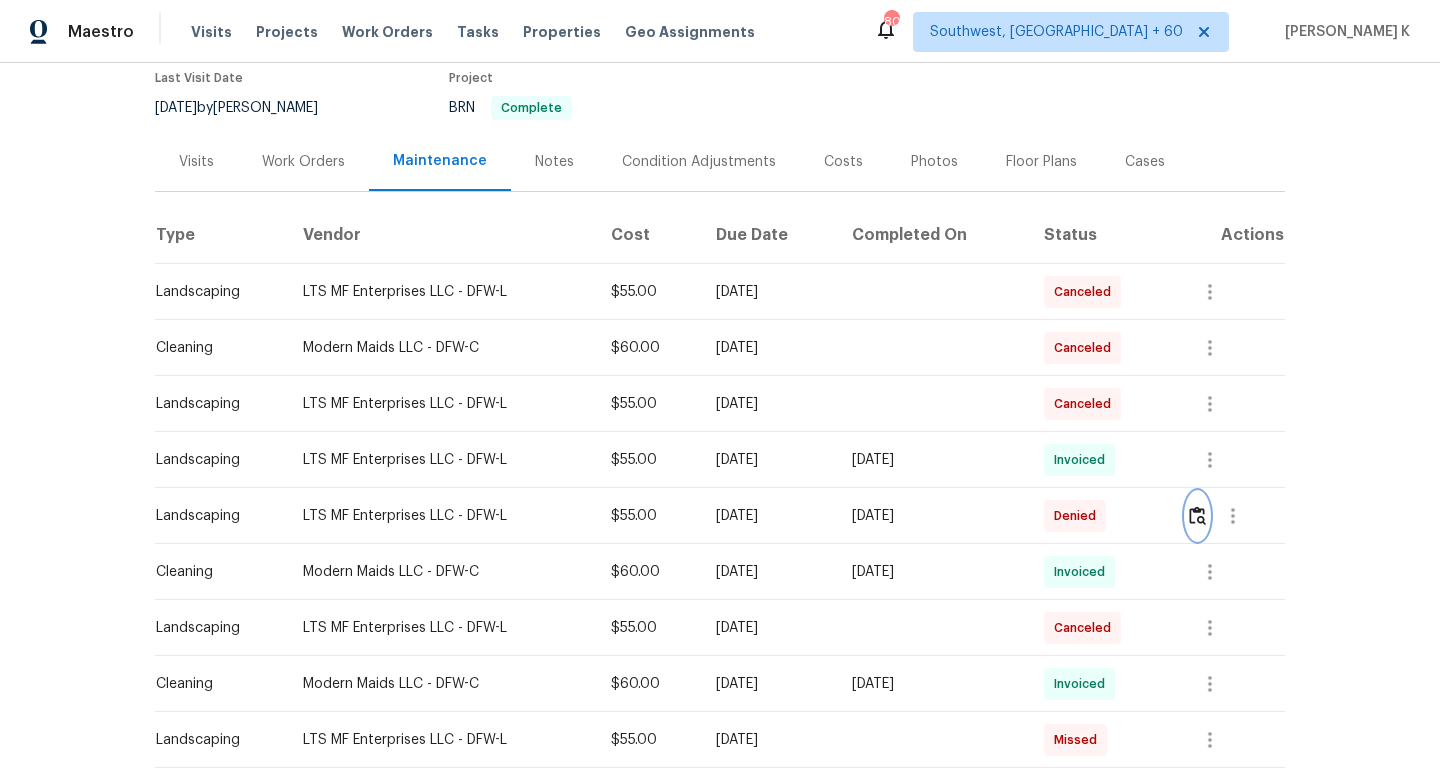 click at bounding box center (1197, 515) 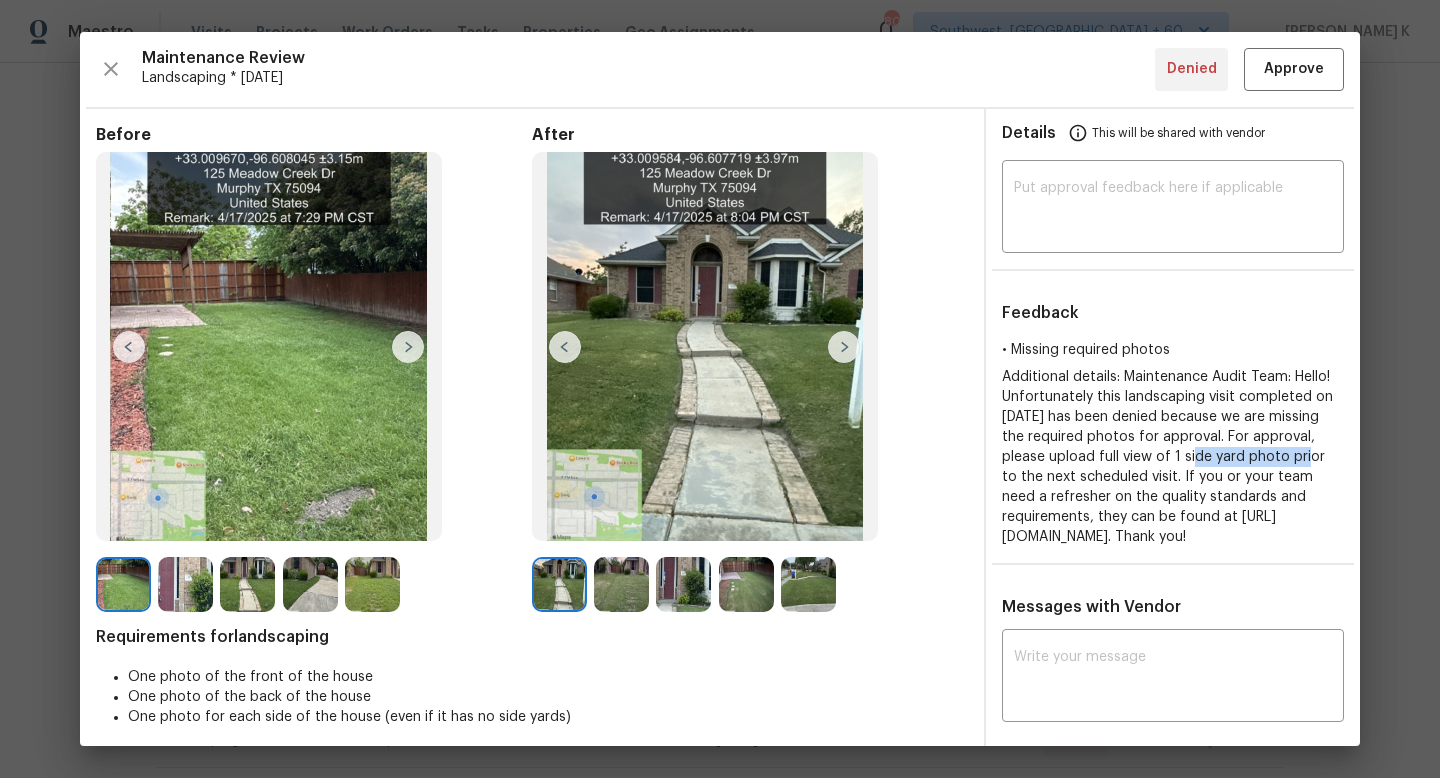 drag, startPoint x: 1239, startPoint y: 460, endPoint x: 1043, endPoint y: 477, distance: 196.73587 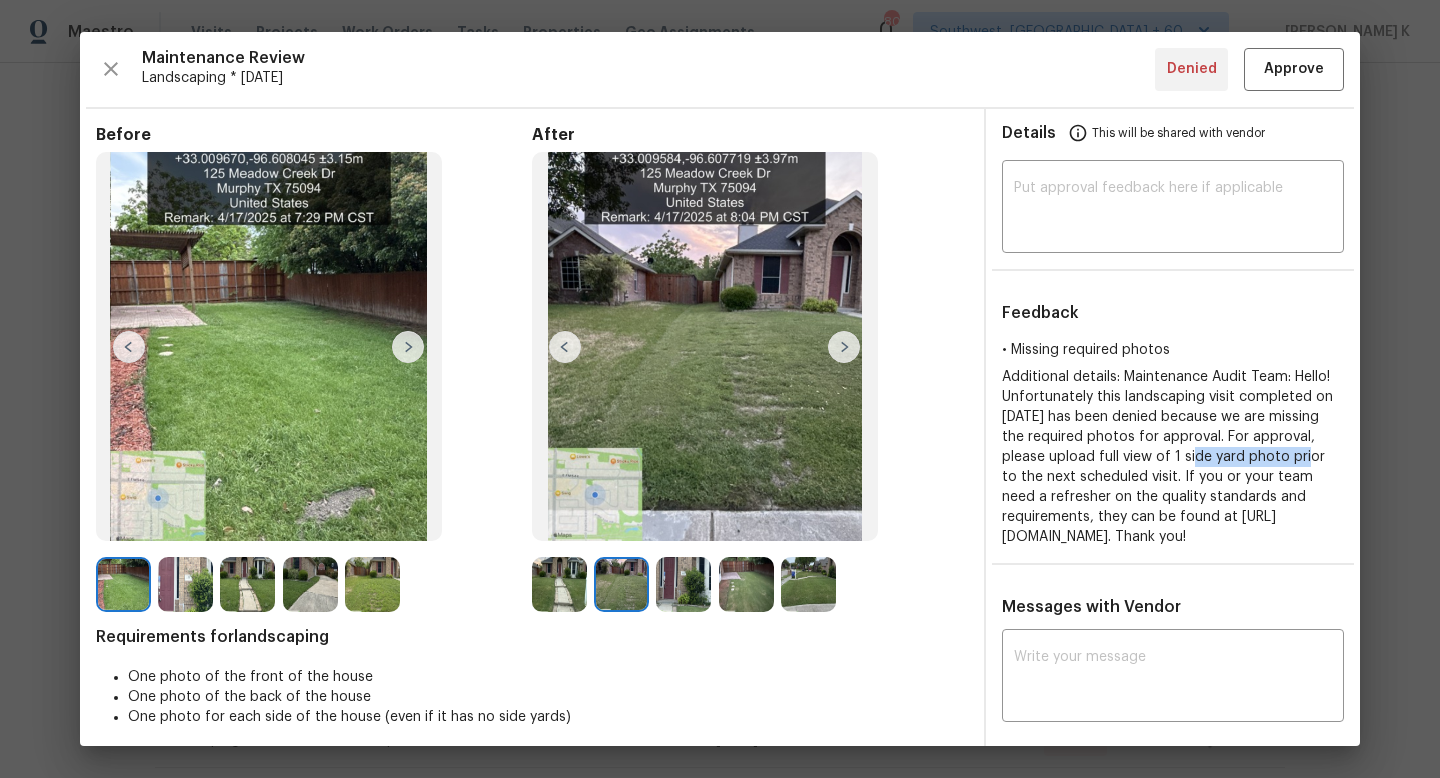 click at bounding box center [746, 584] 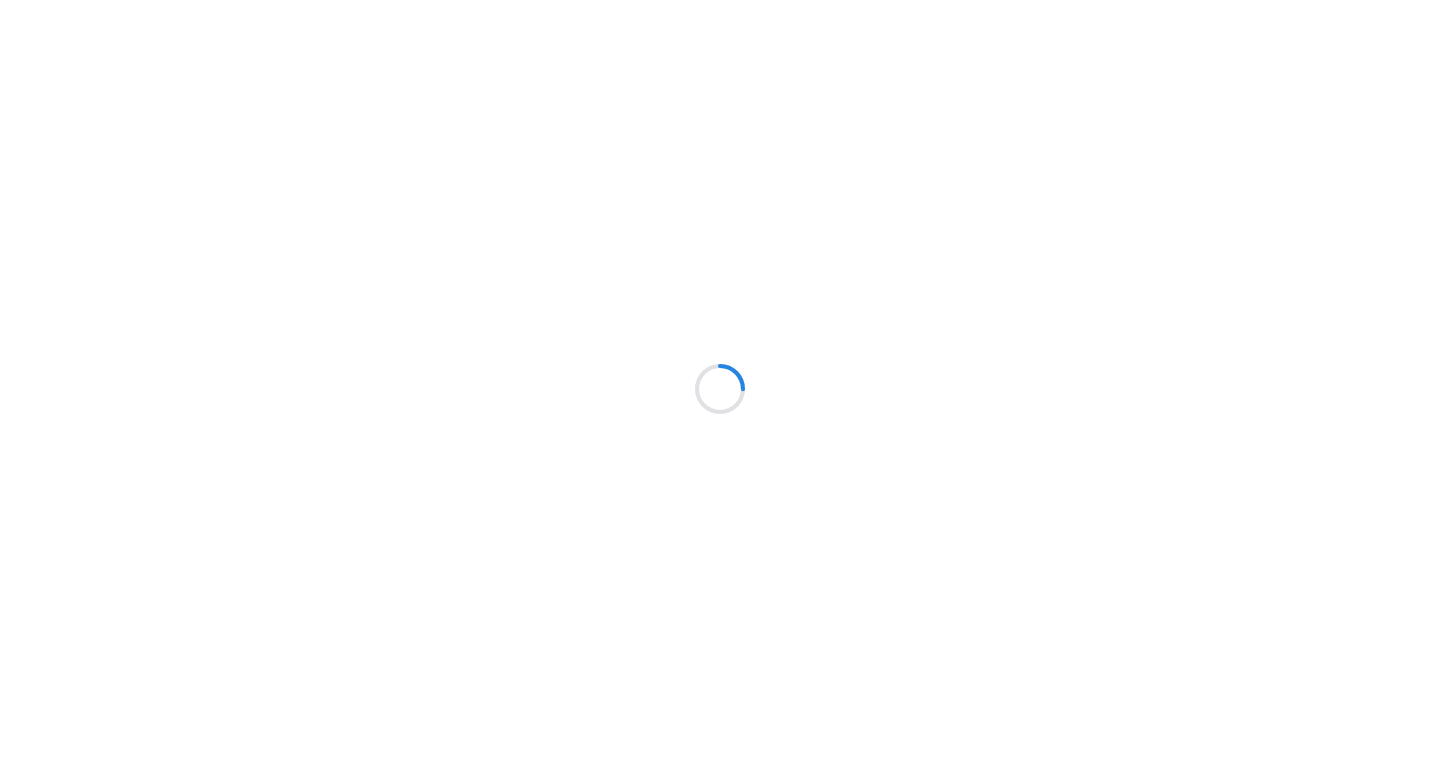 scroll, scrollTop: 0, scrollLeft: 0, axis: both 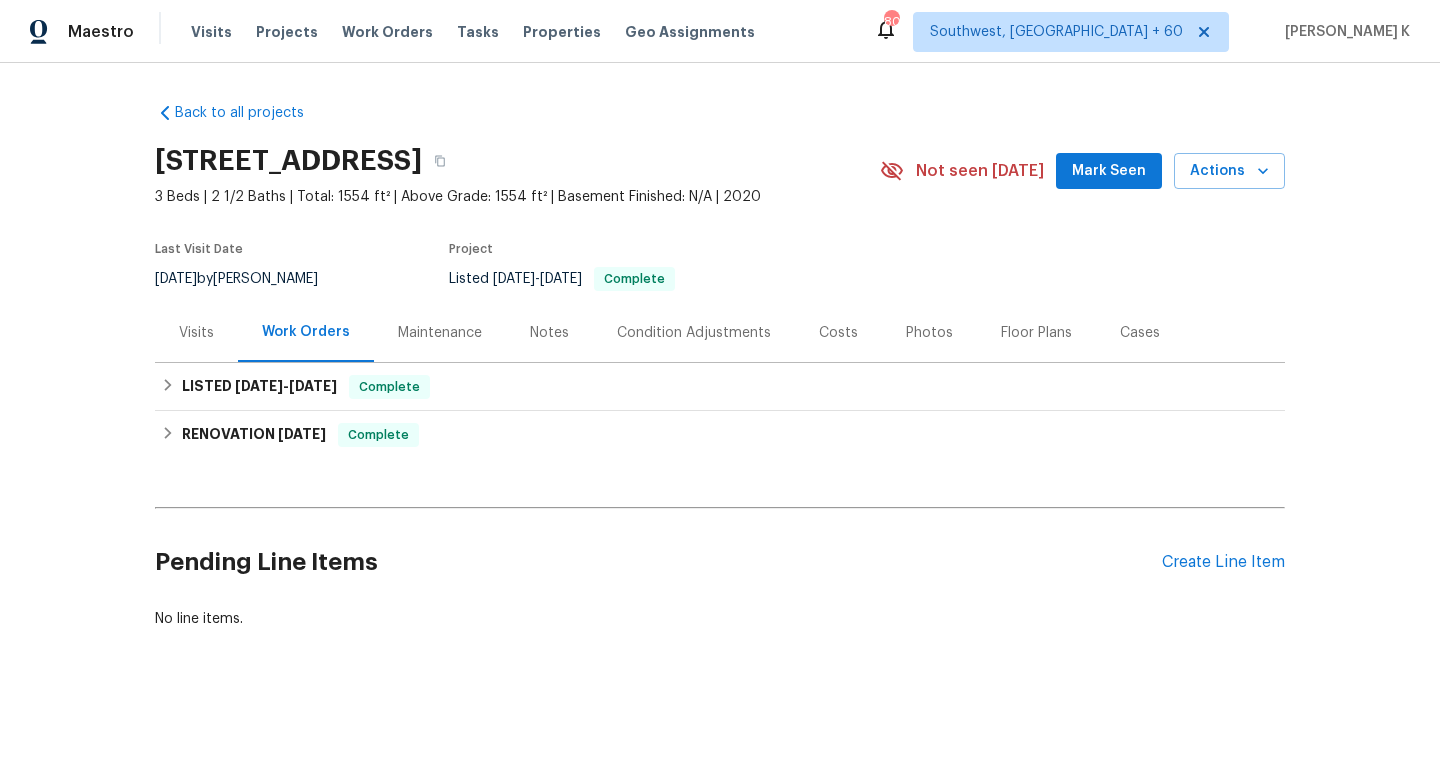 click on "Maintenance" at bounding box center (440, 333) 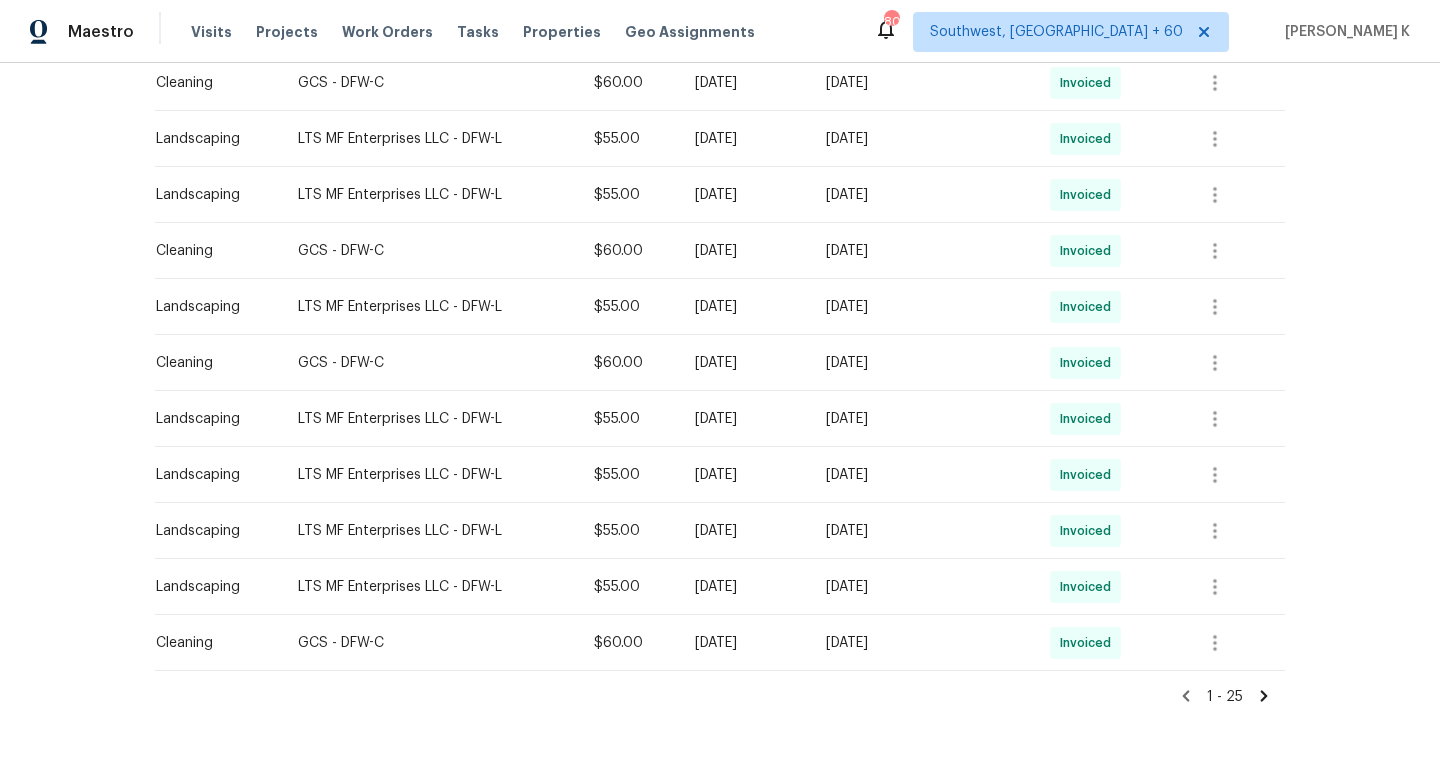 scroll, scrollTop: 1212, scrollLeft: 0, axis: vertical 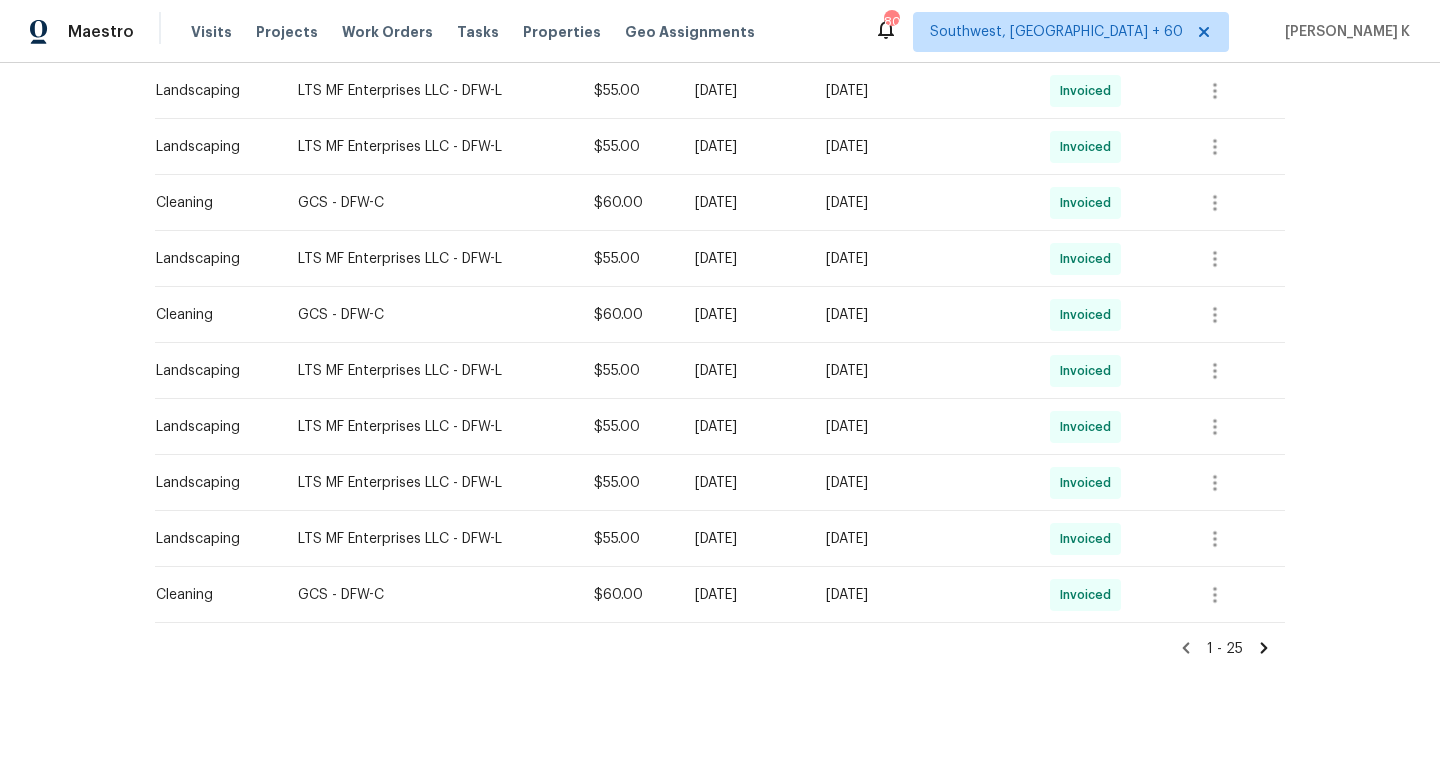 click 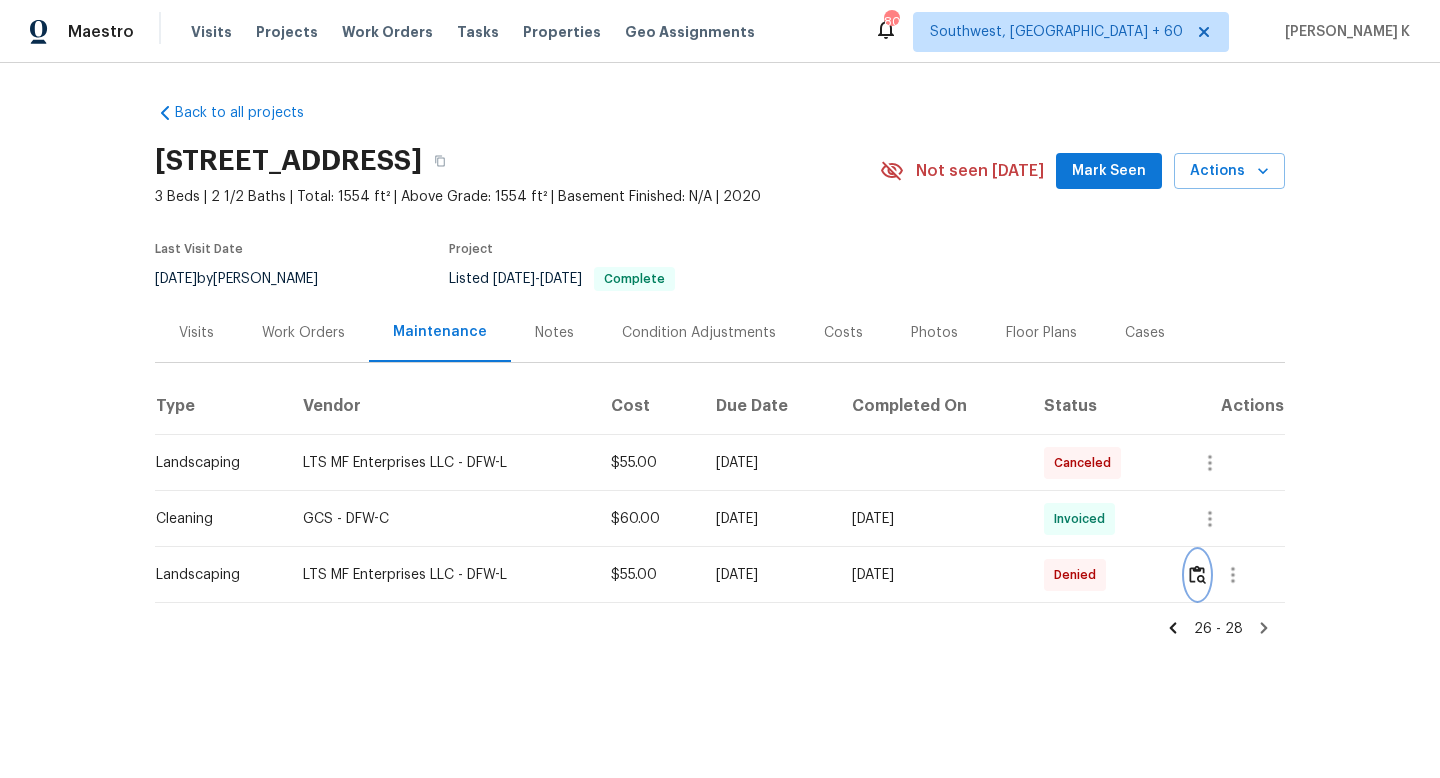 click at bounding box center (1197, 574) 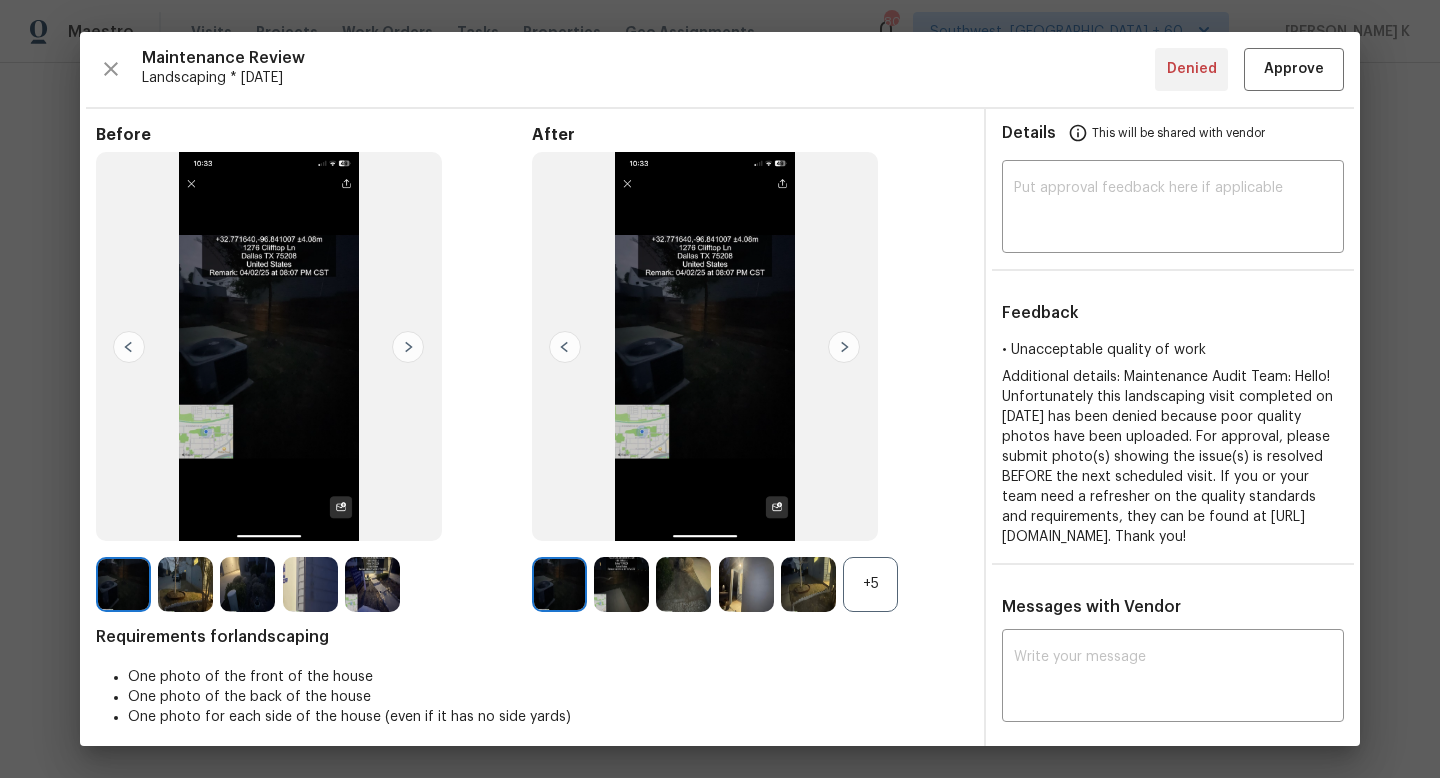 click at bounding box center (185, 584) 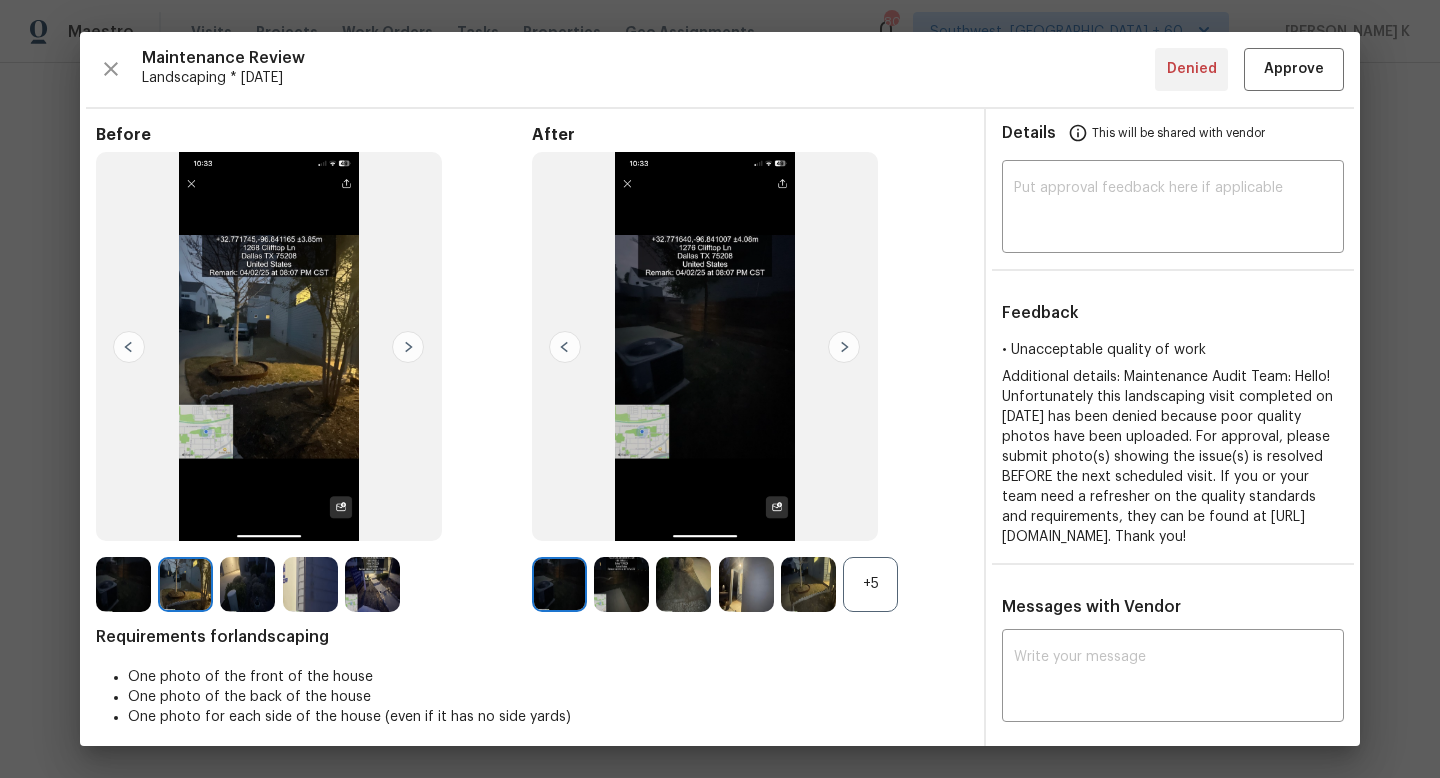 click at bounding box center (247, 584) 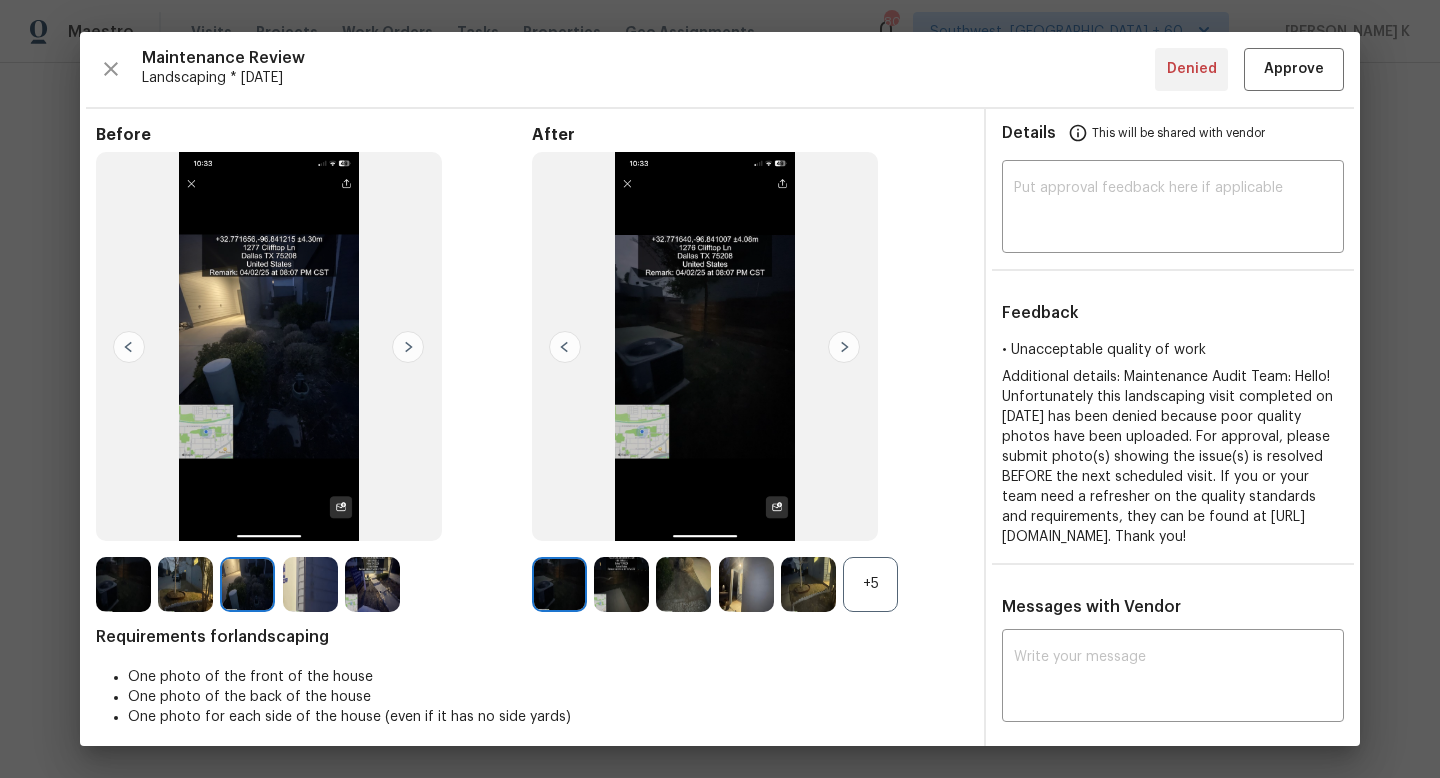 click at bounding box center [310, 584] 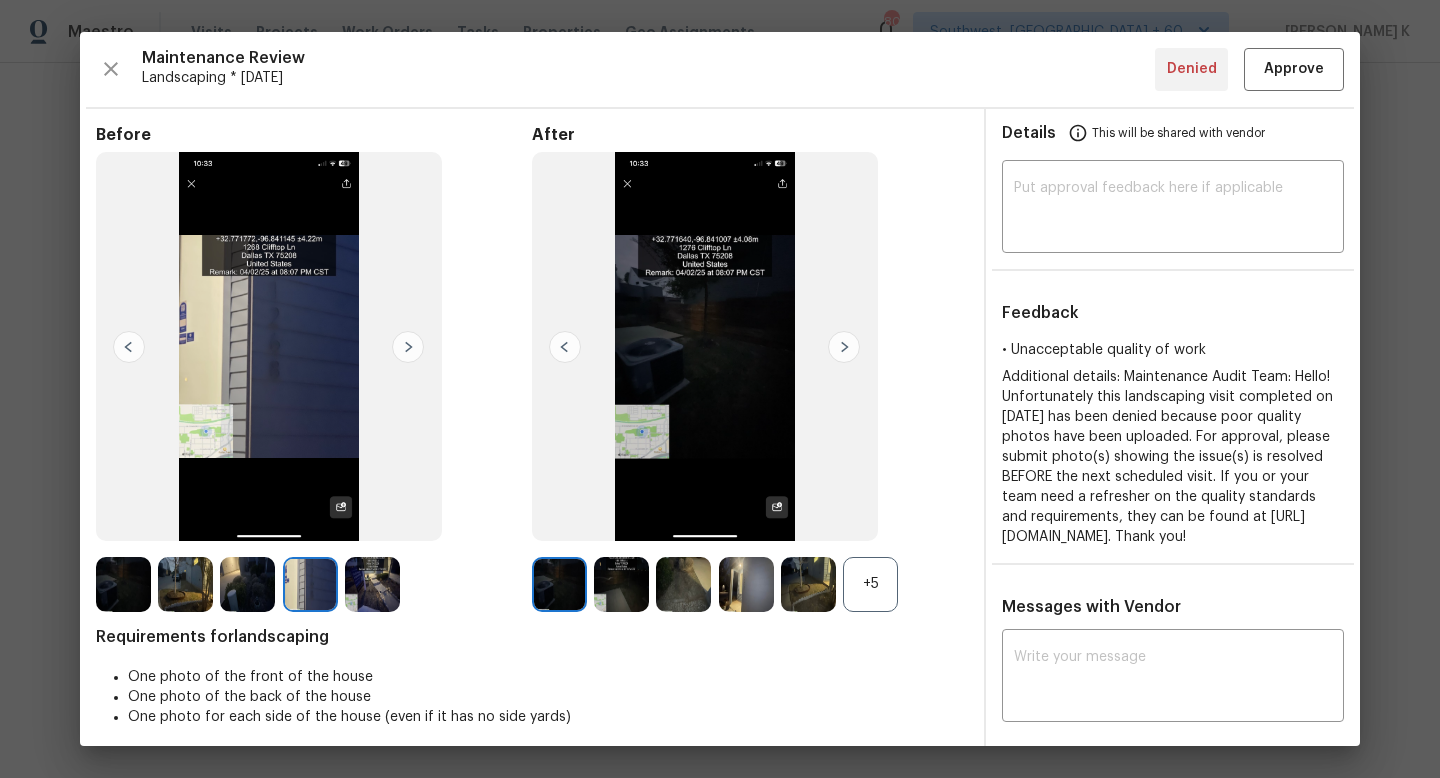 click at bounding box center (372, 584) 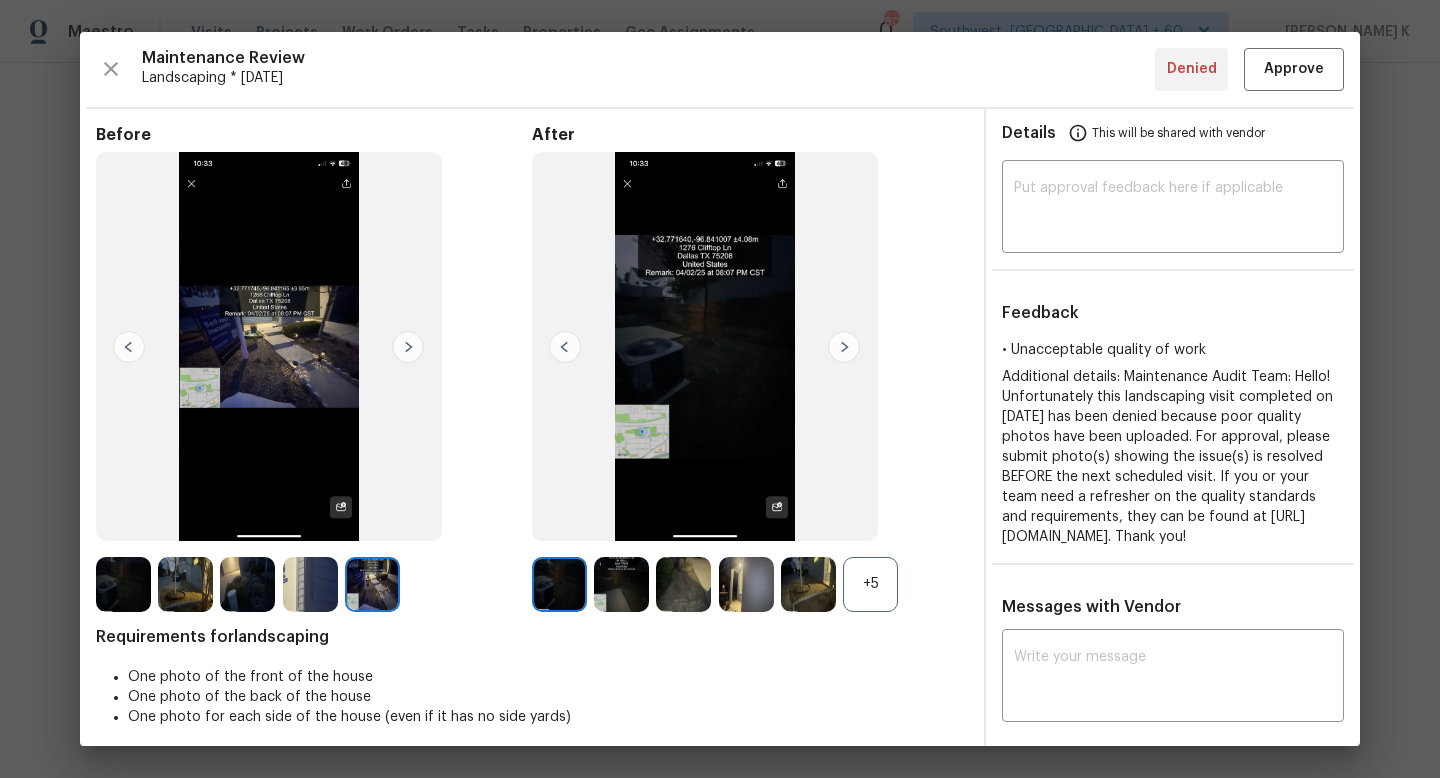 click at bounding box center (559, 584) 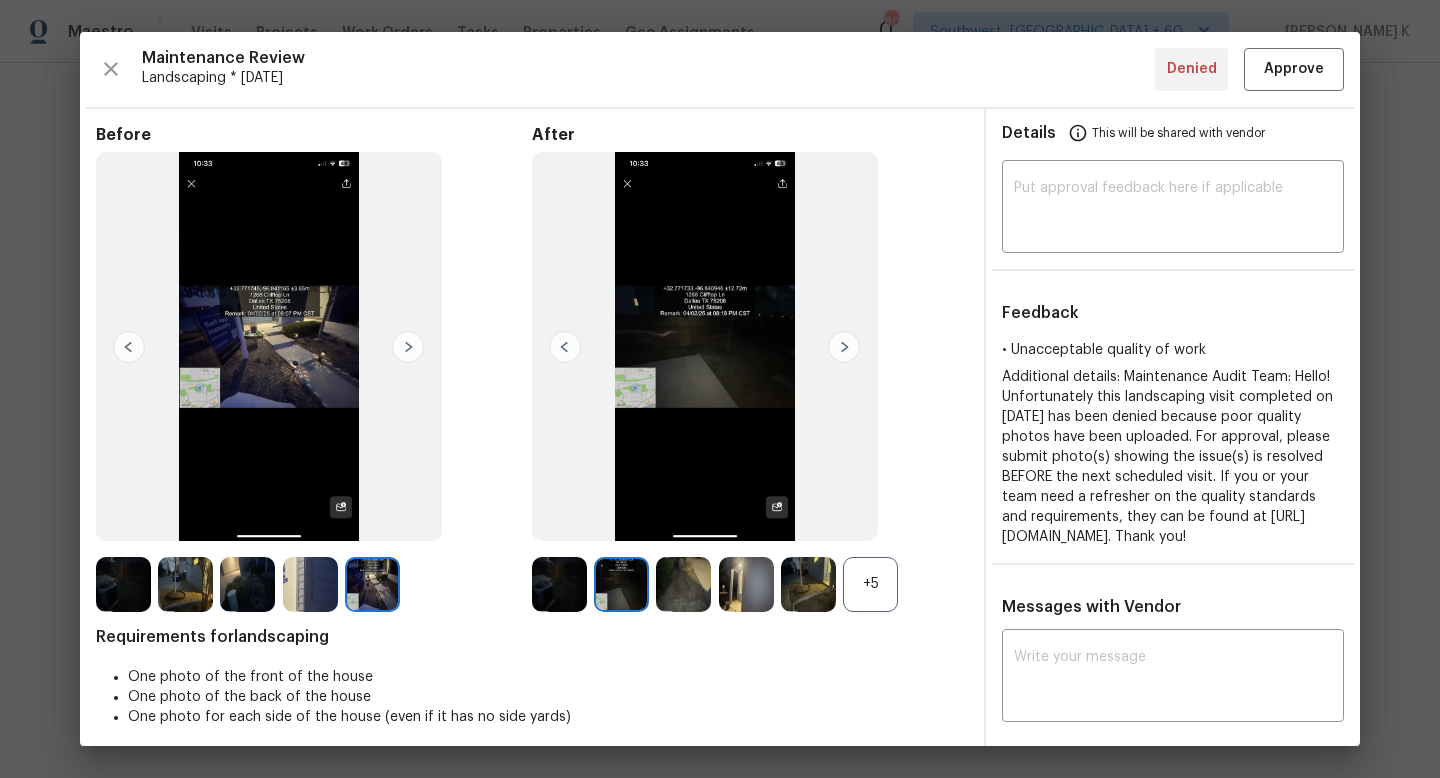 click at bounding box center [683, 584] 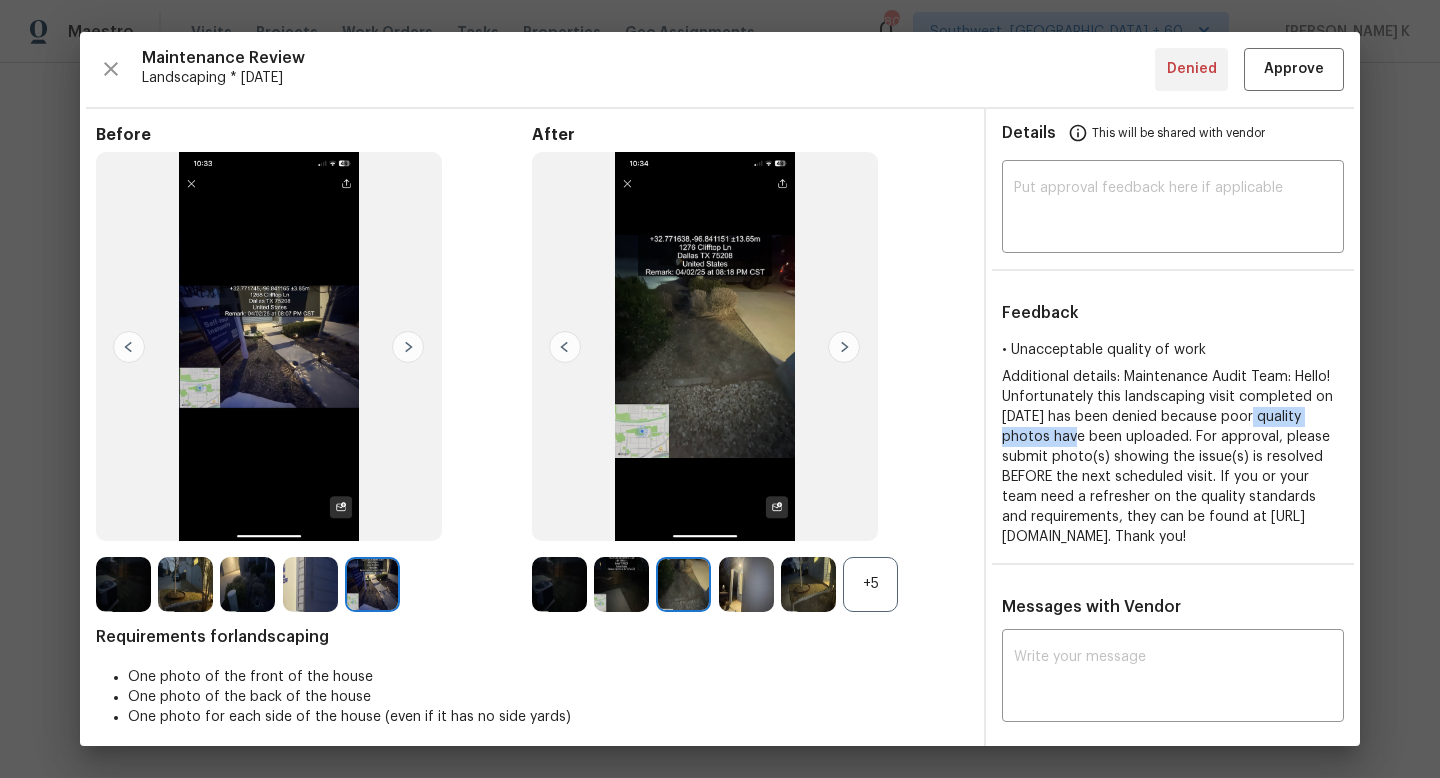 drag, startPoint x: 1258, startPoint y: 422, endPoint x: 1047, endPoint y: 442, distance: 211.94576 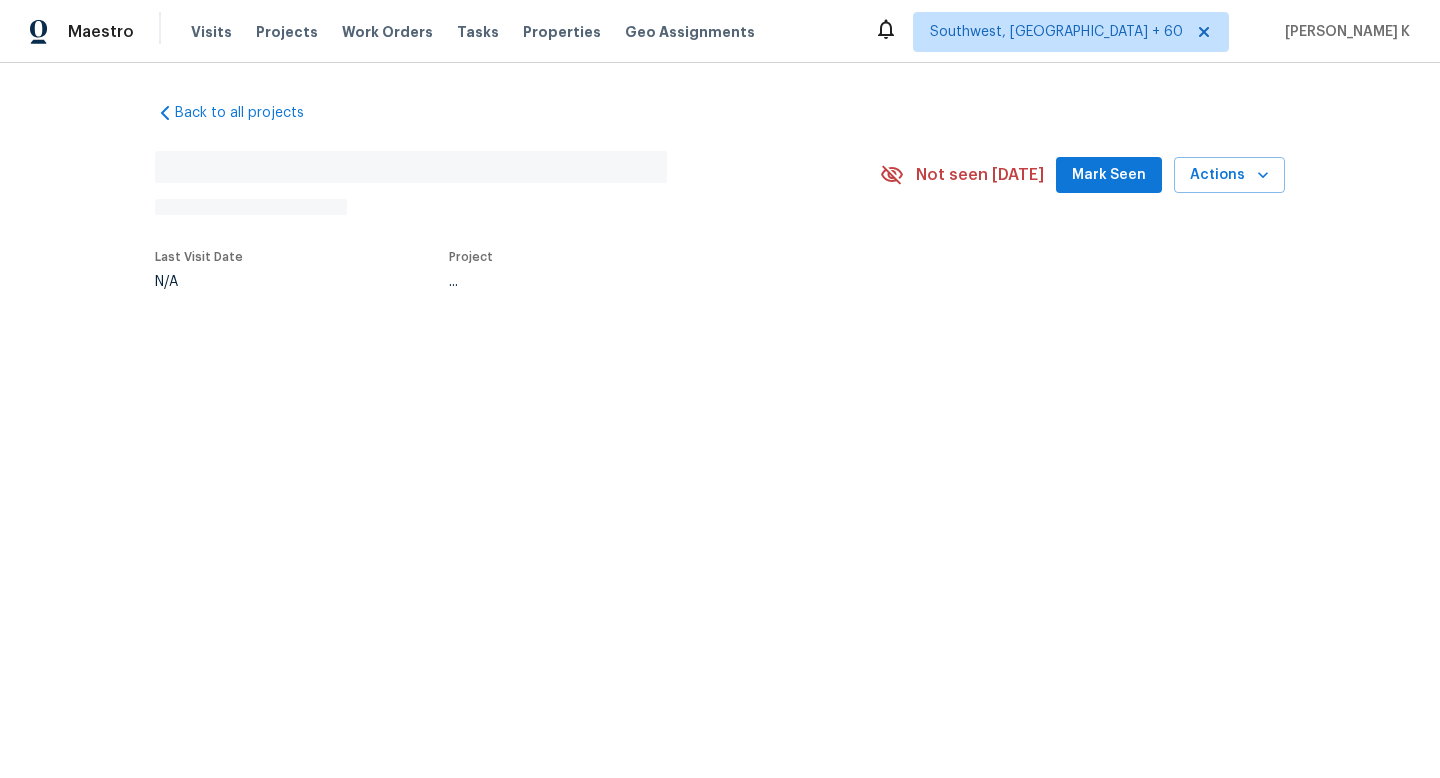 scroll, scrollTop: 0, scrollLeft: 0, axis: both 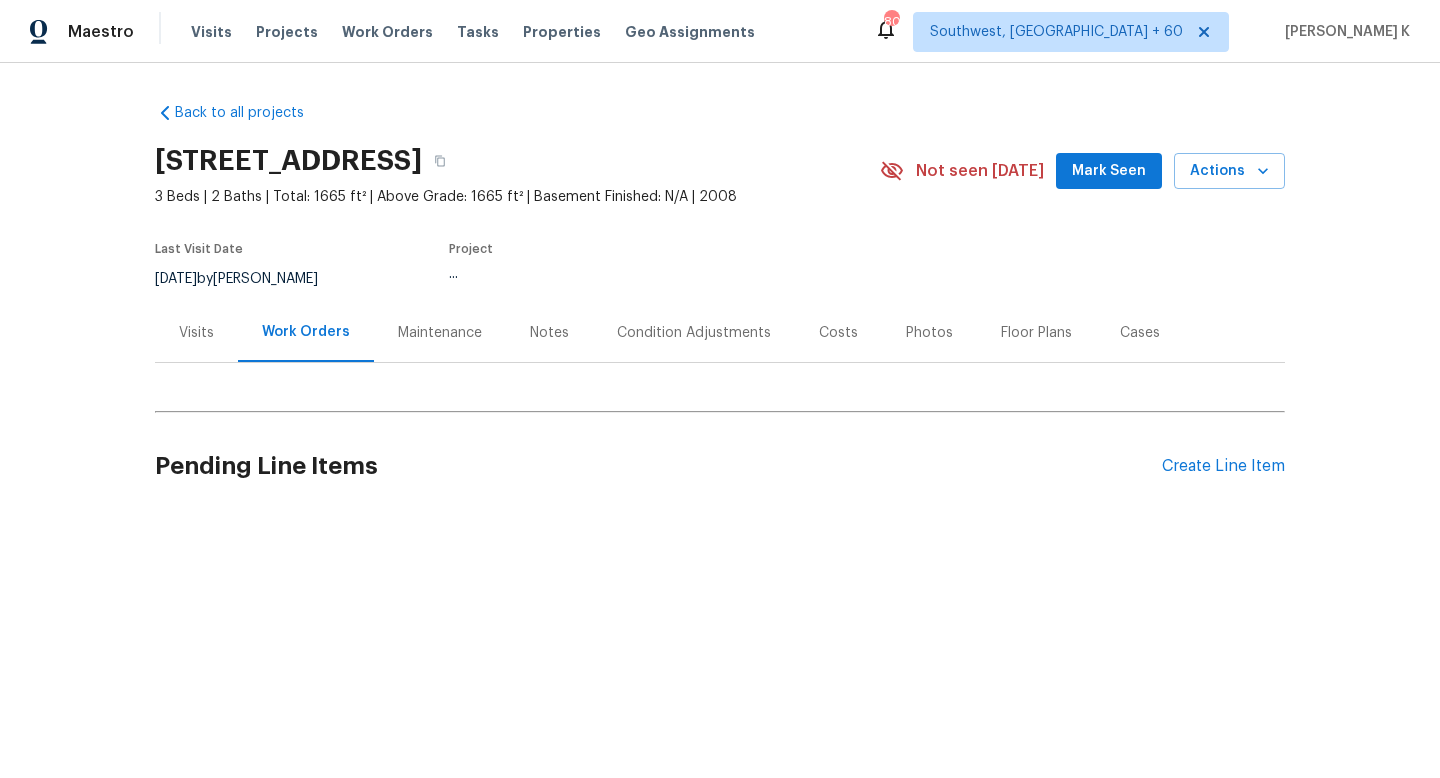 click on "Maintenance" at bounding box center [440, 333] 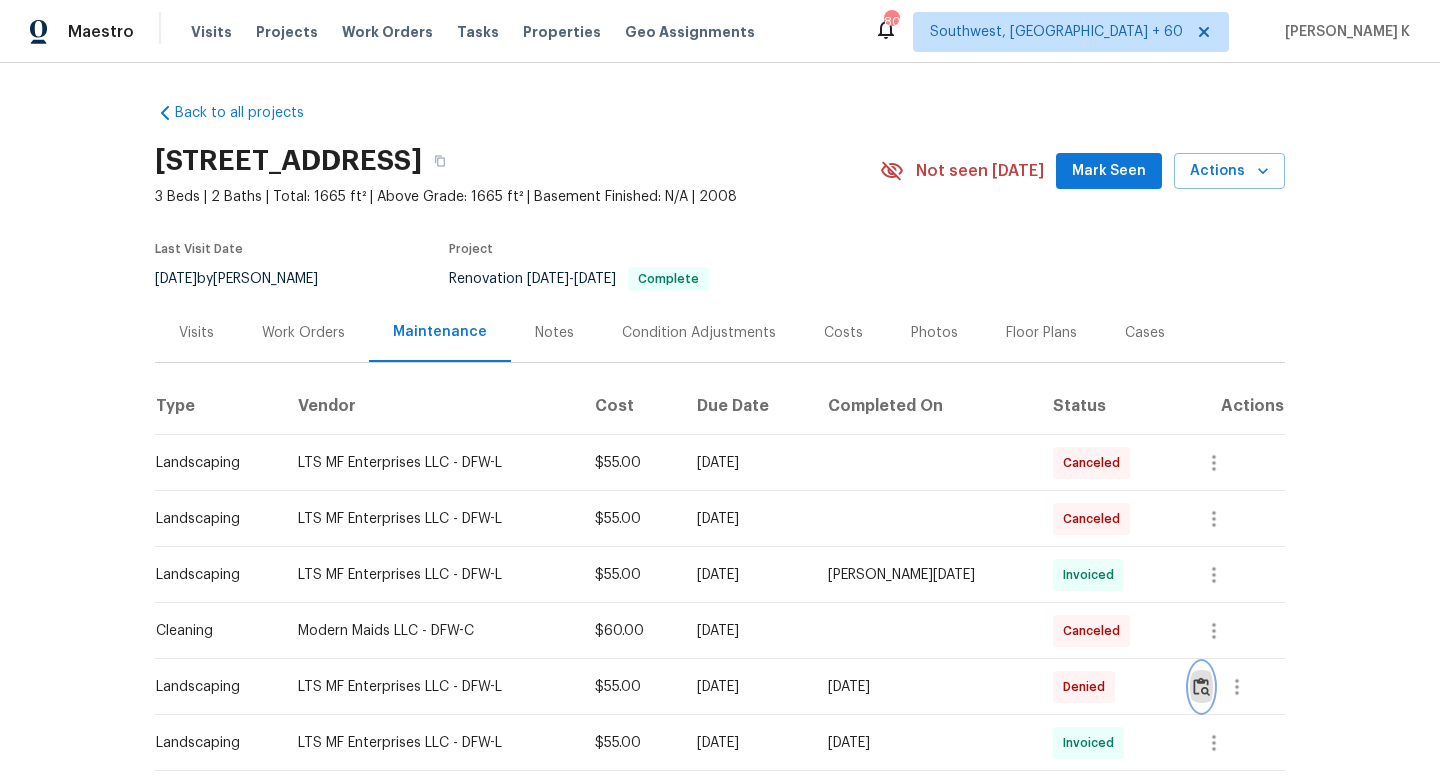 click at bounding box center [1201, 686] 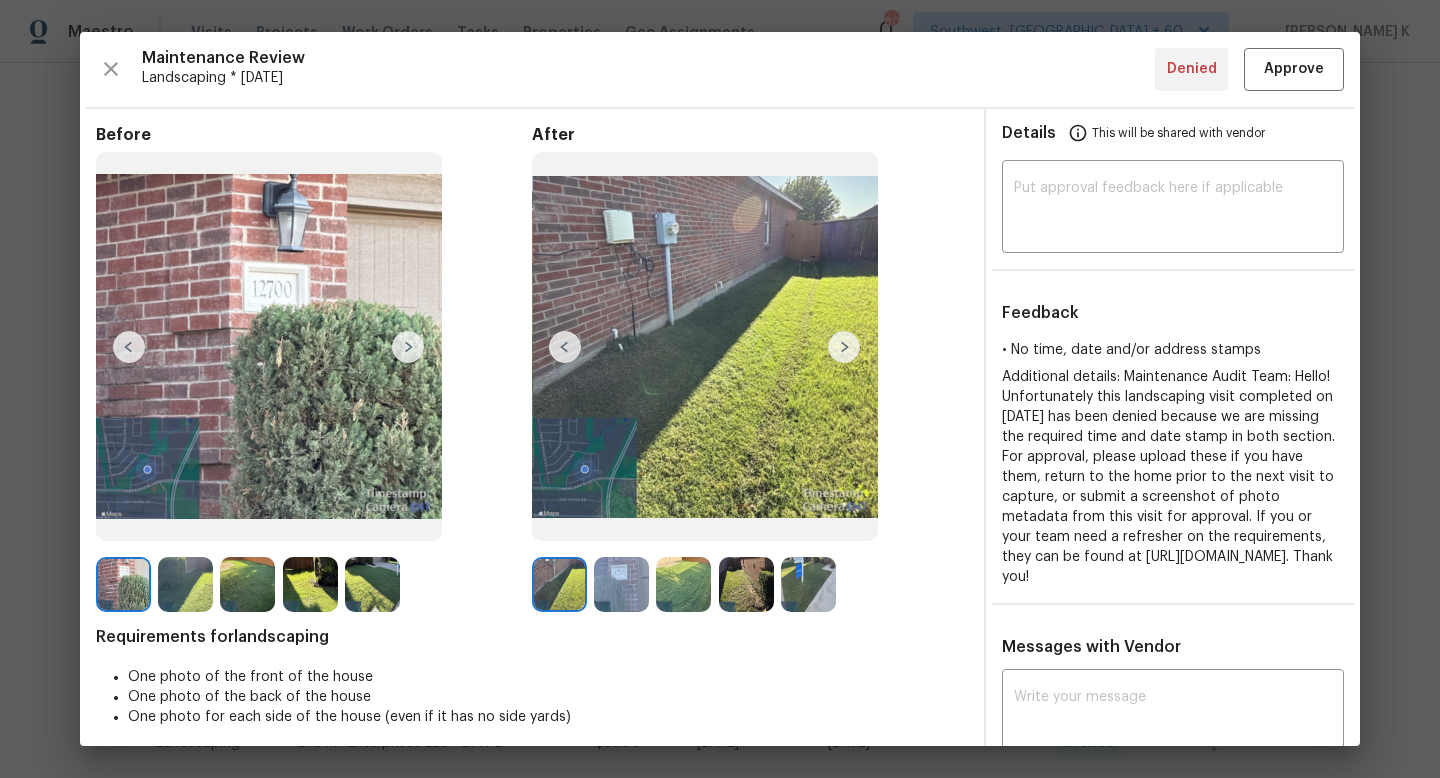 click at bounding box center (844, 347) 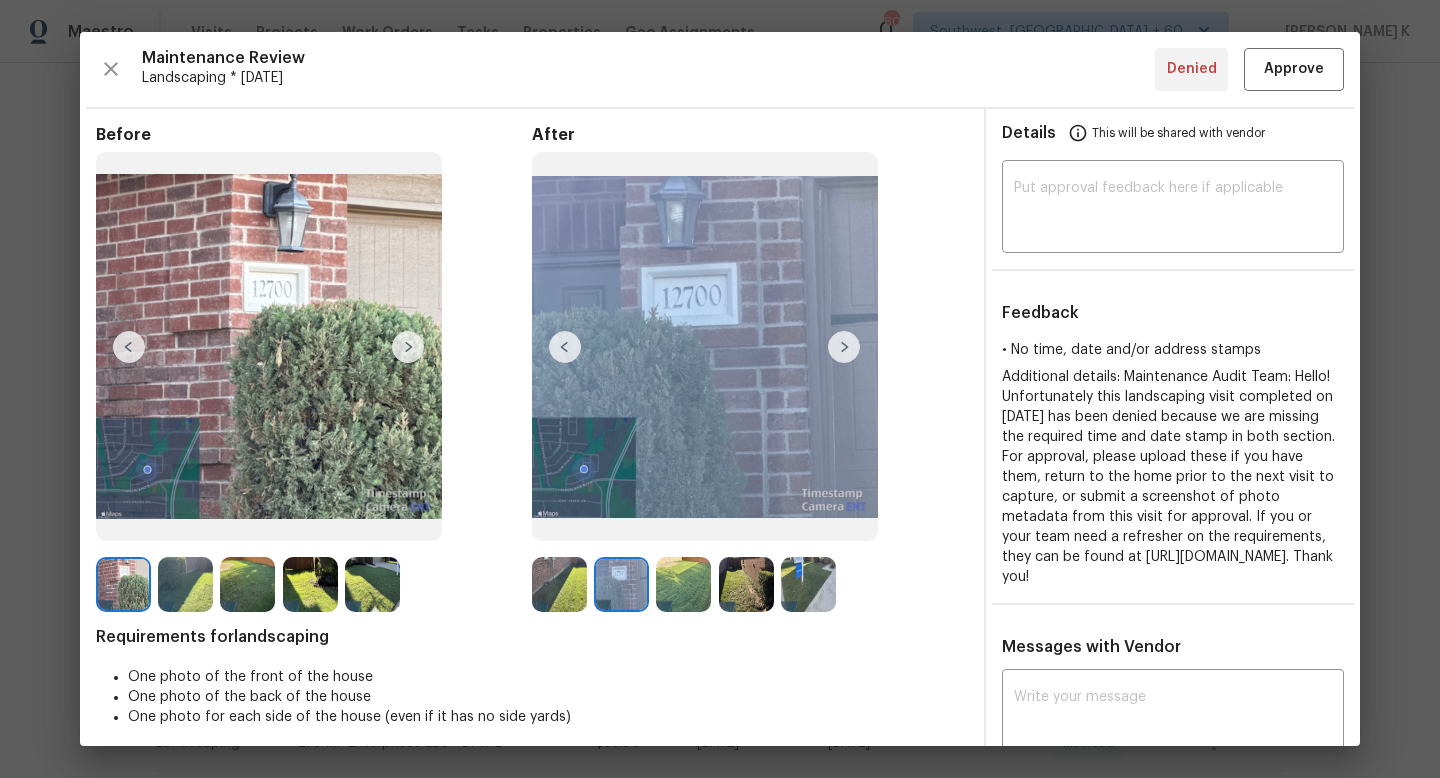 click at bounding box center (844, 347) 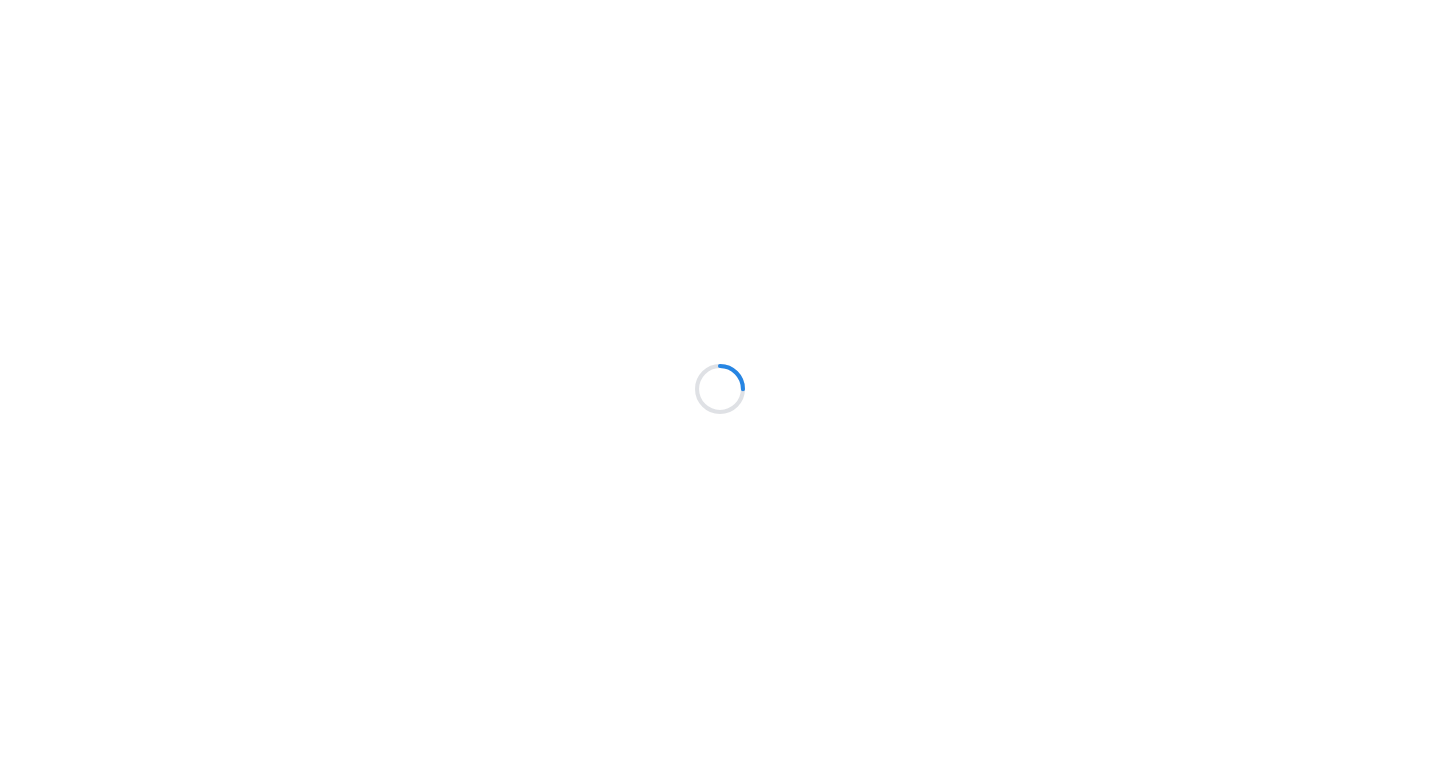 scroll, scrollTop: 0, scrollLeft: 0, axis: both 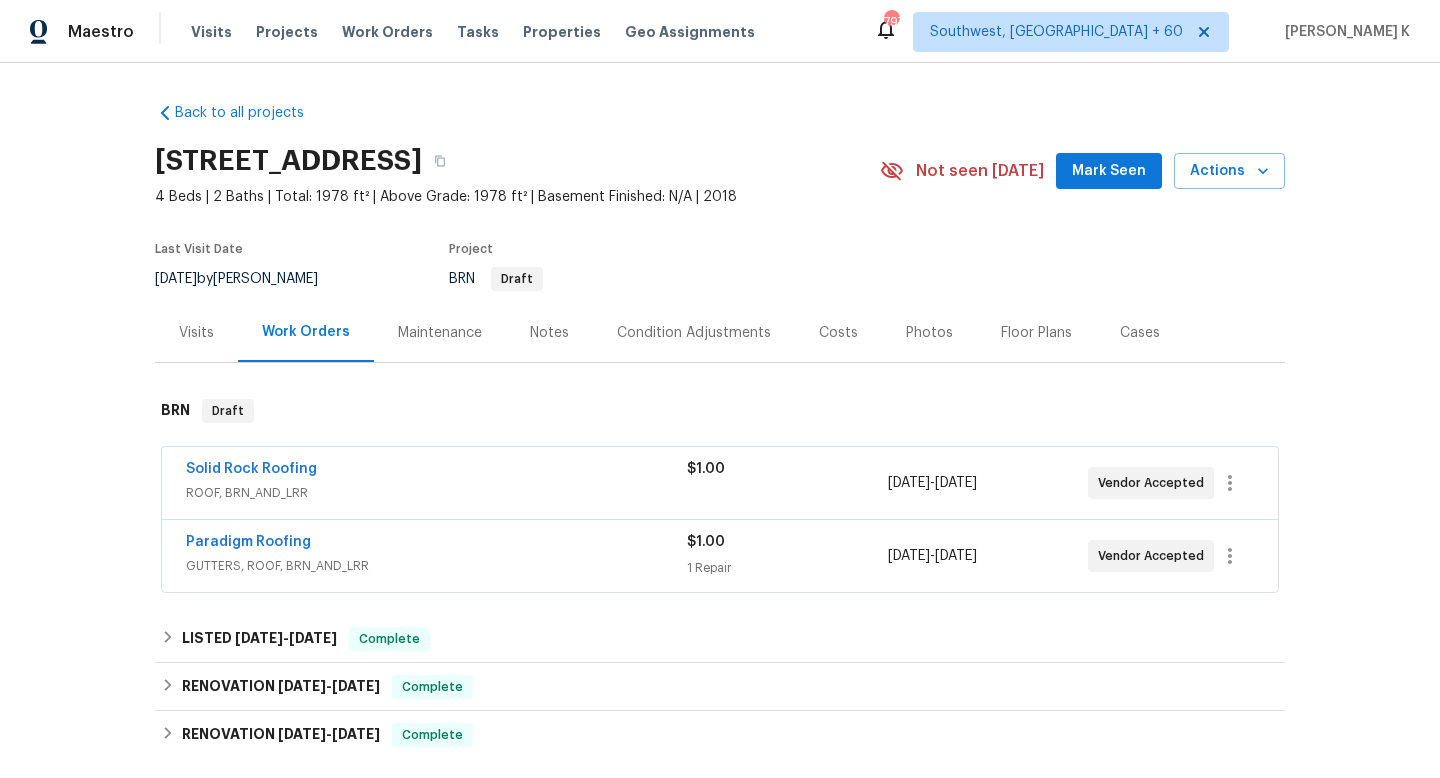 click on "Maintenance" at bounding box center (440, 332) 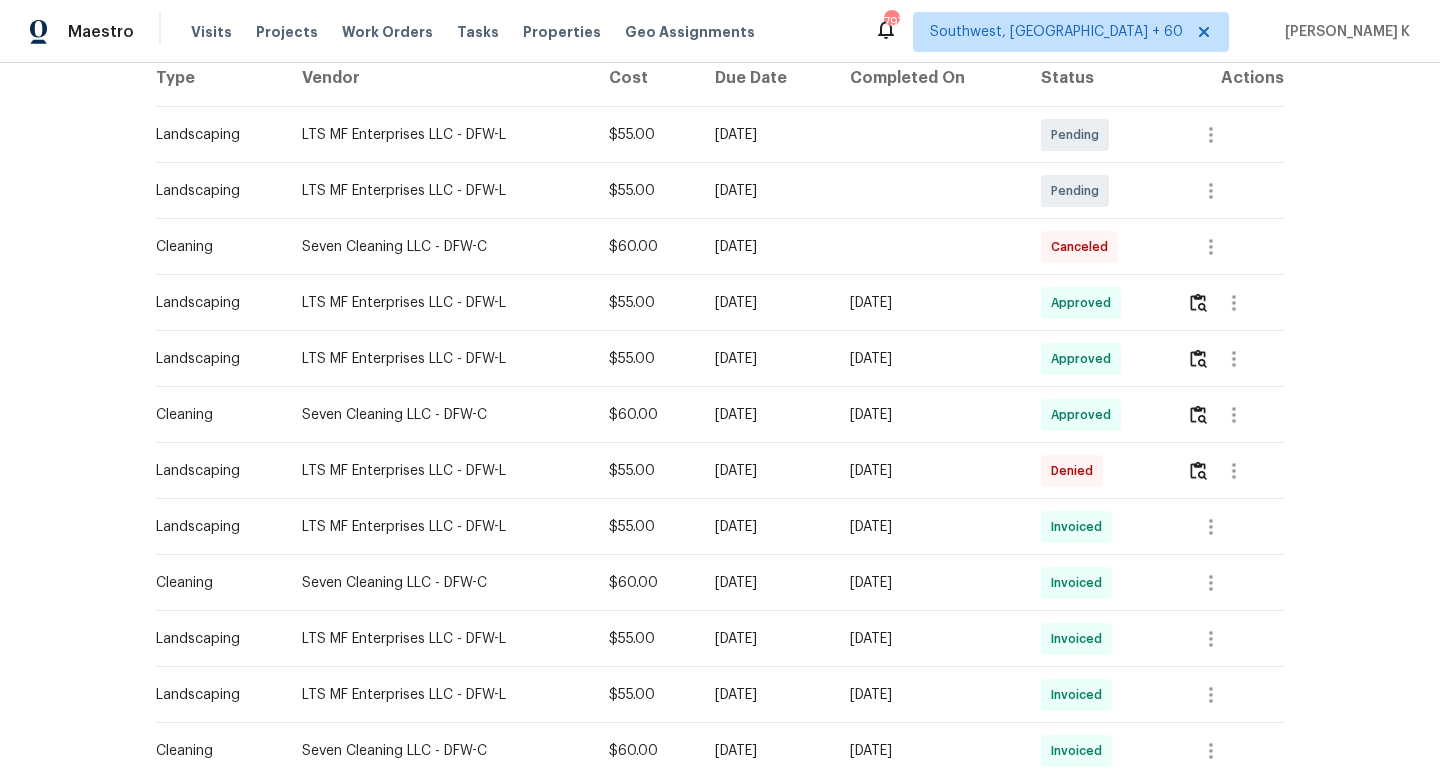 scroll, scrollTop: 404, scrollLeft: 0, axis: vertical 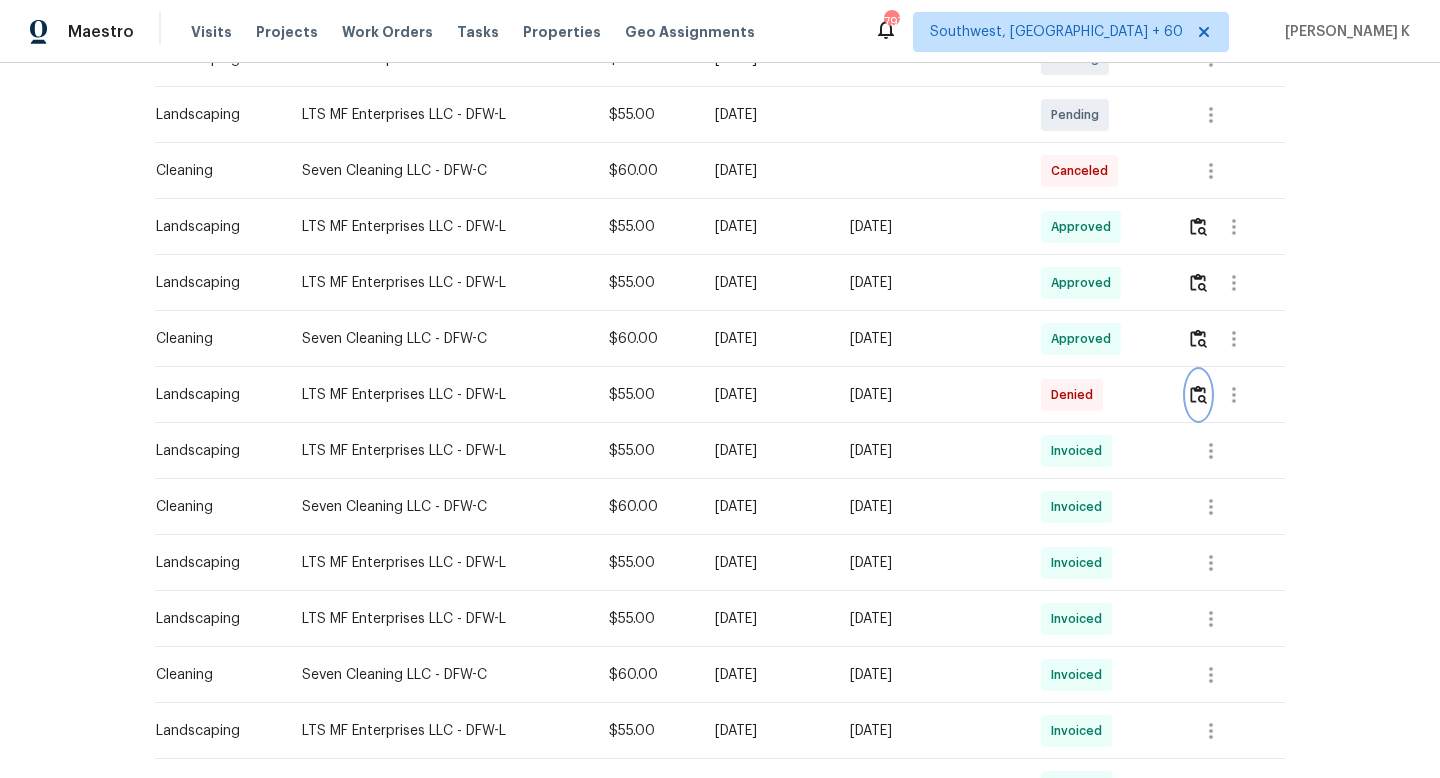 click at bounding box center (1198, 395) 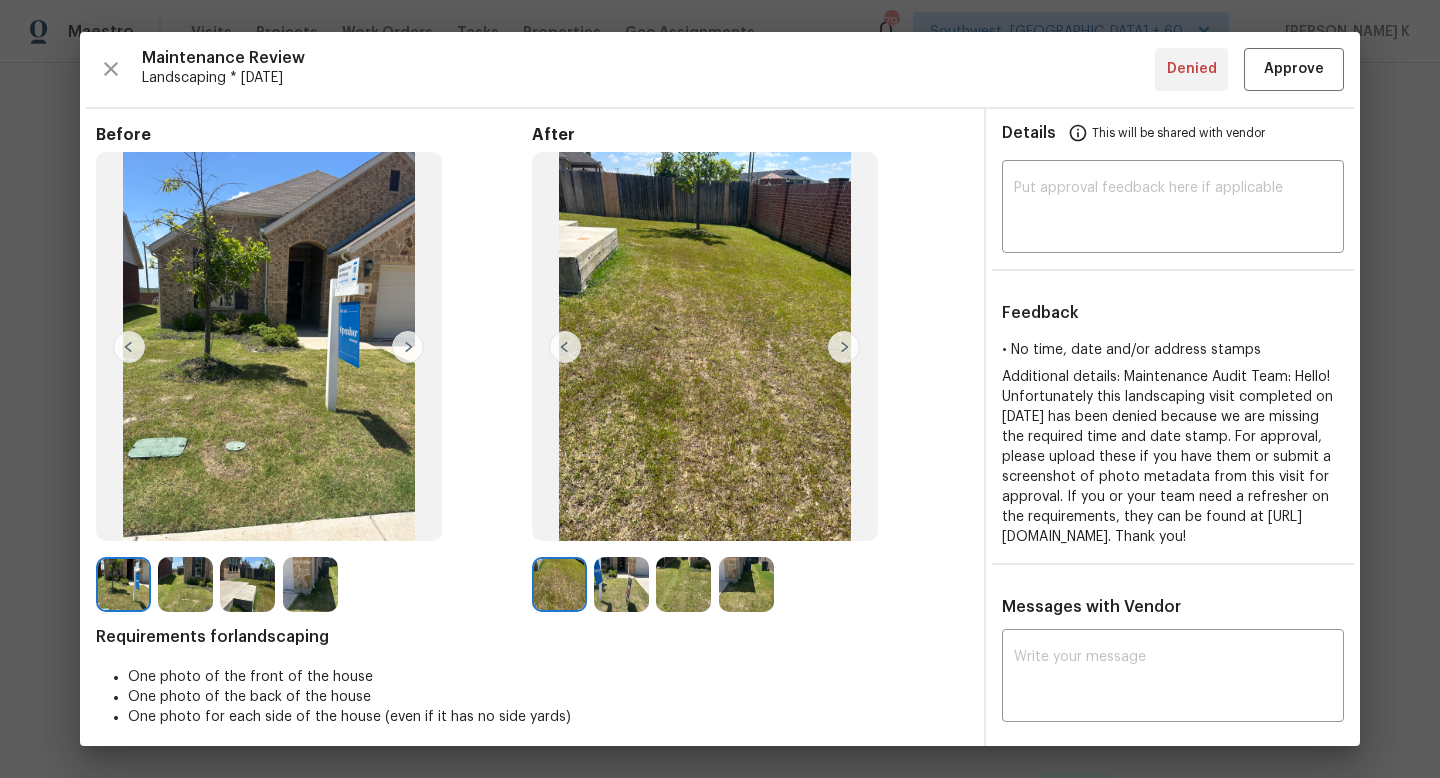 click at bounding box center (683, 584) 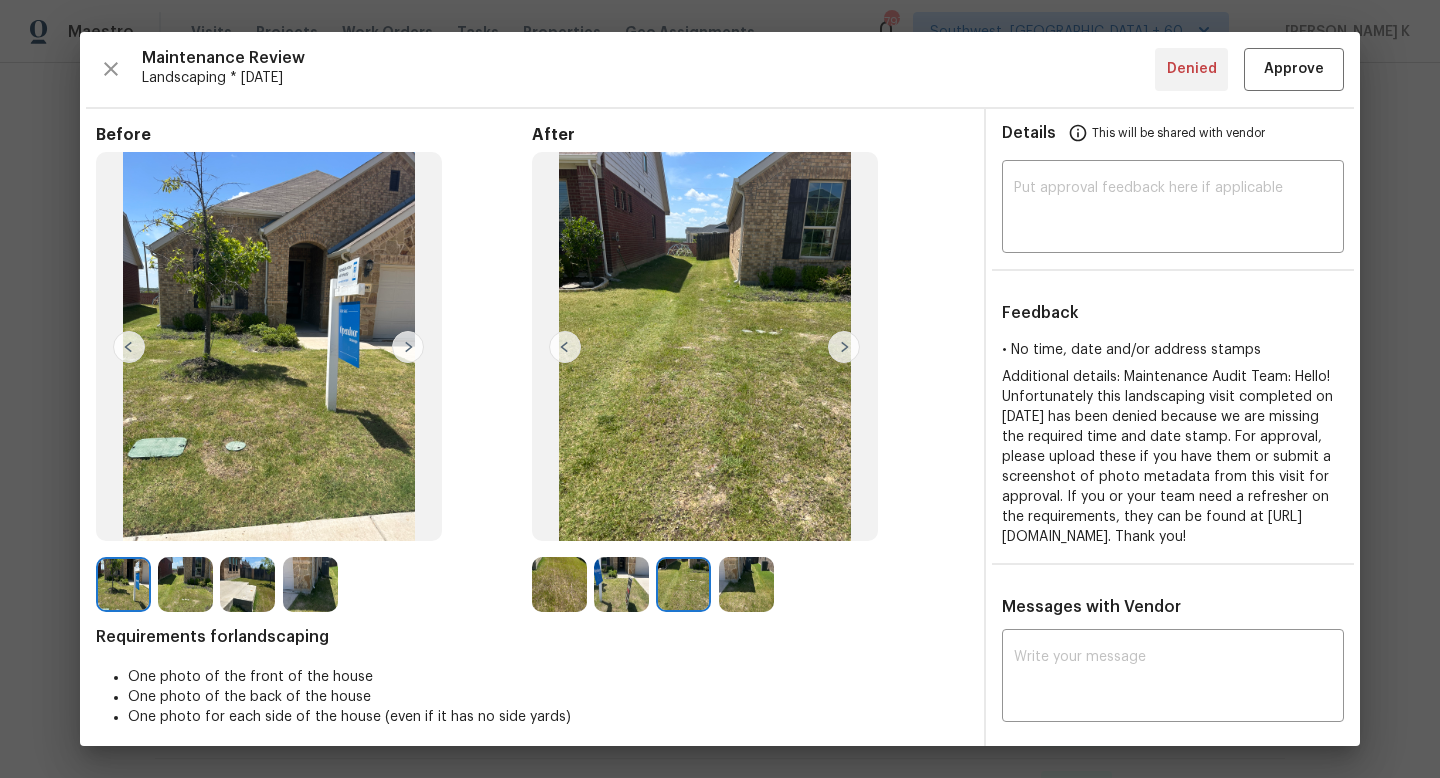 click at bounding box center (750, 584) 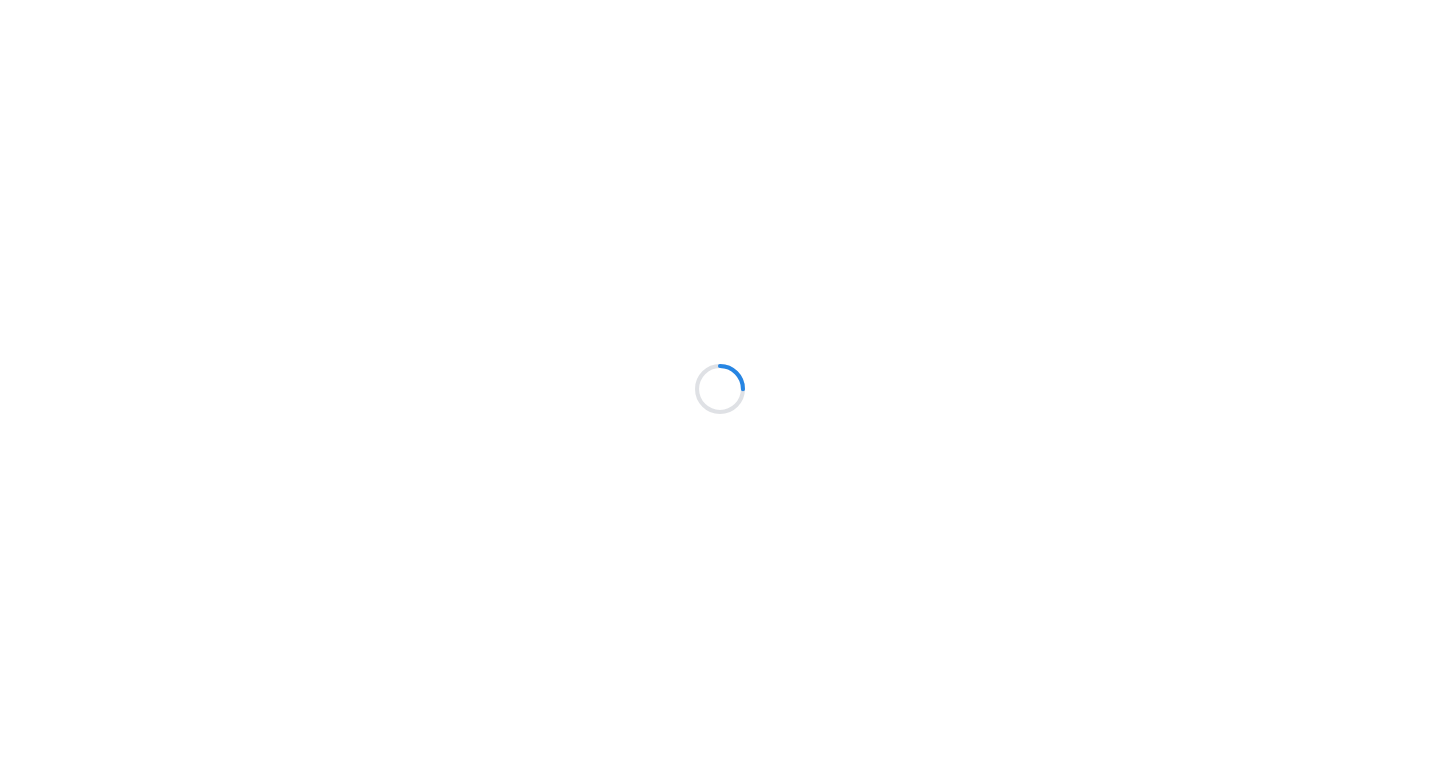 scroll, scrollTop: 0, scrollLeft: 0, axis: both 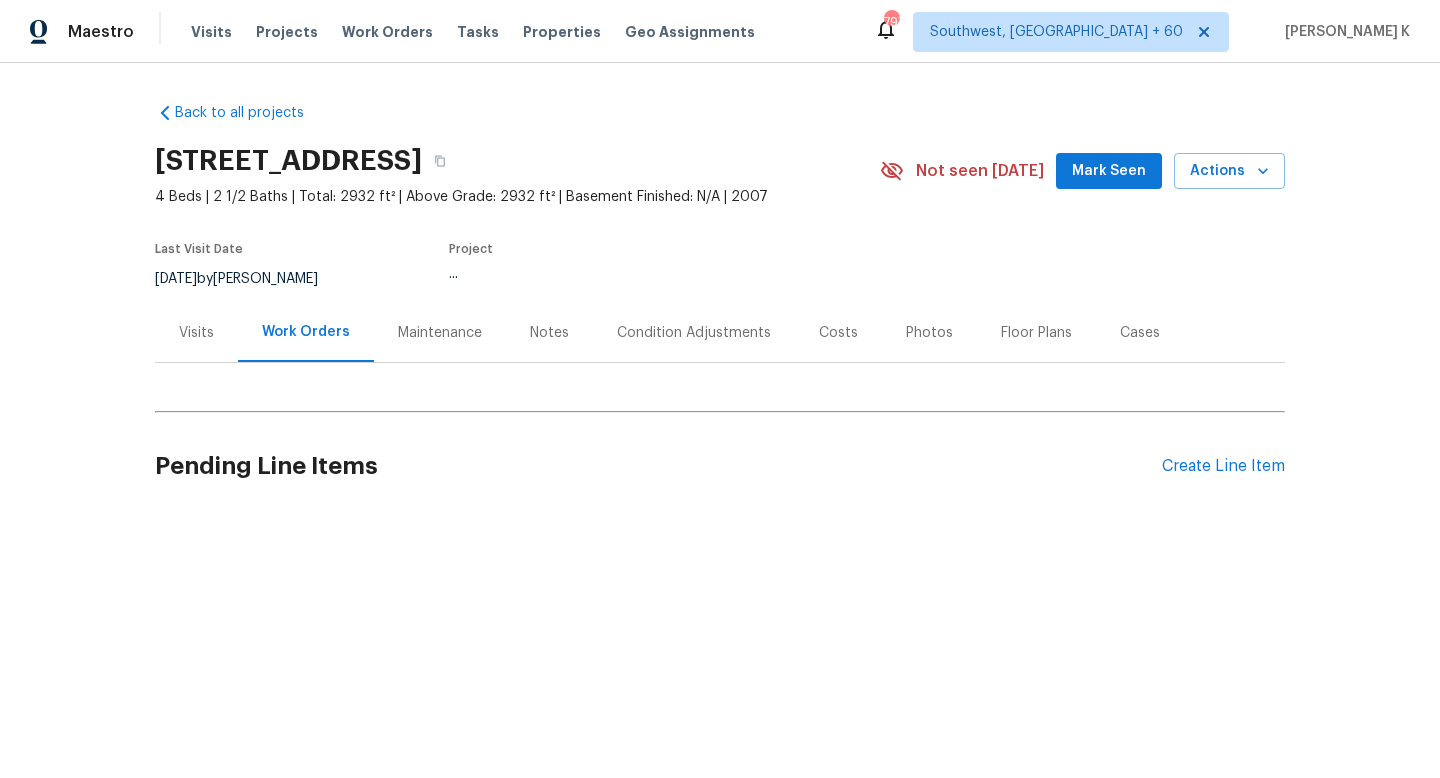 click on "Maintenance" at bounding box center [440, 333] 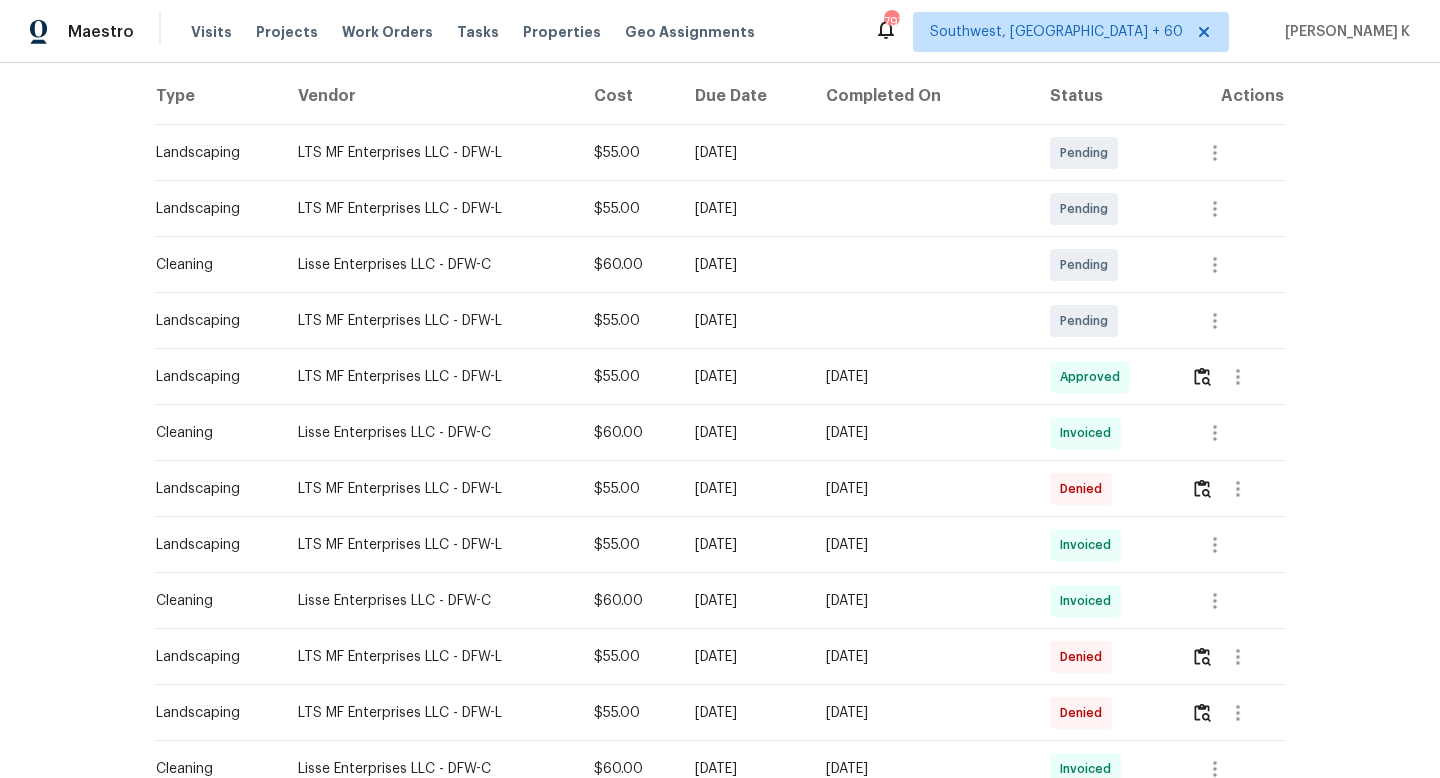 scroll, scrollTop: 469, scrollLeft: 0, axis: vertical 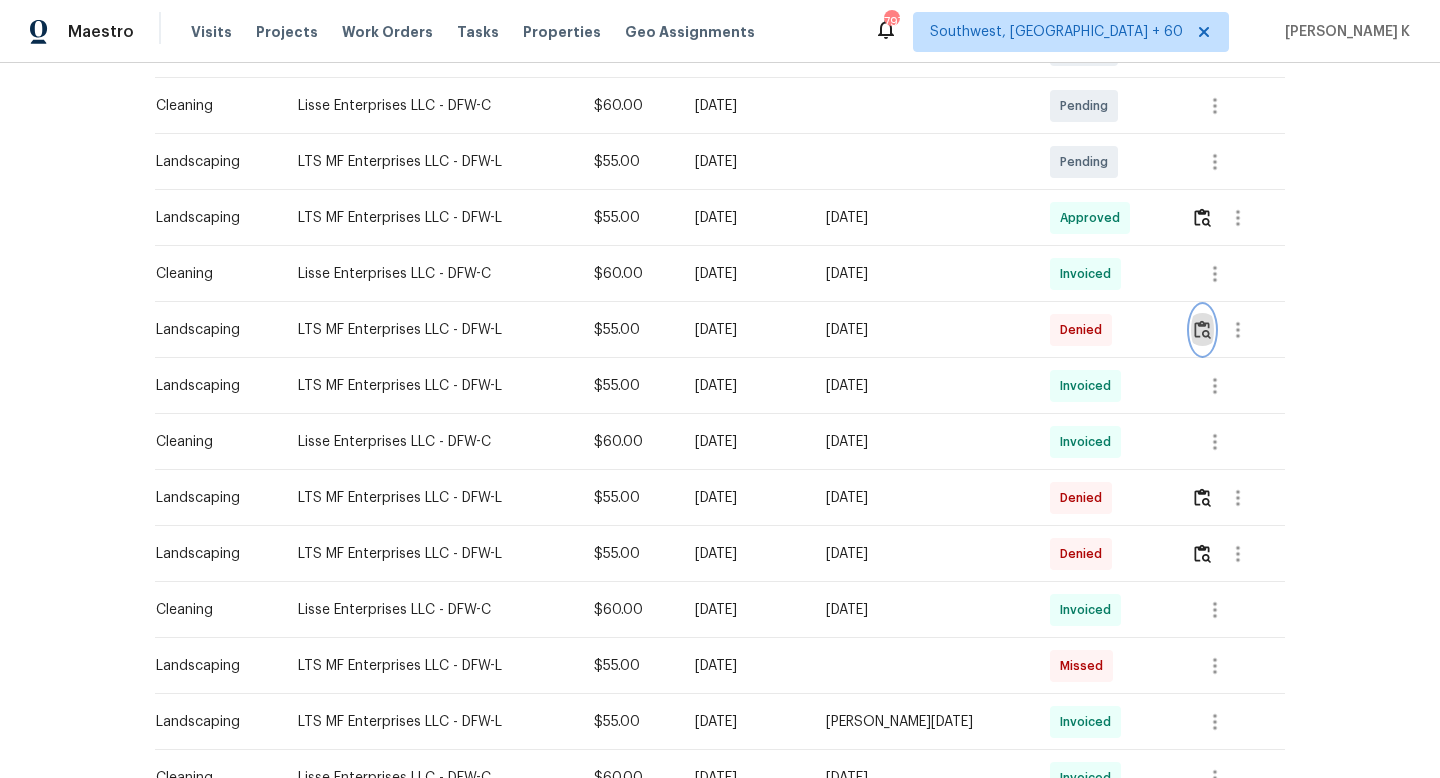 click at bounding box center (1202, 329) 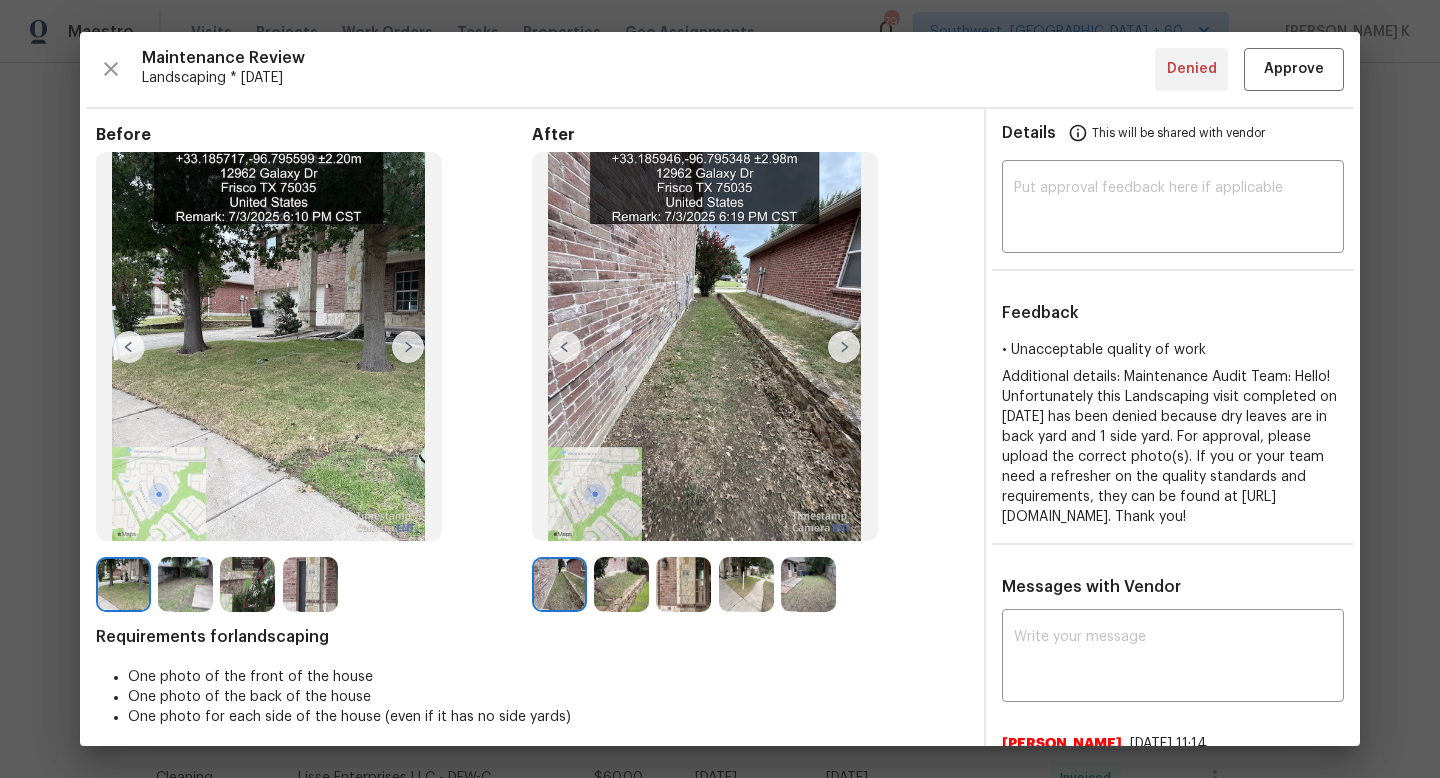 click at bounding box center (621, 584) 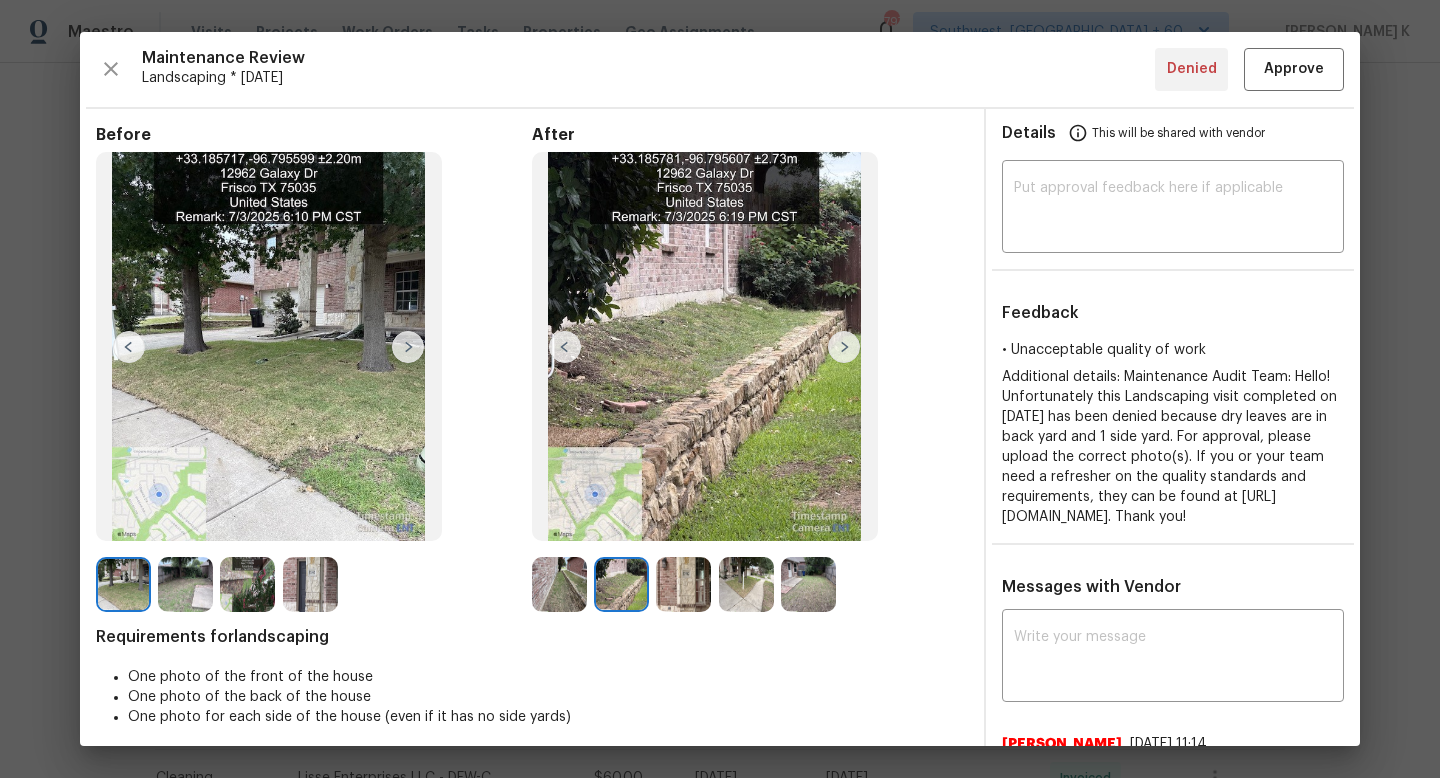click at bounding box center [683, 584] 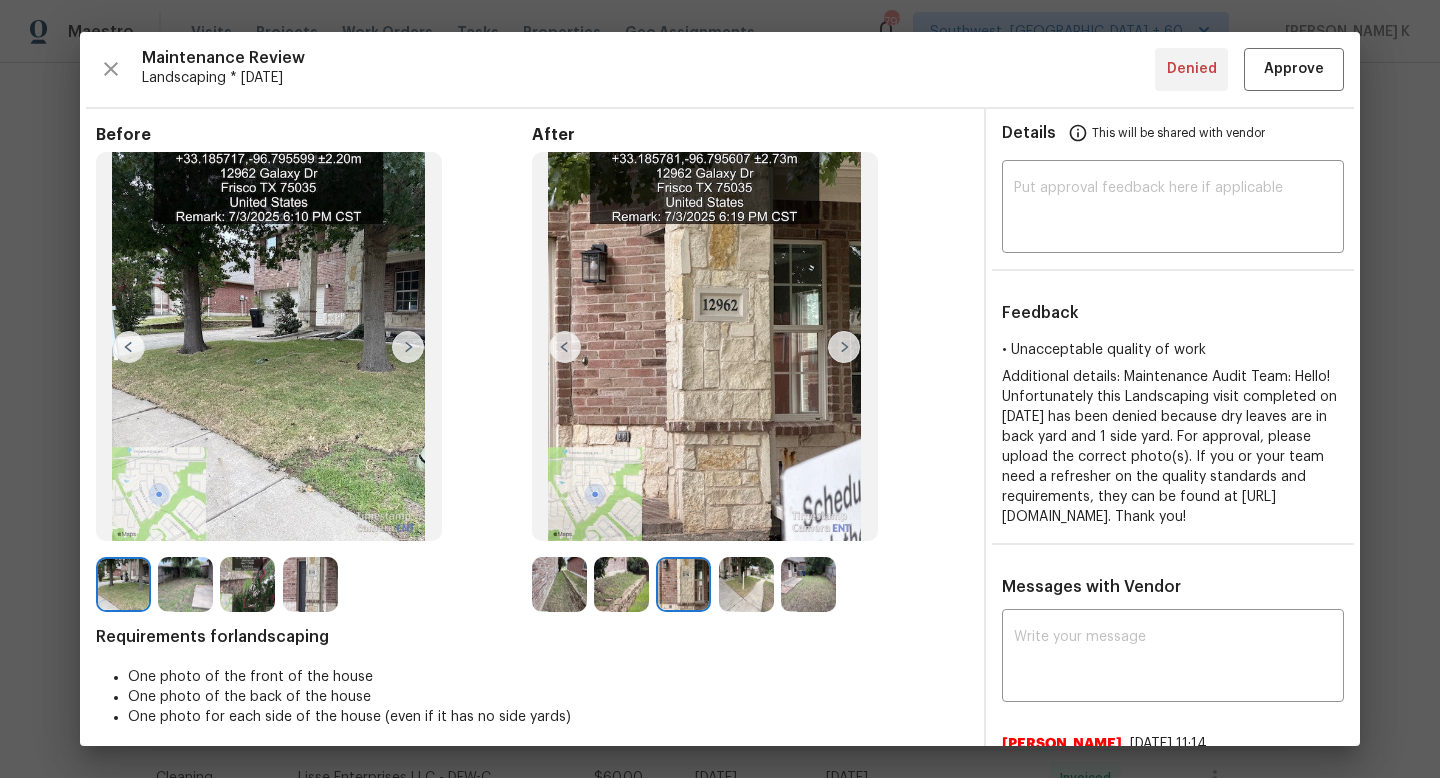 click at bounding box center [746, 584] 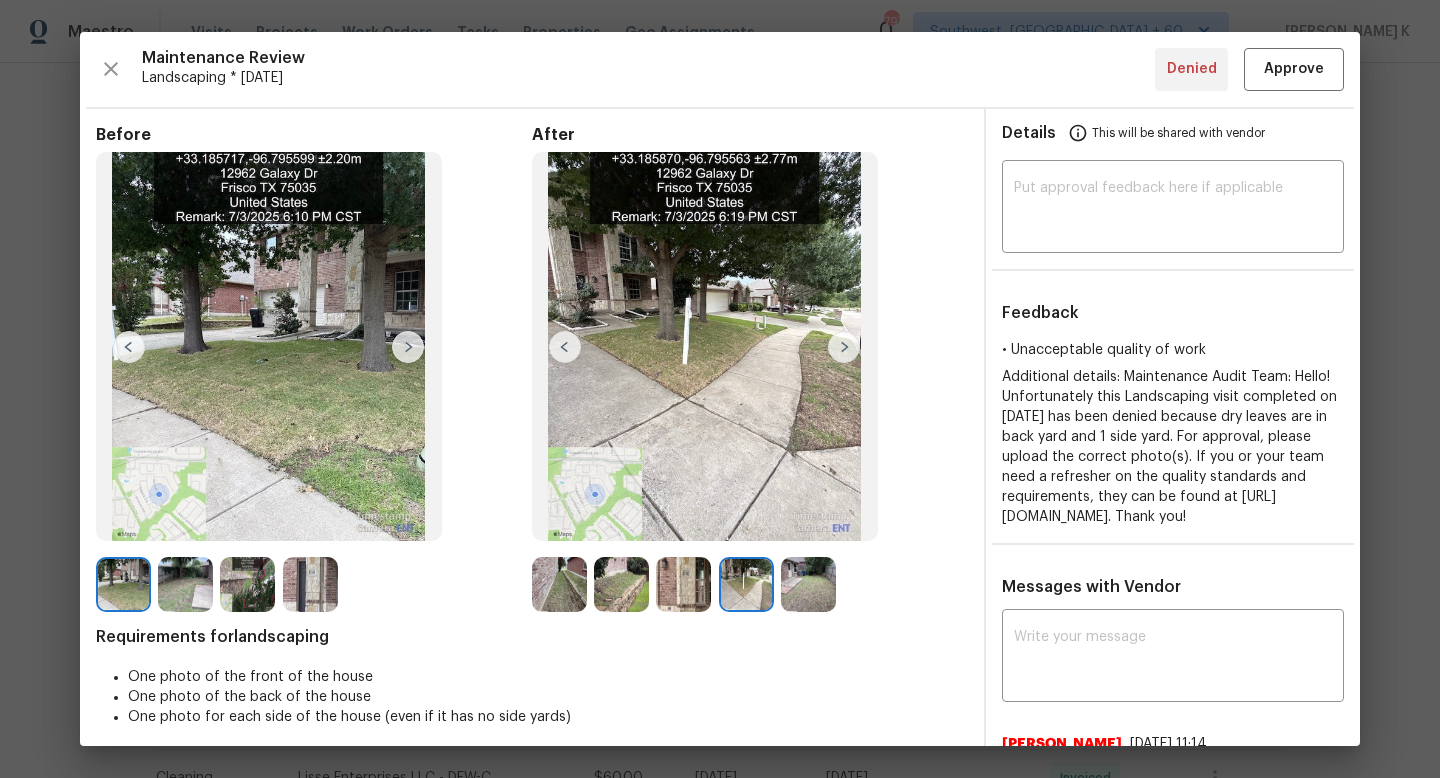 click at bounding box center [808, 584] 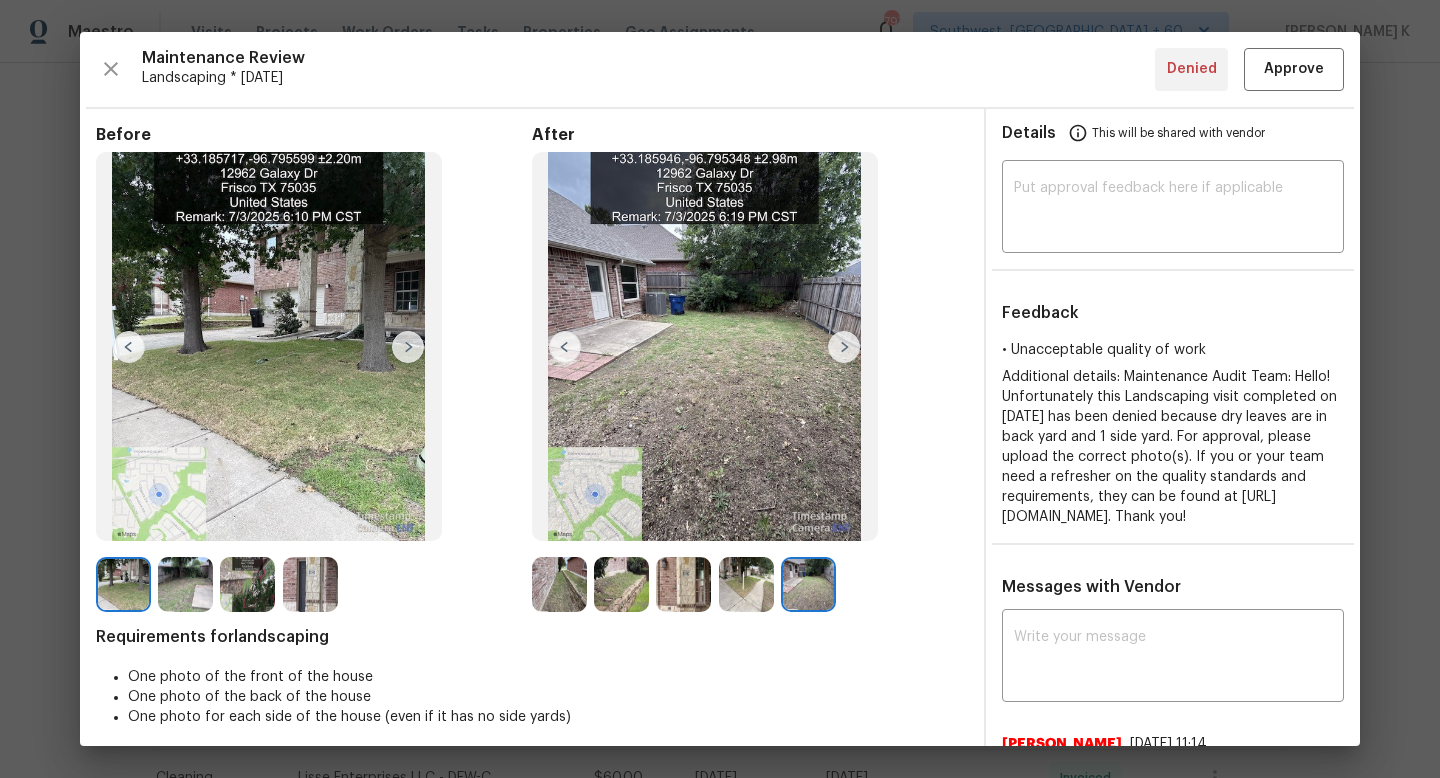 click at bounding box center (705, 346) 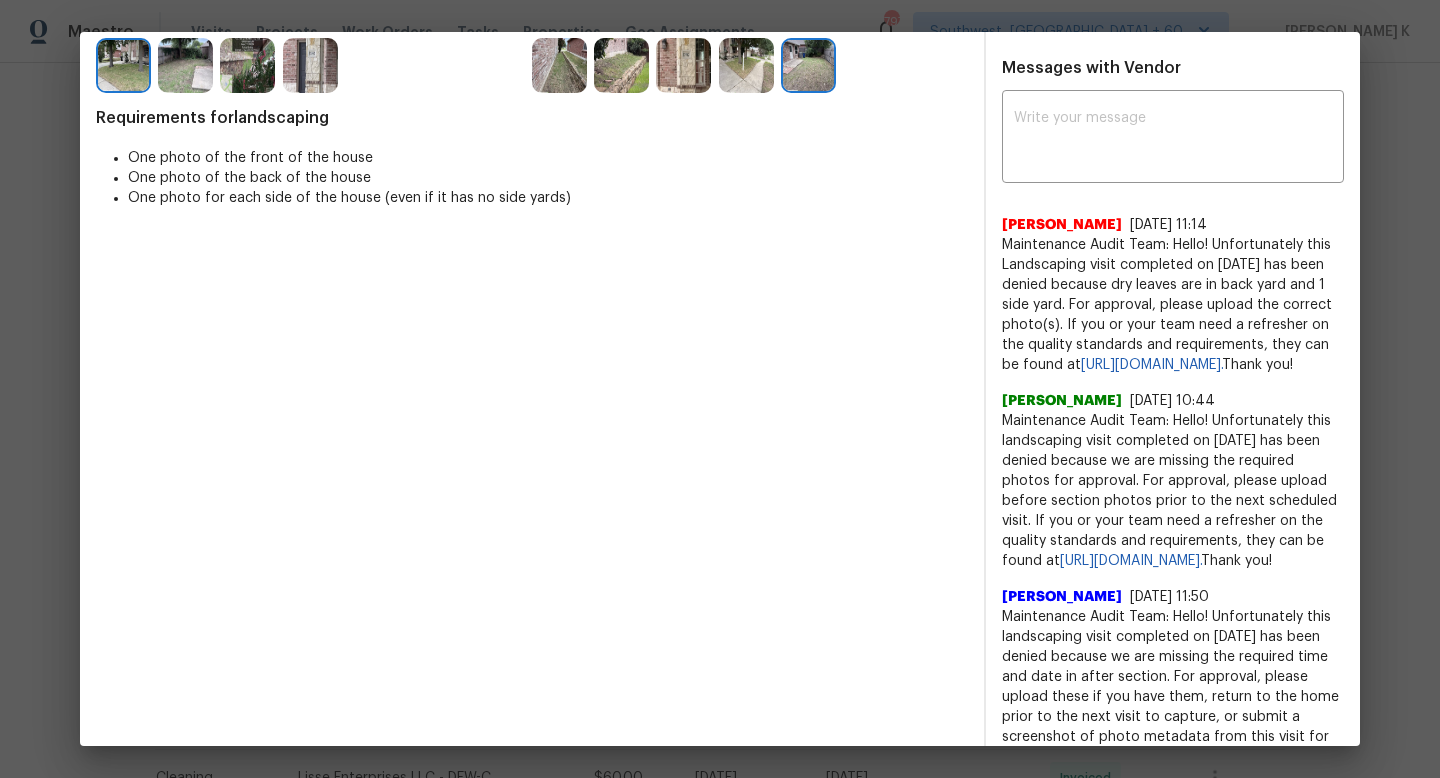 scroll, scrollTop: 0, scrollLeft: 0, axis: both 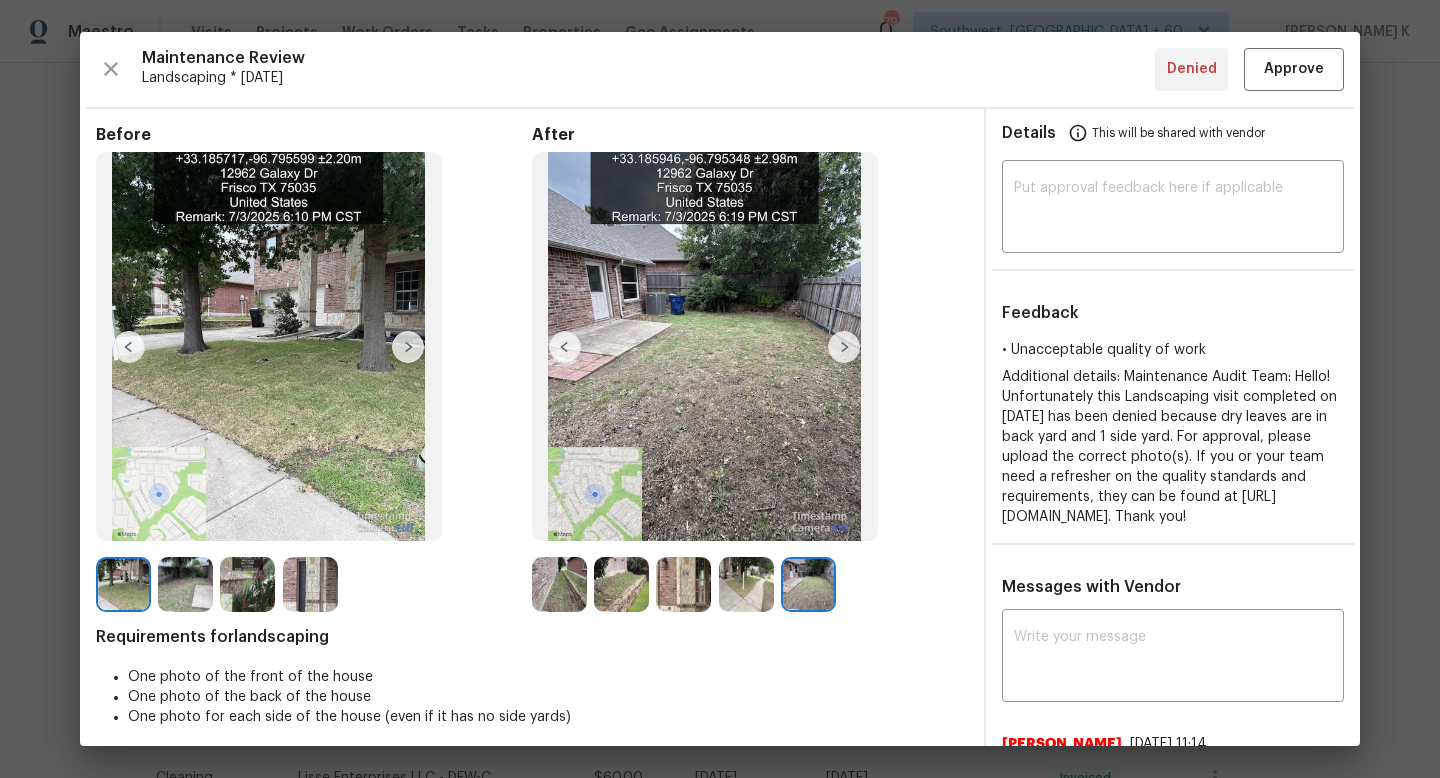 click at bounding box center [185, 584] 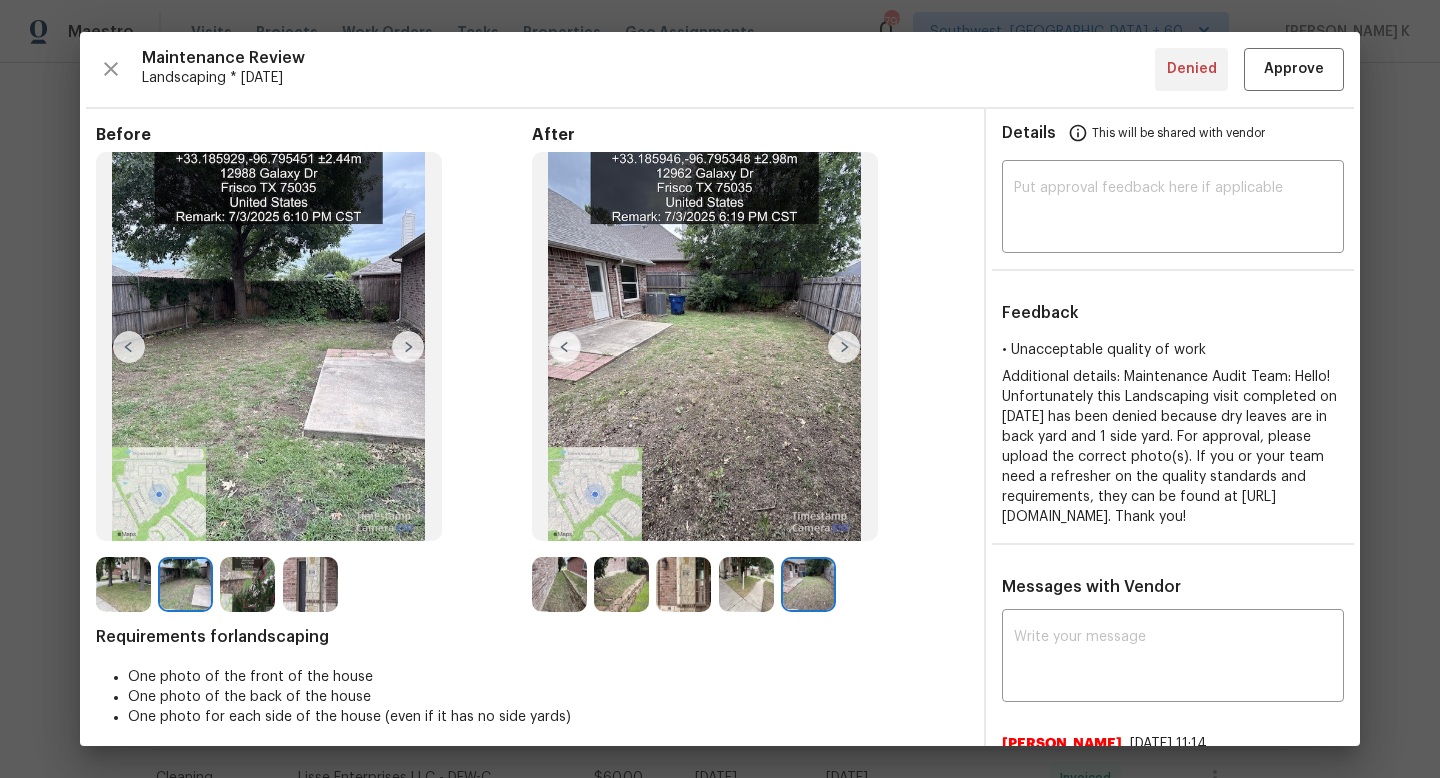 click at bounding box center (247, 584) 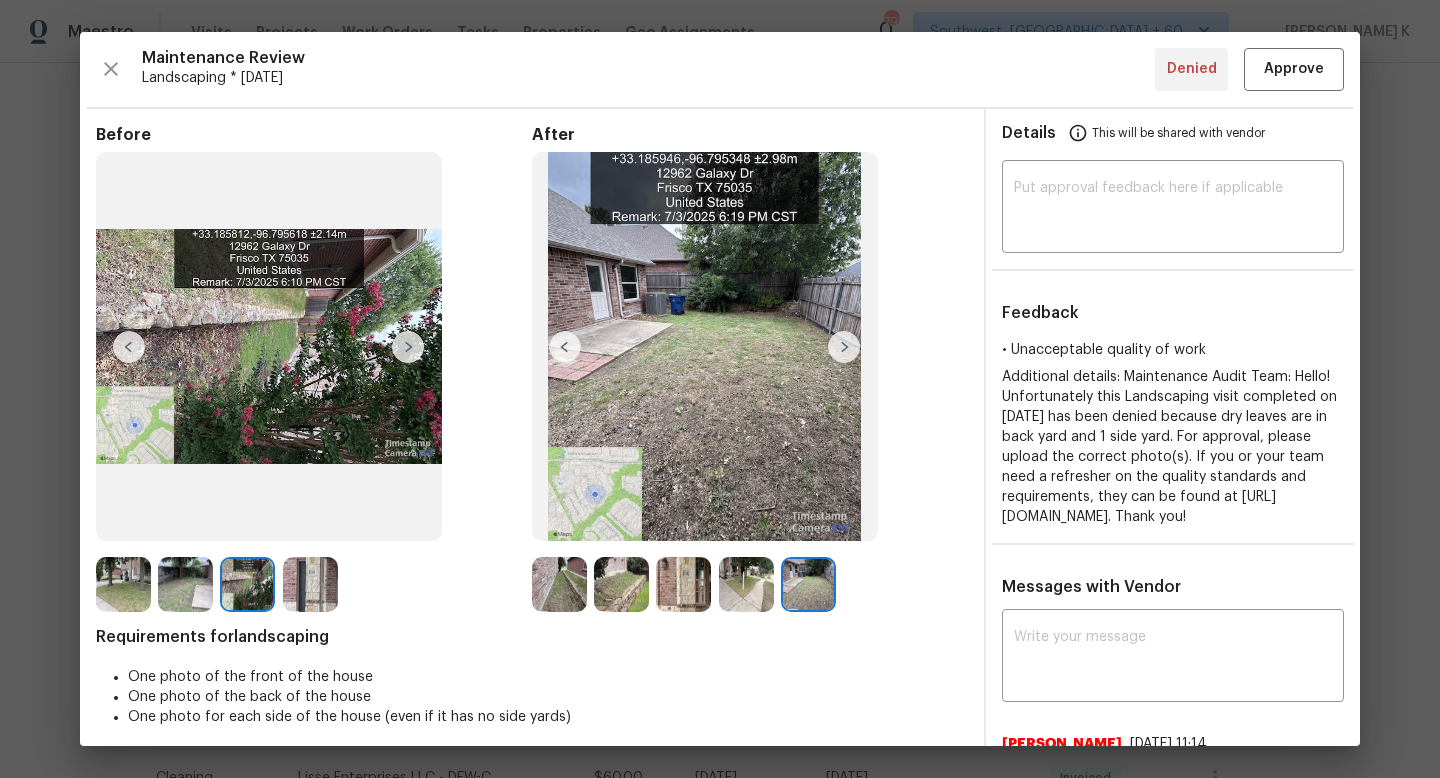 click at bounding box center [310, 584] 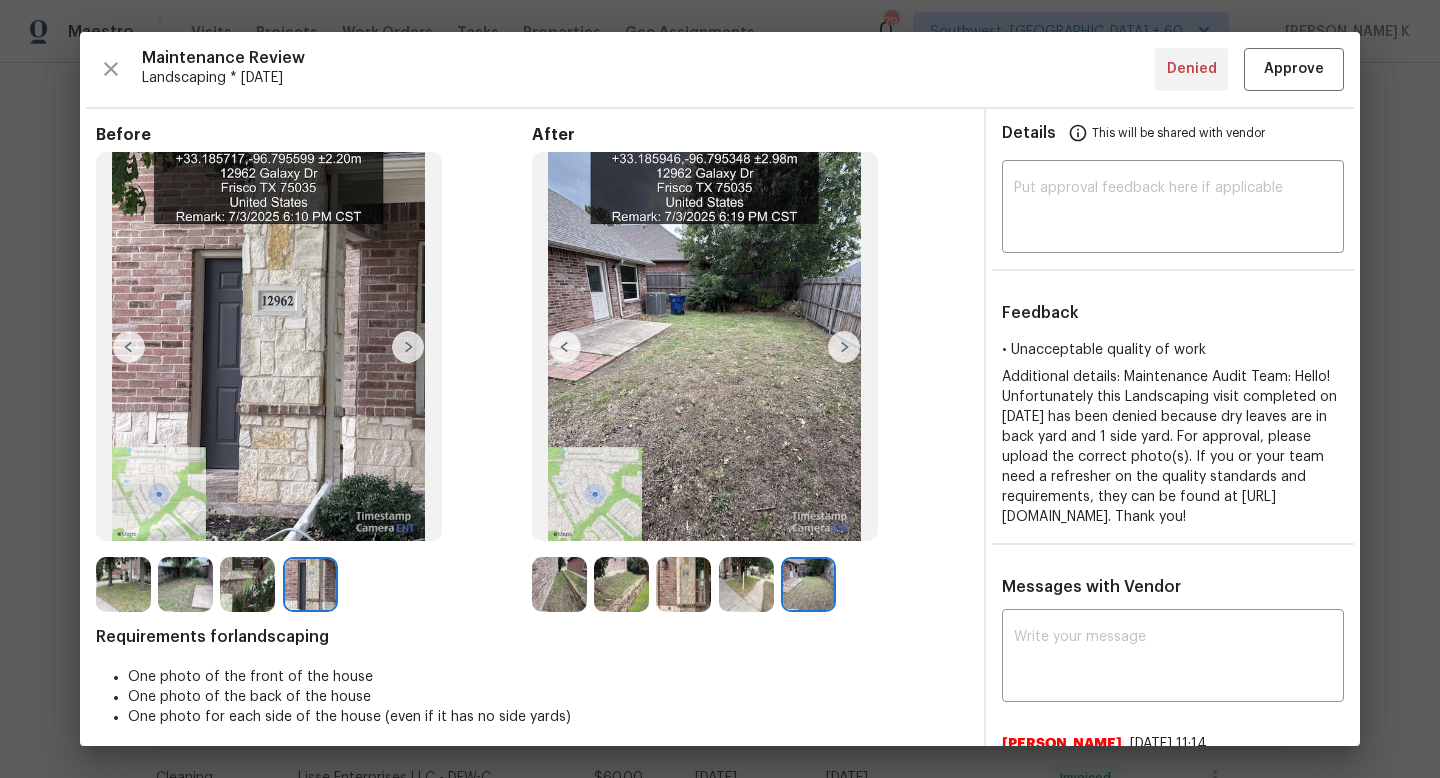 click at bounding box center [123, 584] 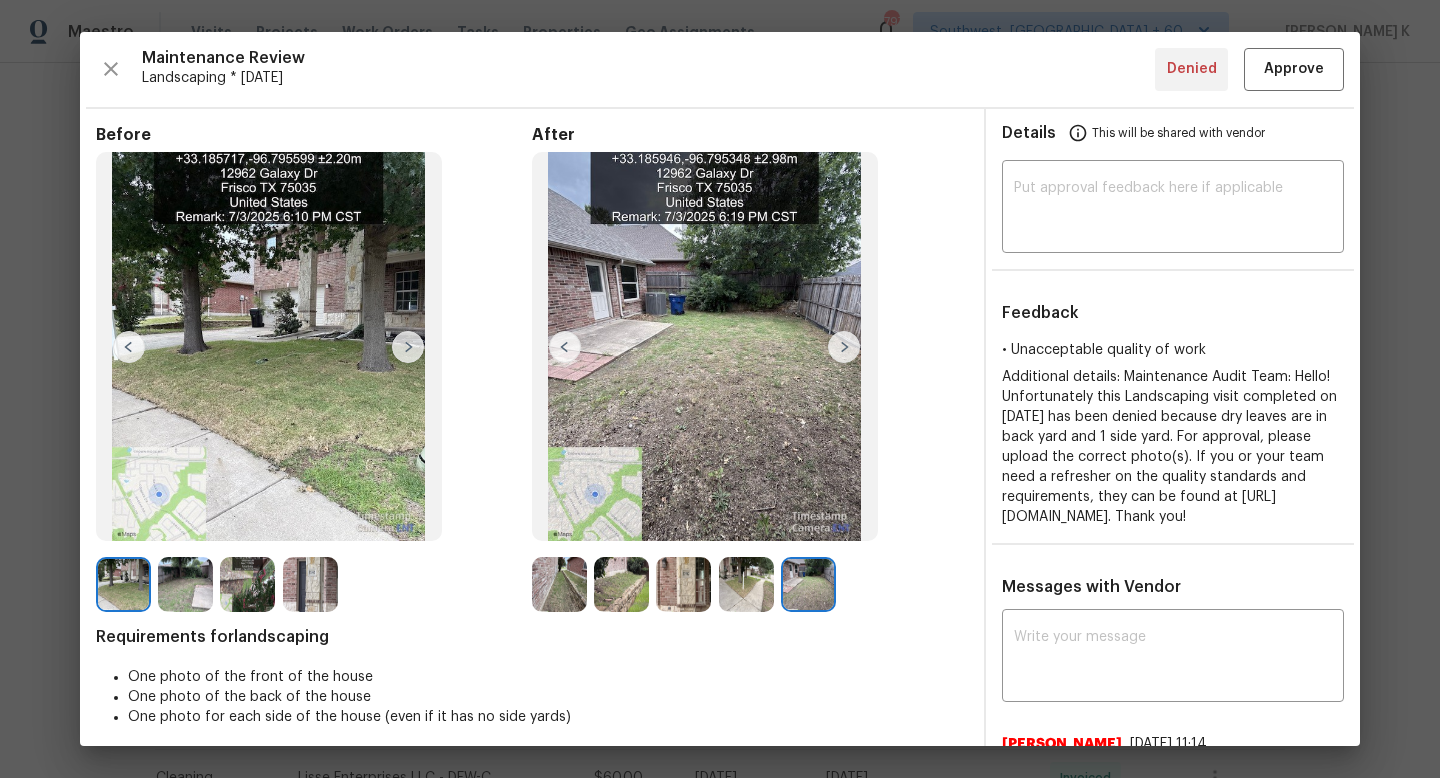 click at bounding box center (185, 584) 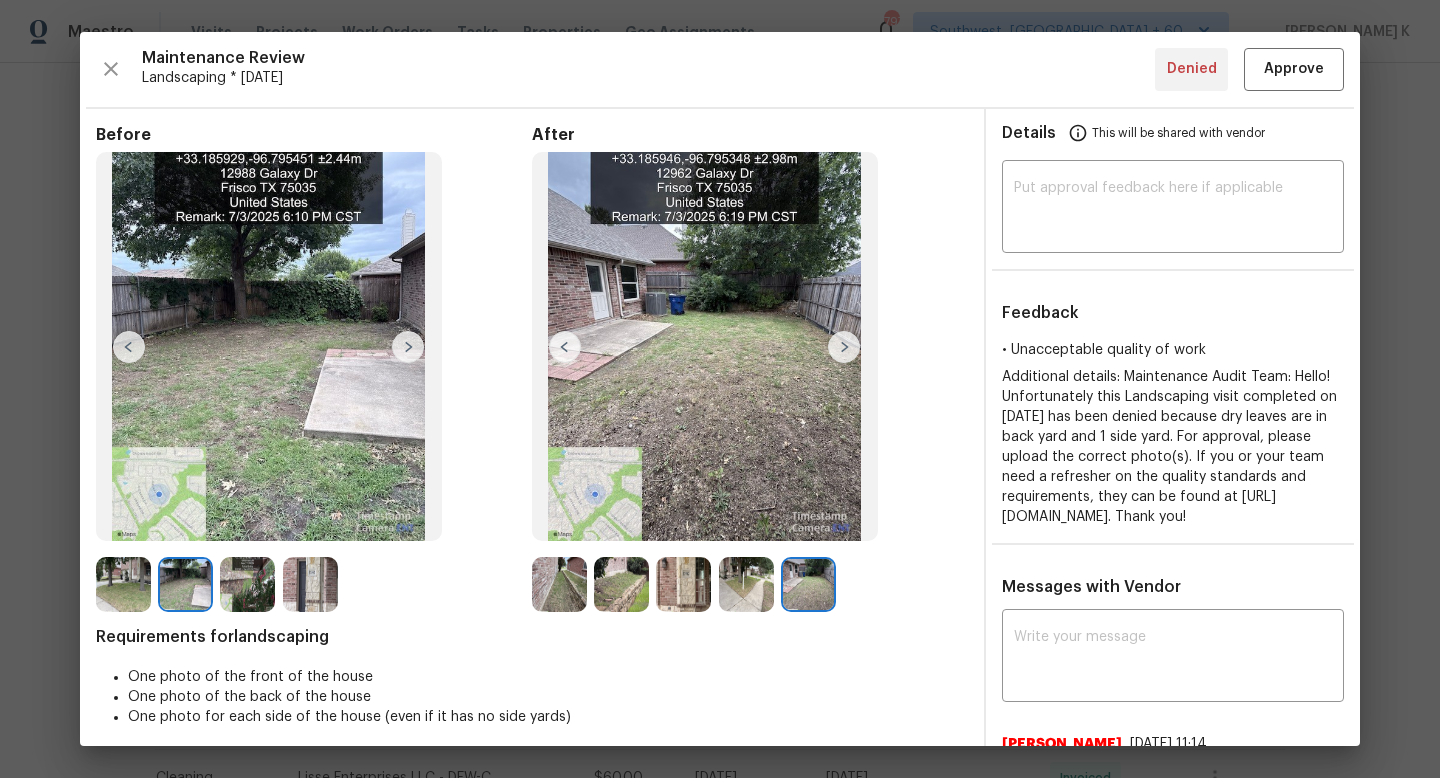 click at bounding box center [559, 584] 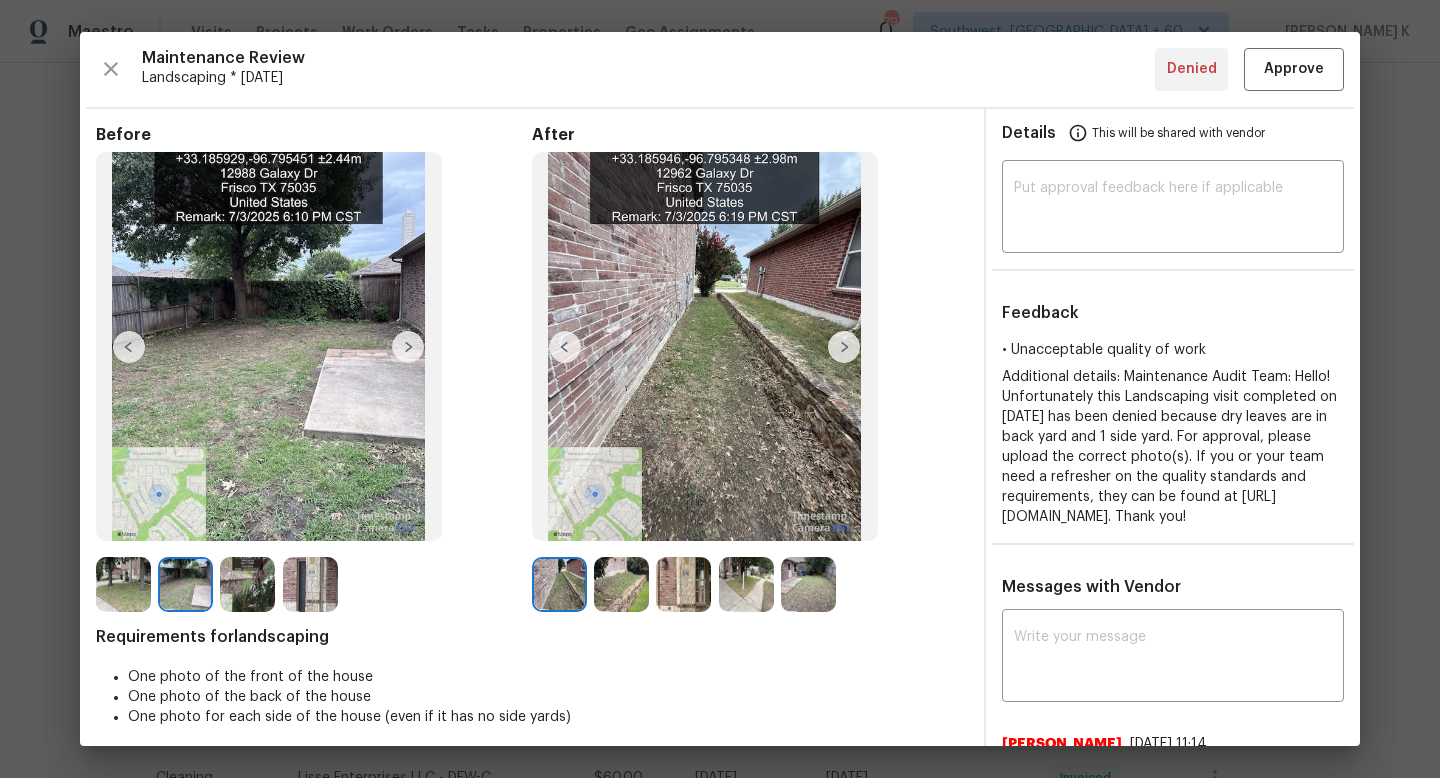 click at bounding box center (621, 584) 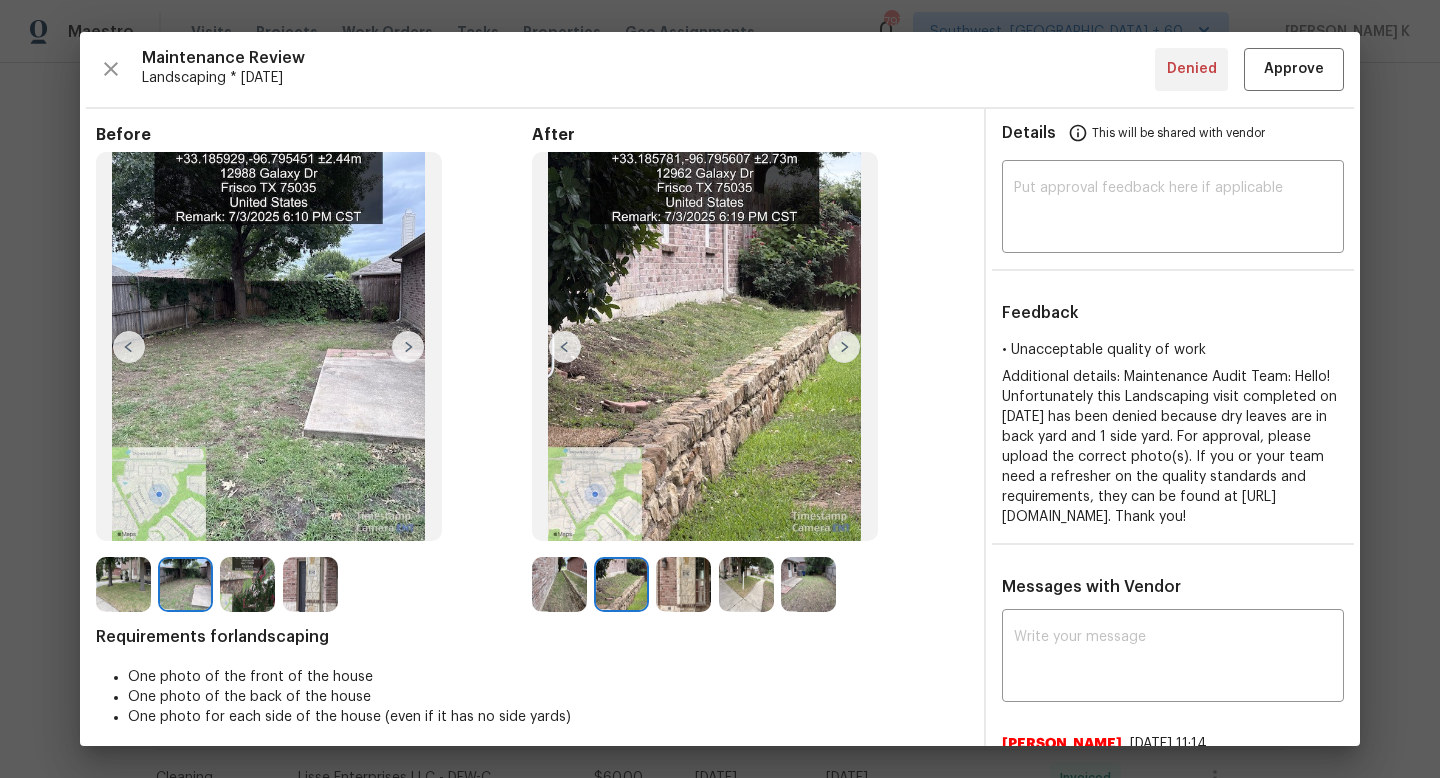 click at bounding box center (683, 584) 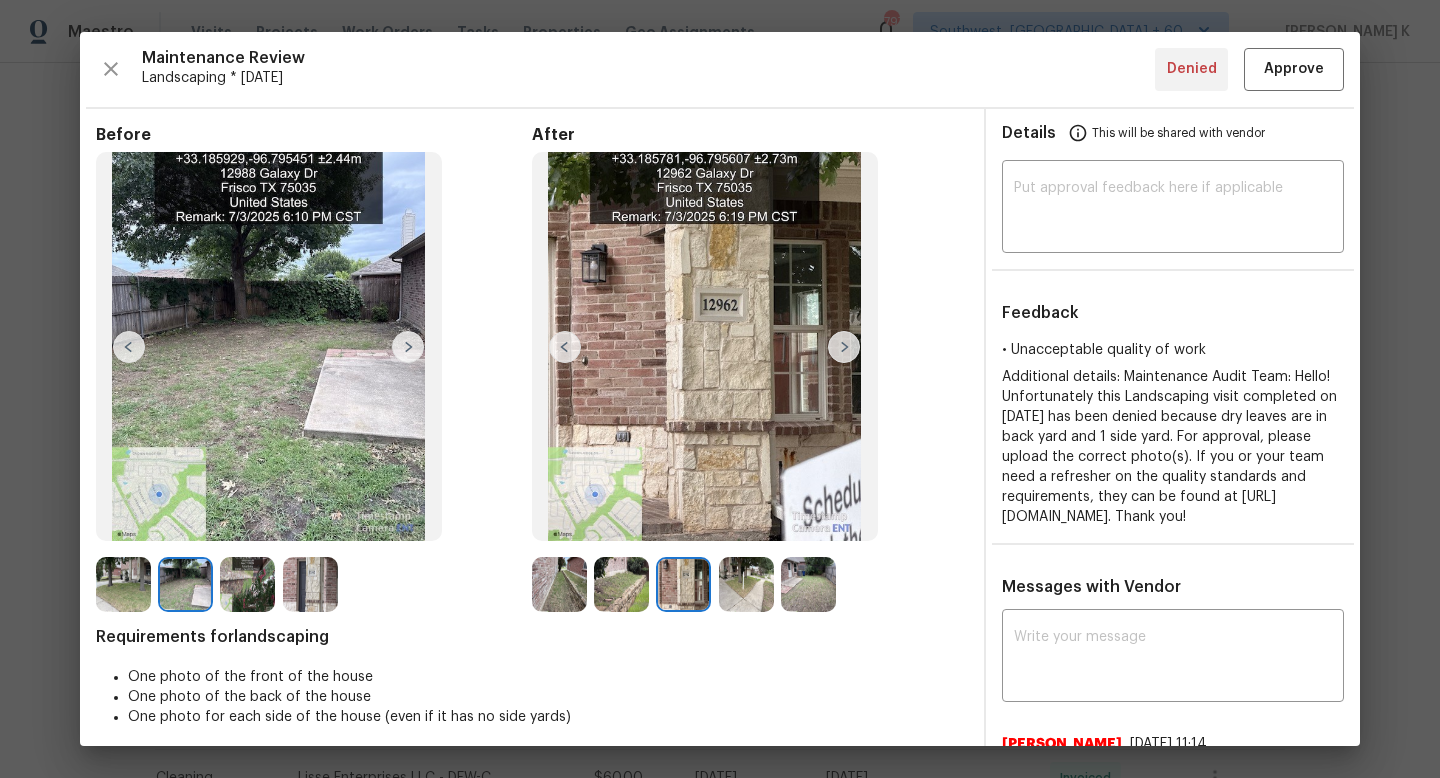 click at bounding box center (808, 584) 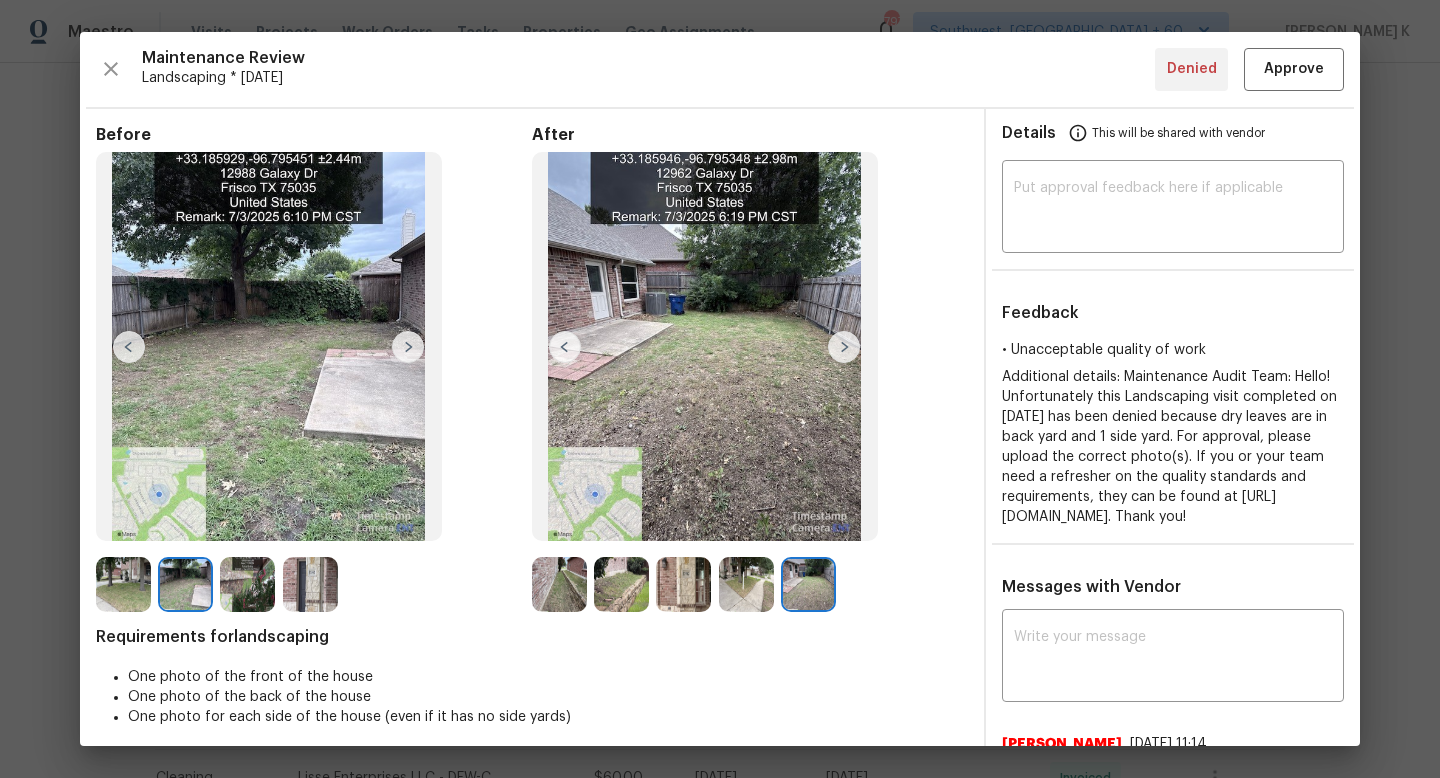 click at bounding box center (844, 347) 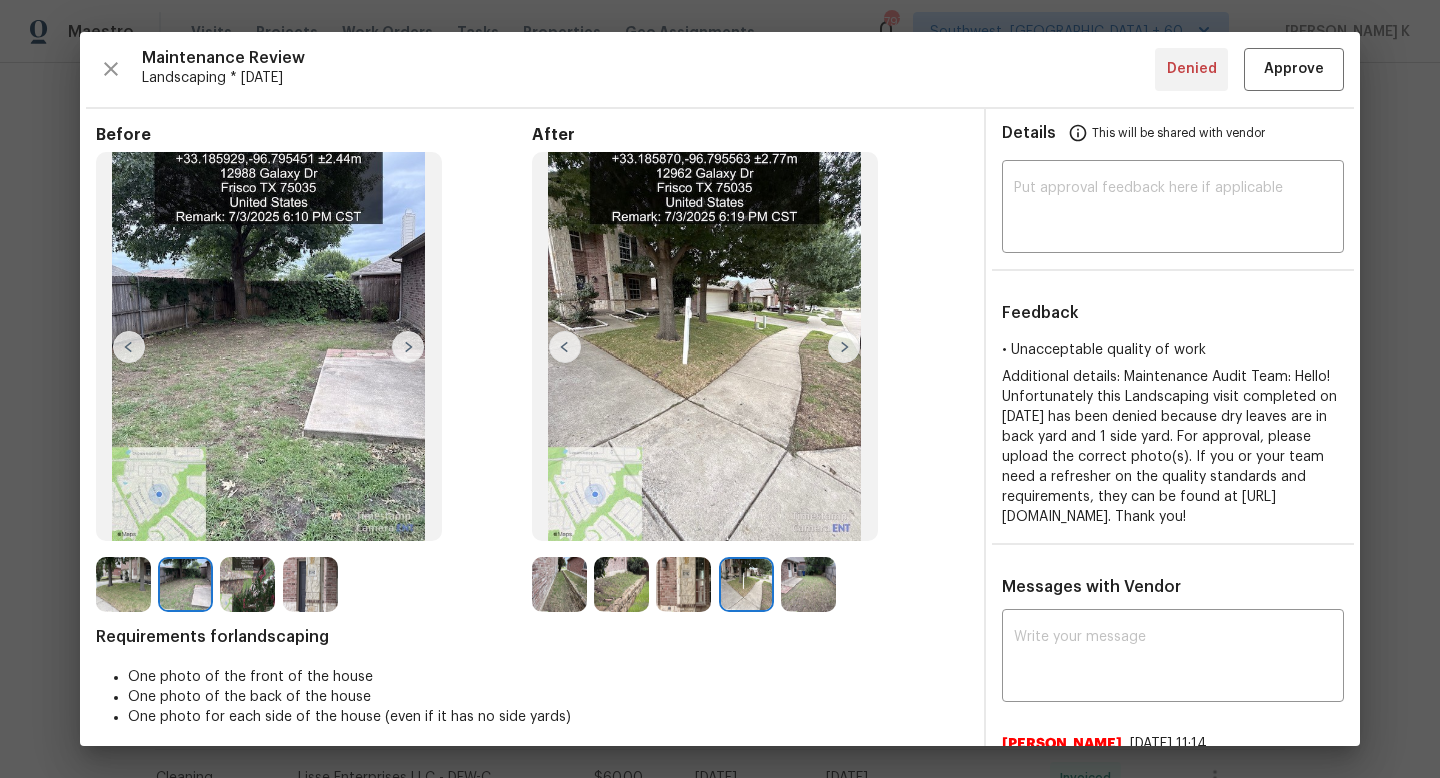 click at bounding box center (565, 347) 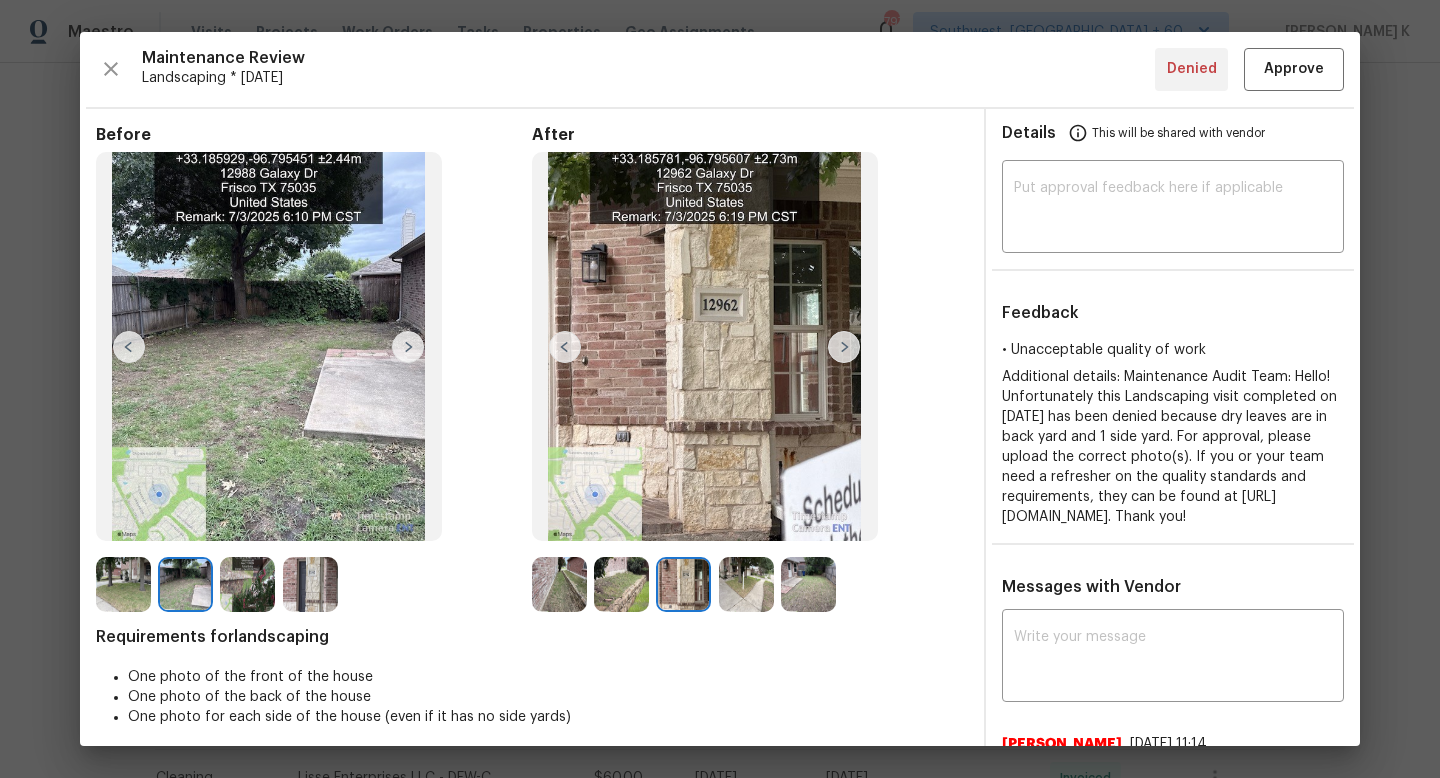 click at bounding box center (559, 584) 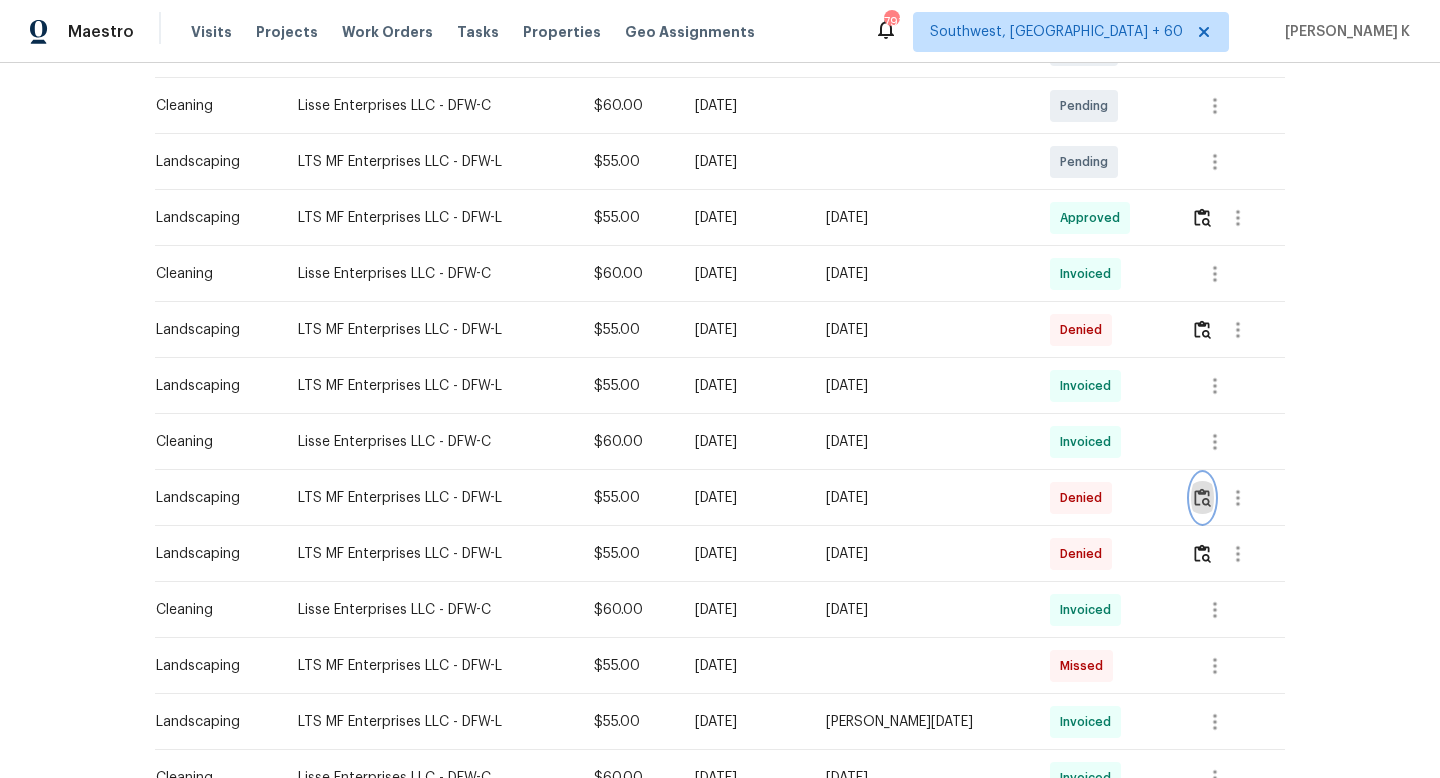 click at bounding box center [1202, 497] 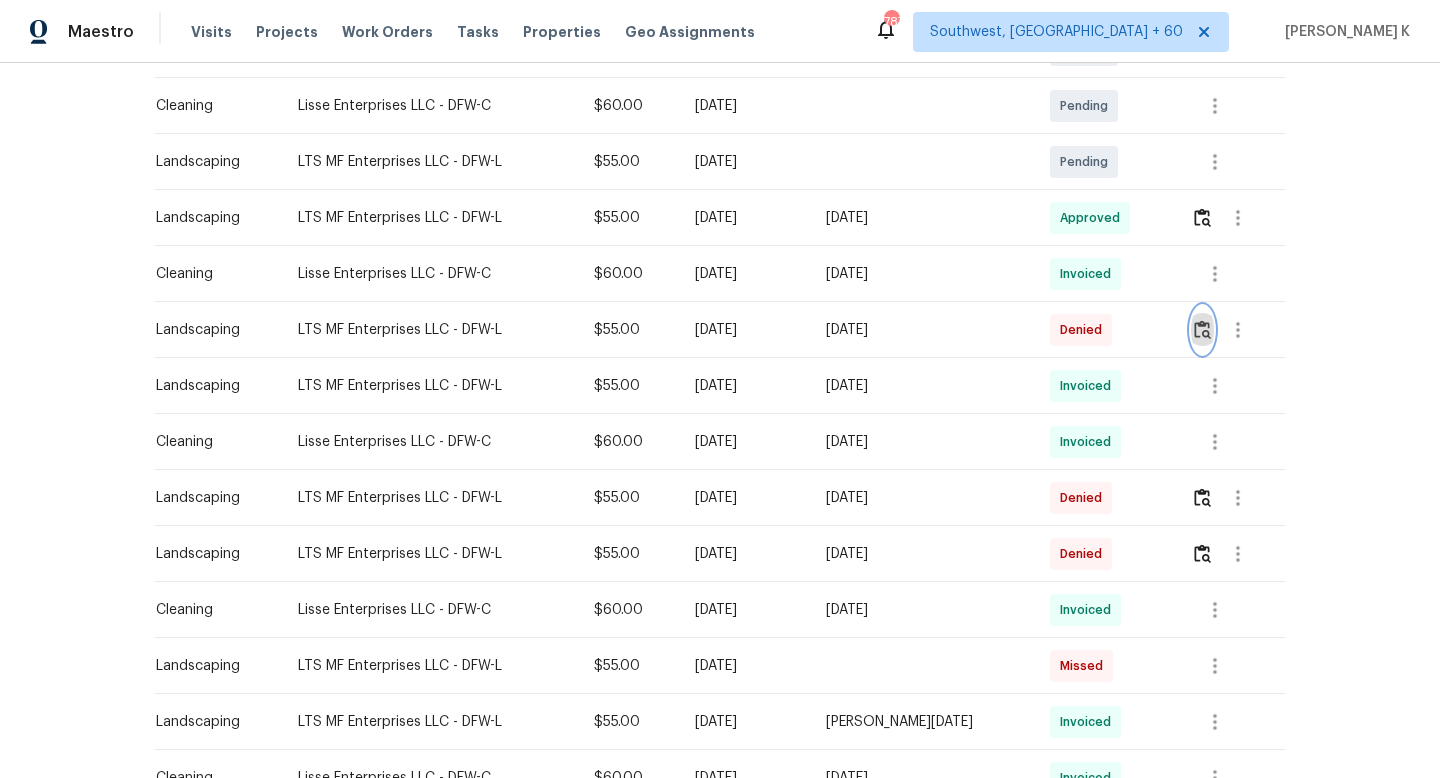 click at bounding box center [1202, 330] 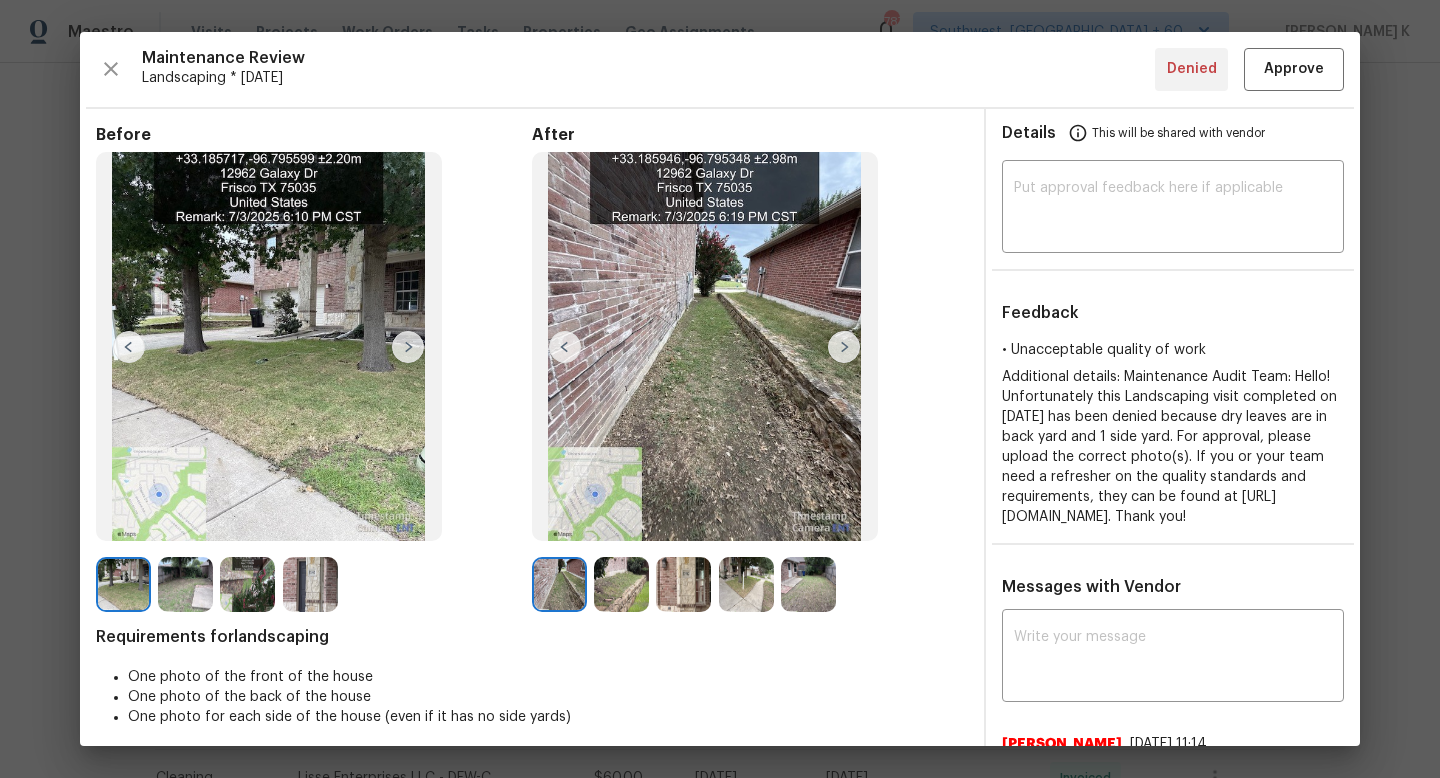 drag, startPoint x: 1000, startPoint y: 348, endPoint x: 1221, endPoint y: 549, distance: 298.734 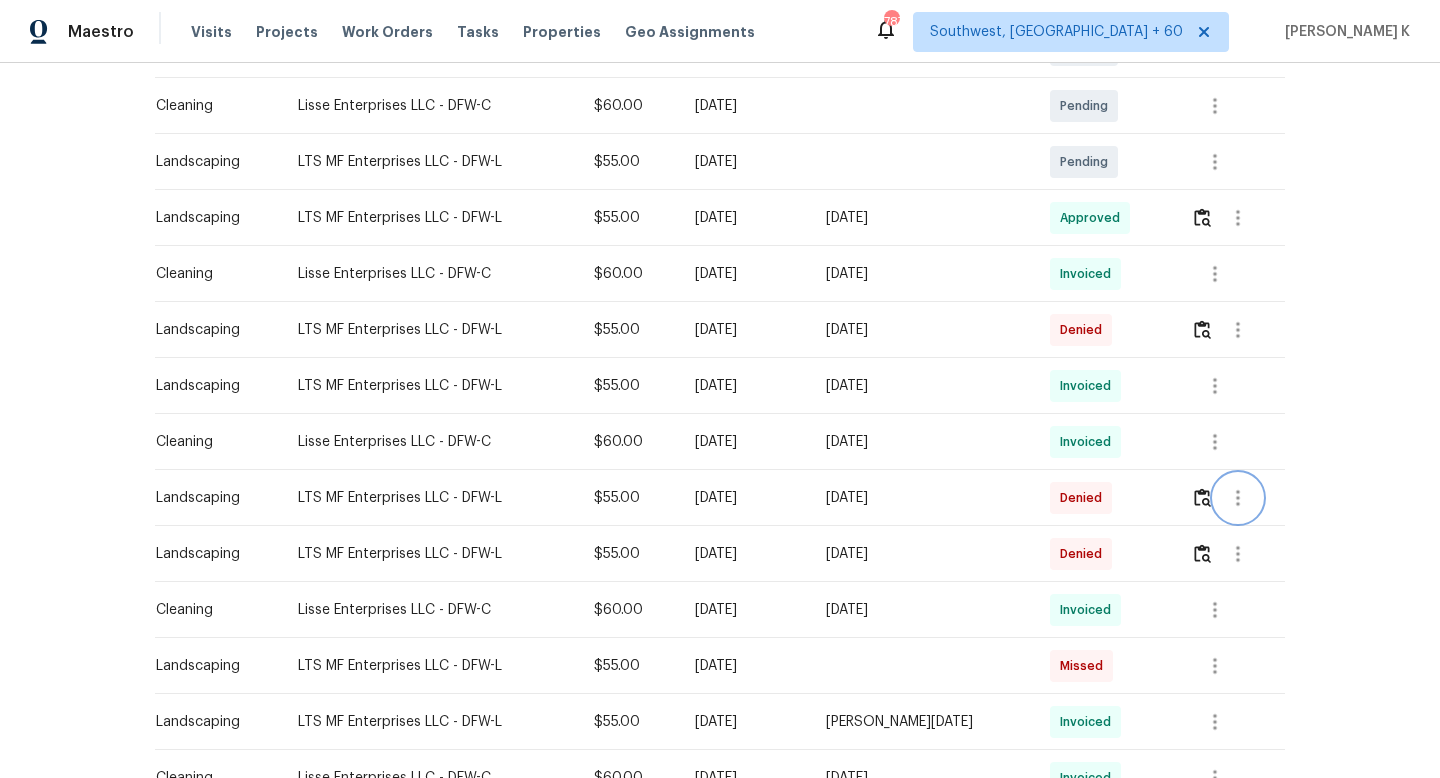 click at bounding box center [1238, 498] 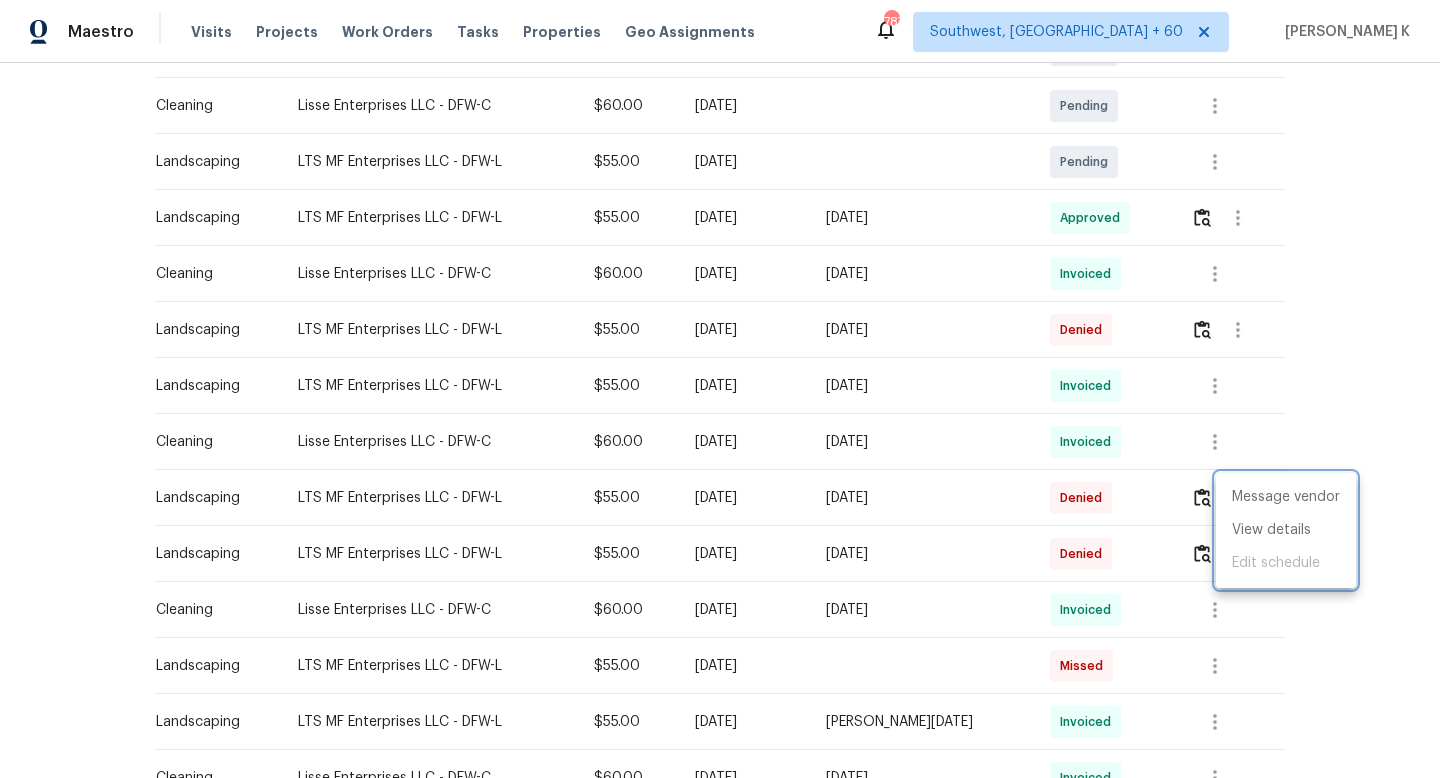click at bounding box center [720, 389] 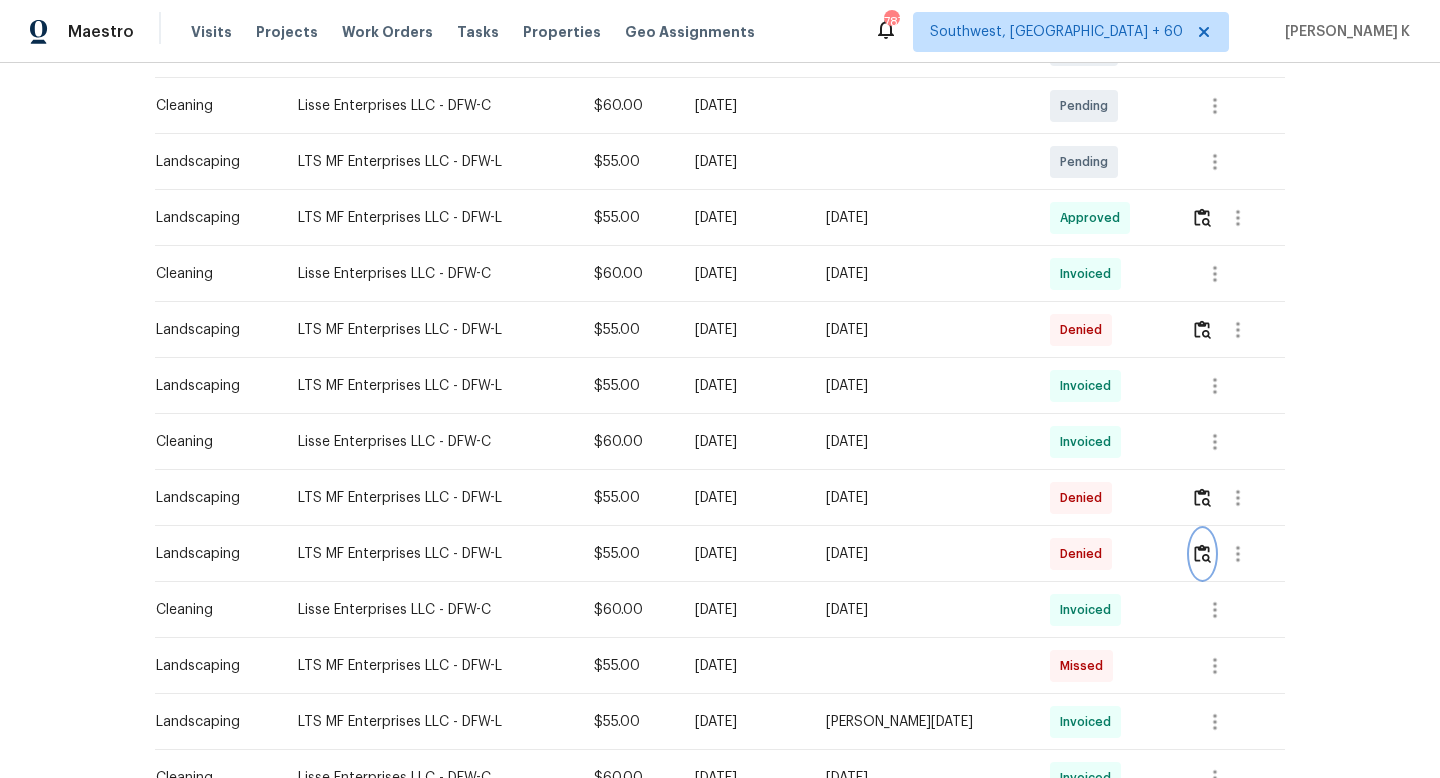 click at bounding box center [1202, 553] 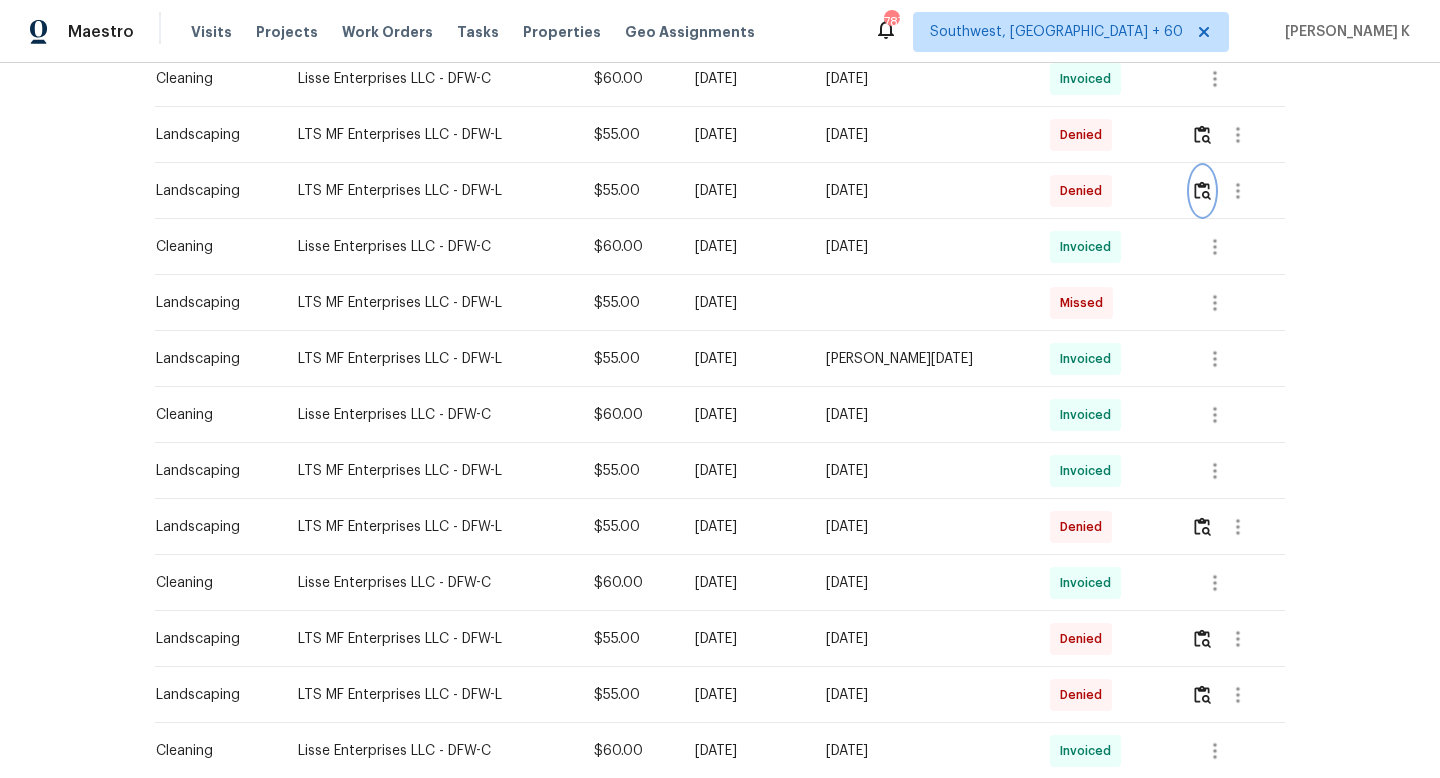scroll, scrollTop: 967, scrollLeft: 0, axis: vertical 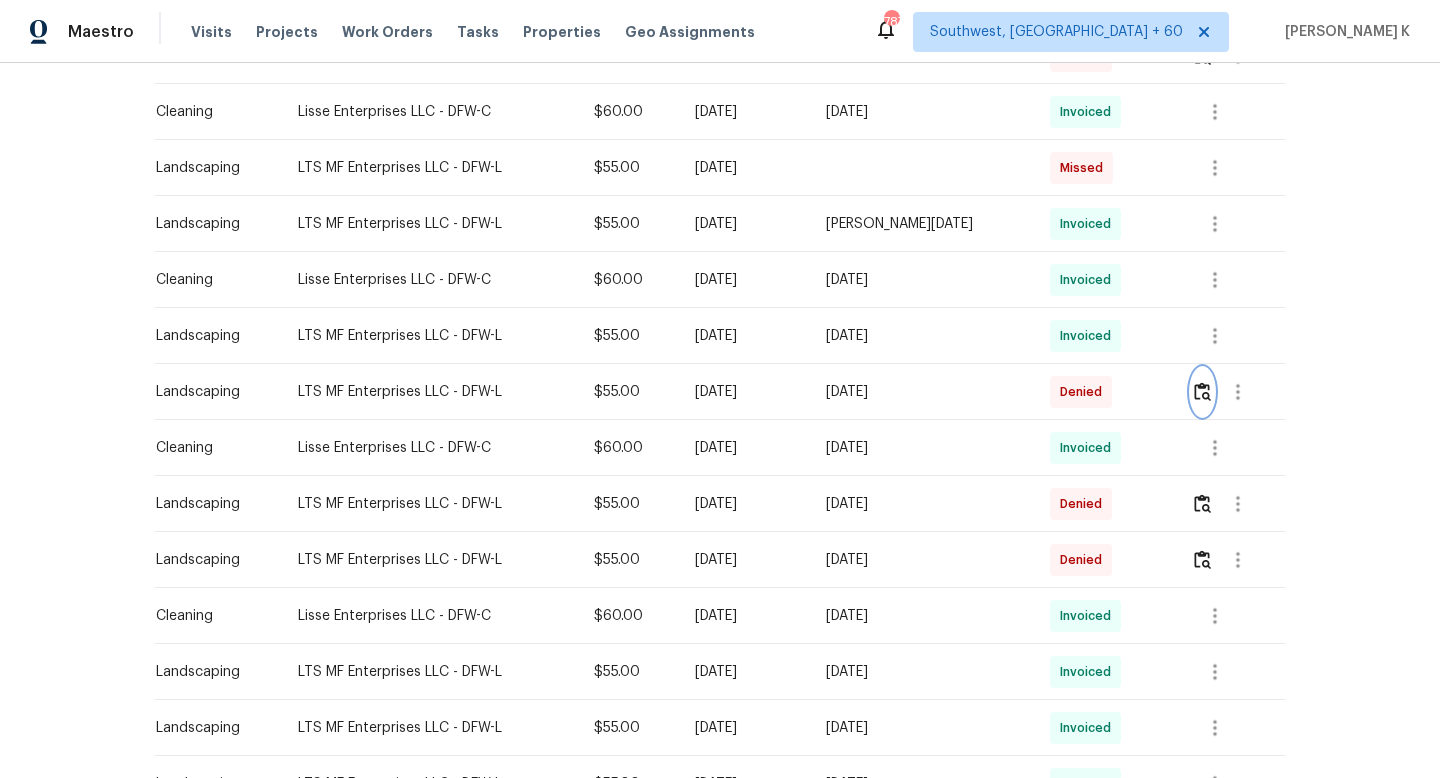 click at bounding box center [1202, 391] 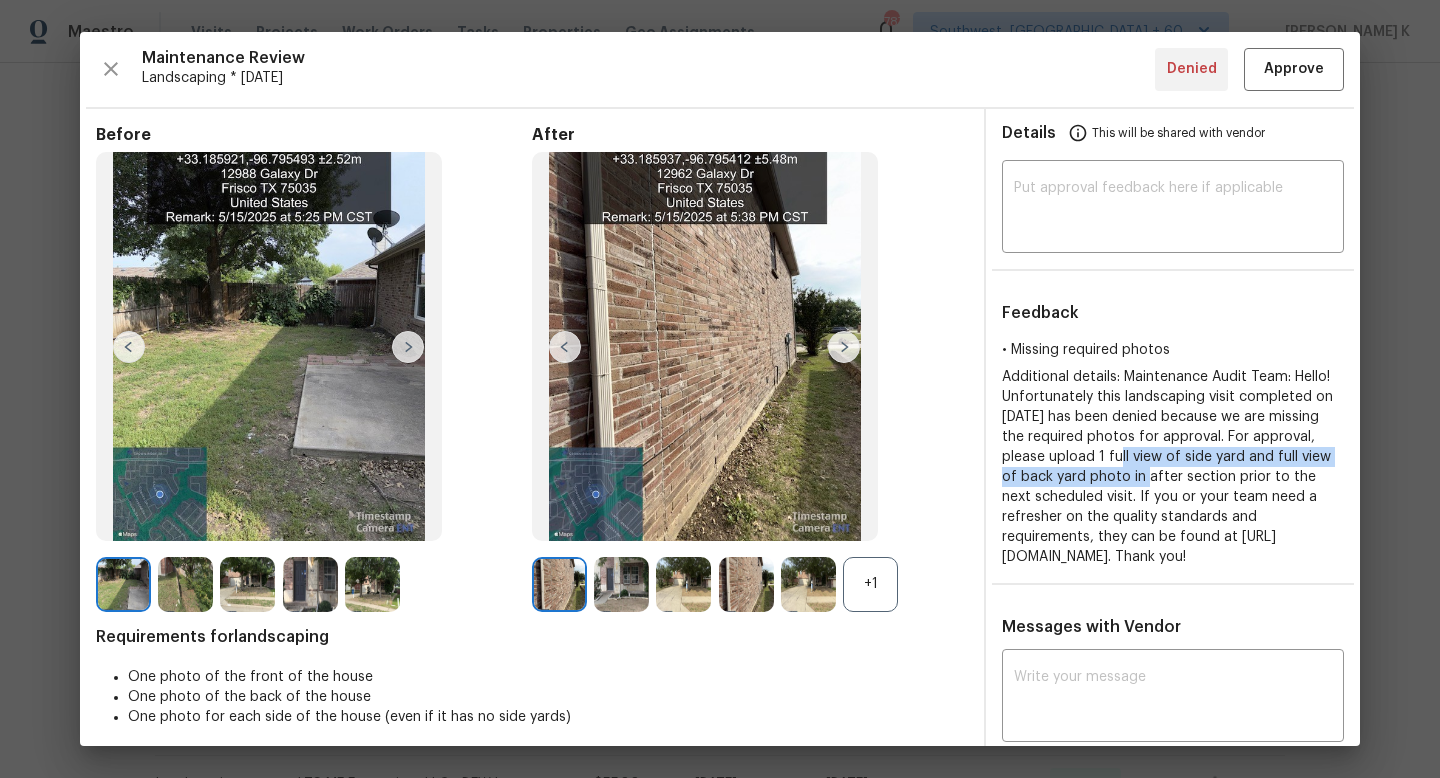 drag, startPoint x: 1164, startPoint y: 457, endPoint x: 1183, endPoint y: 473, distance: 24.839485 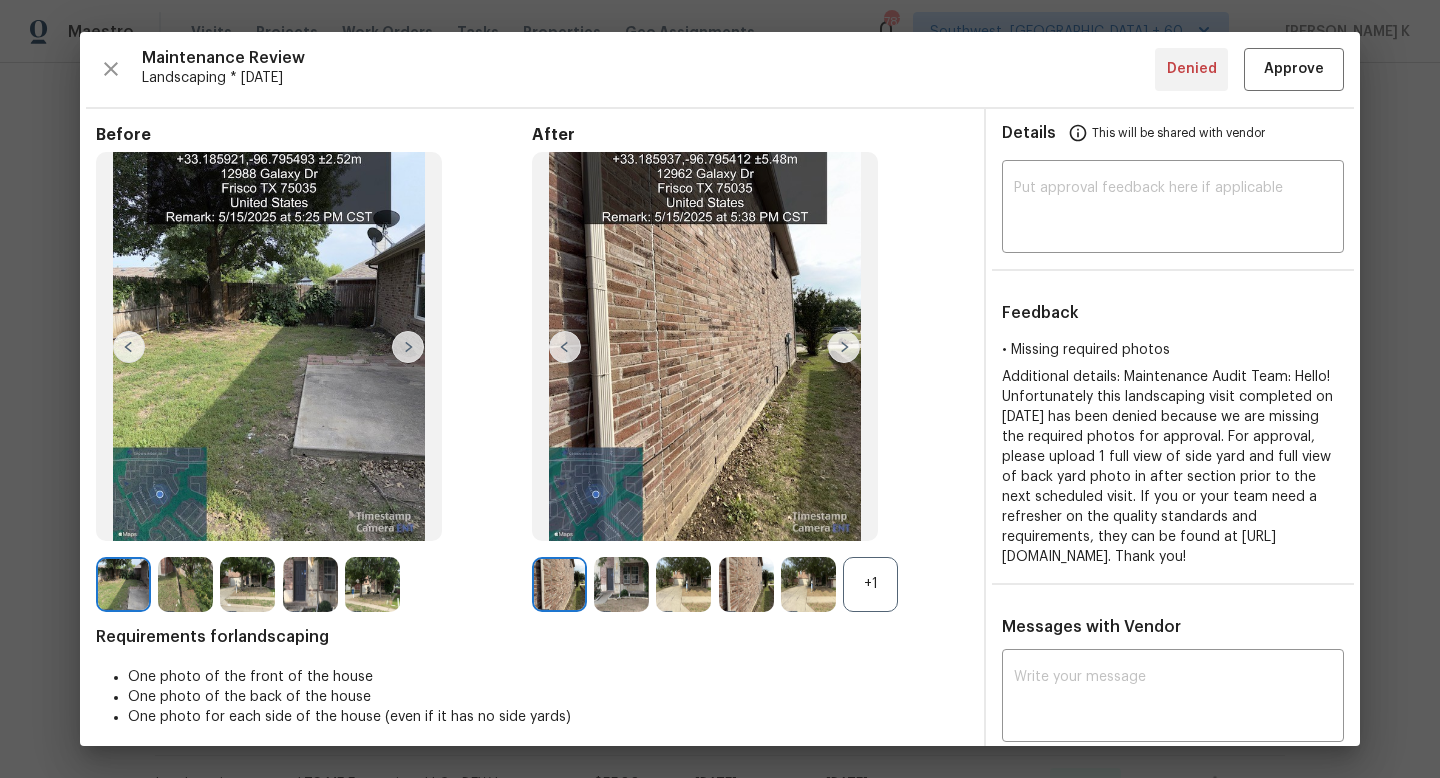 click on "Feedback • Missing required photos Additional details: Maintenance Audit Team: Hello! Unfortunately this landscaping visit completed on [DATE] has been denied because we are missing the required photos for approval. For approval, please upload 1 full view of side yard and full view of back yard photo in after section prior to the next scheduled visit. If you or your team need a refresher on the quality standards and requirements, they can be found at [URL][DOMAIN_NAME]. Thank you!" at bounding box center (1173, 435) 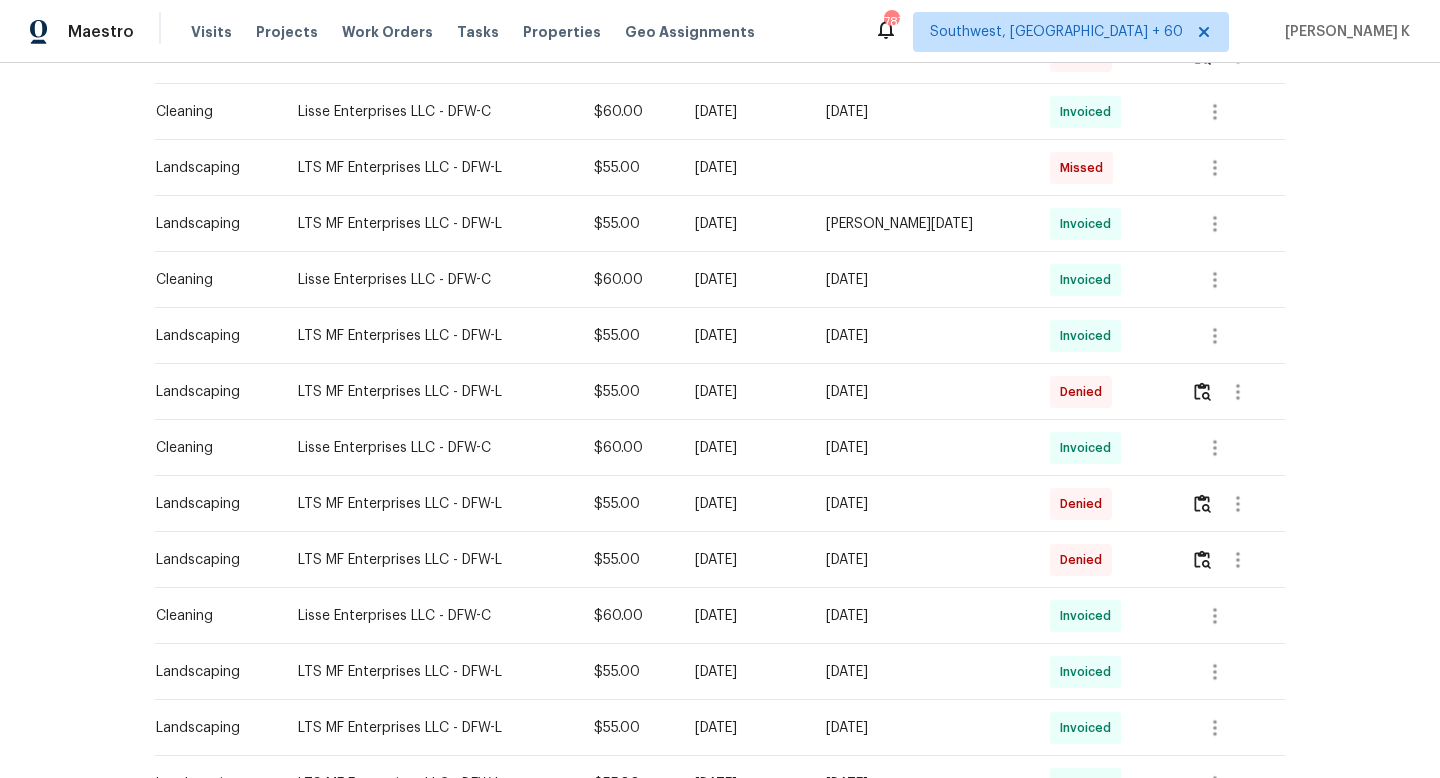 click at bounding box center (1237, 504) 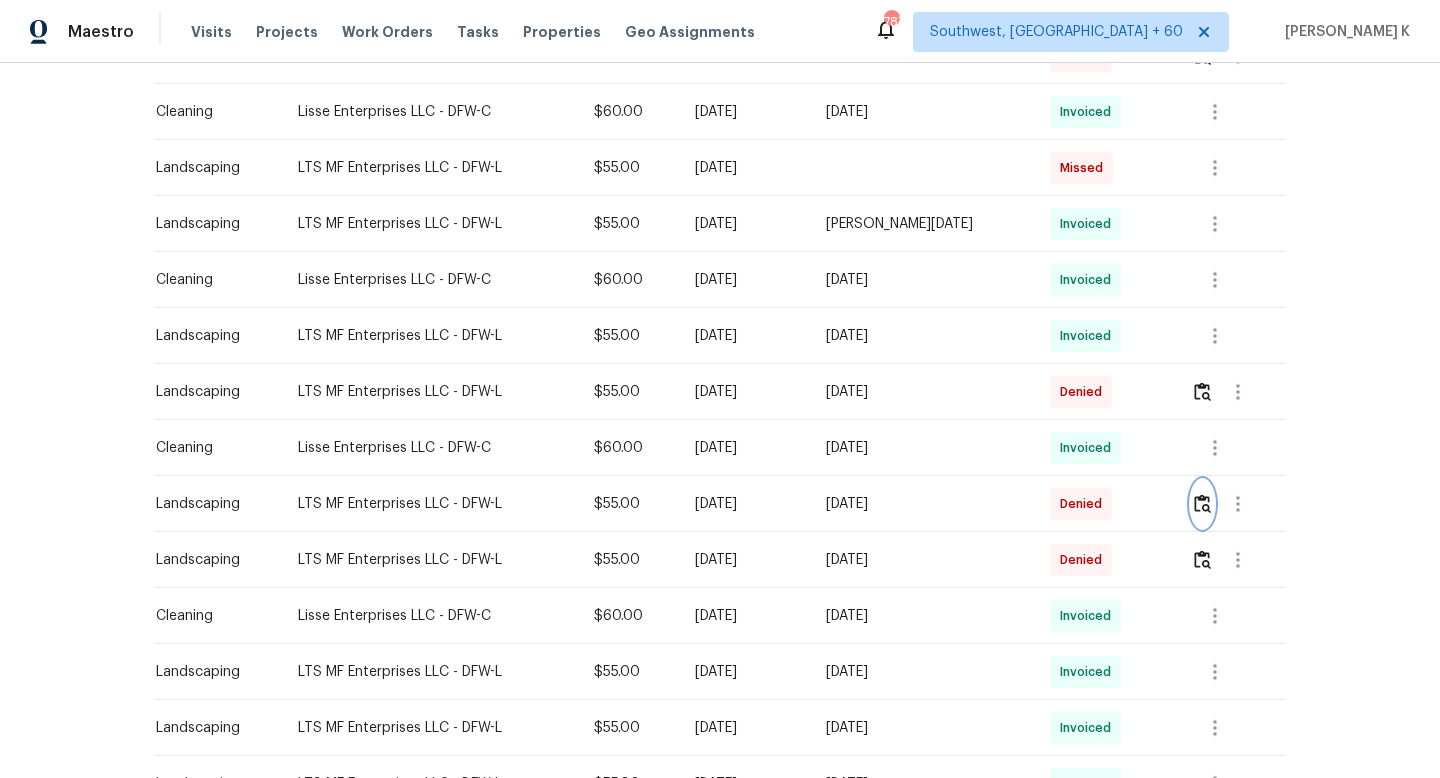 click at bounding box center [1202, 504] 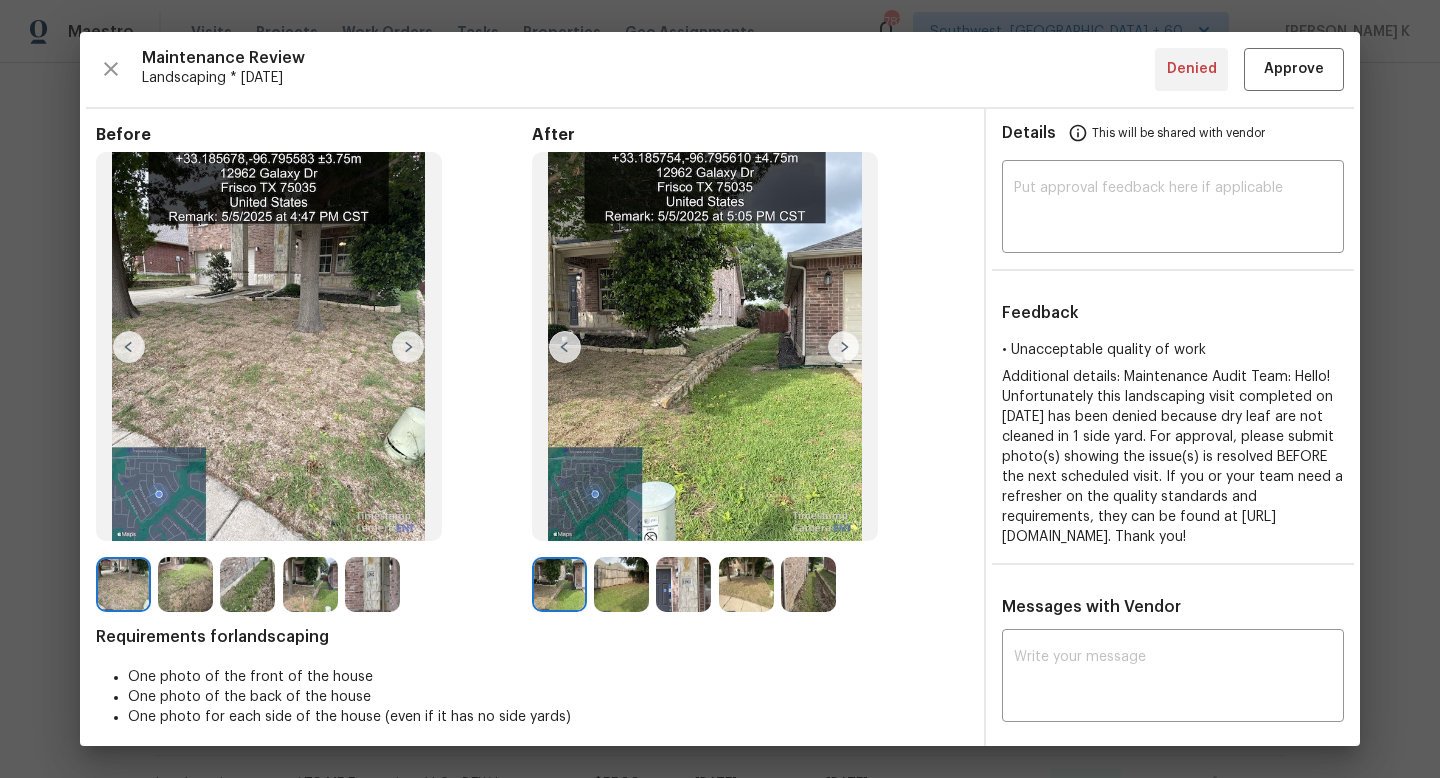 click at bounding box center (621, 584) 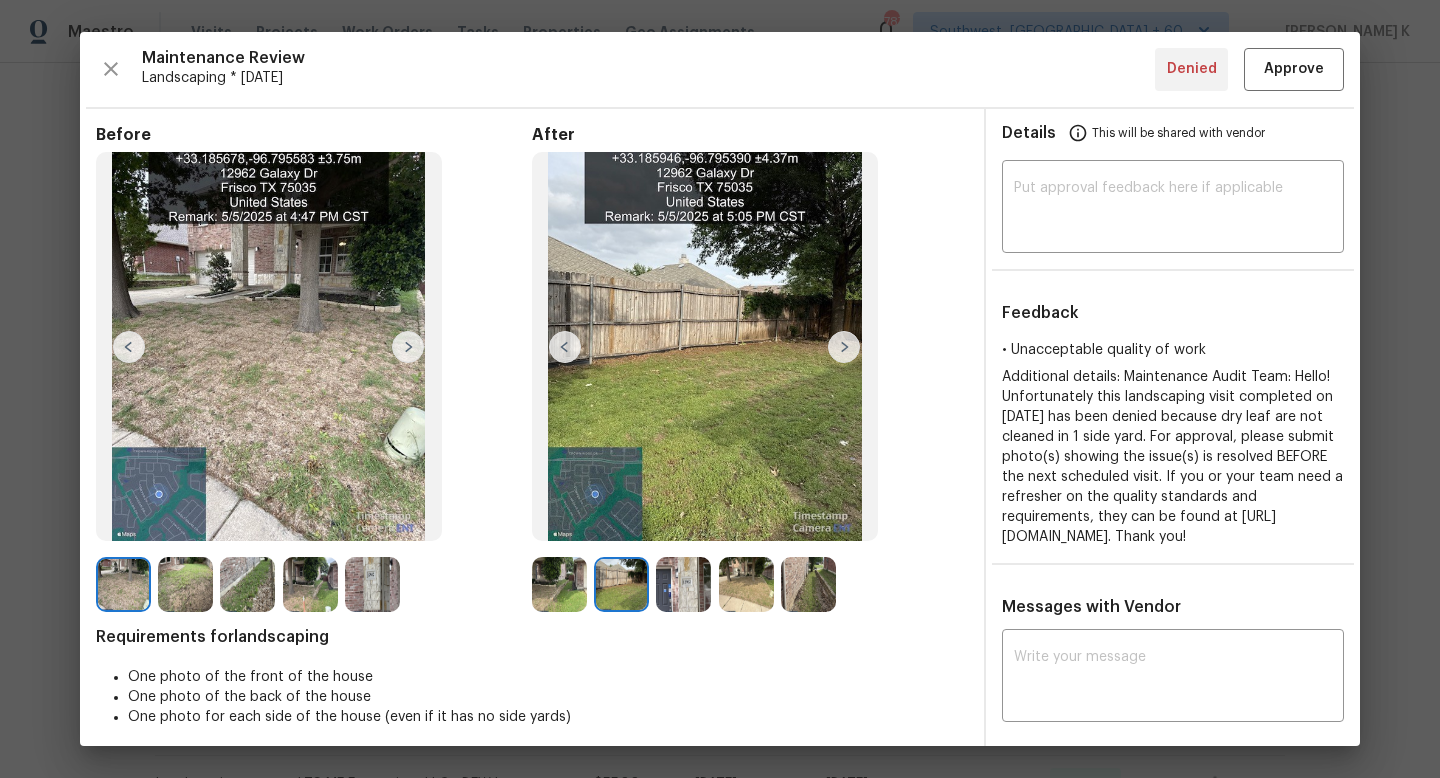 click at bounding box center [683, 584] 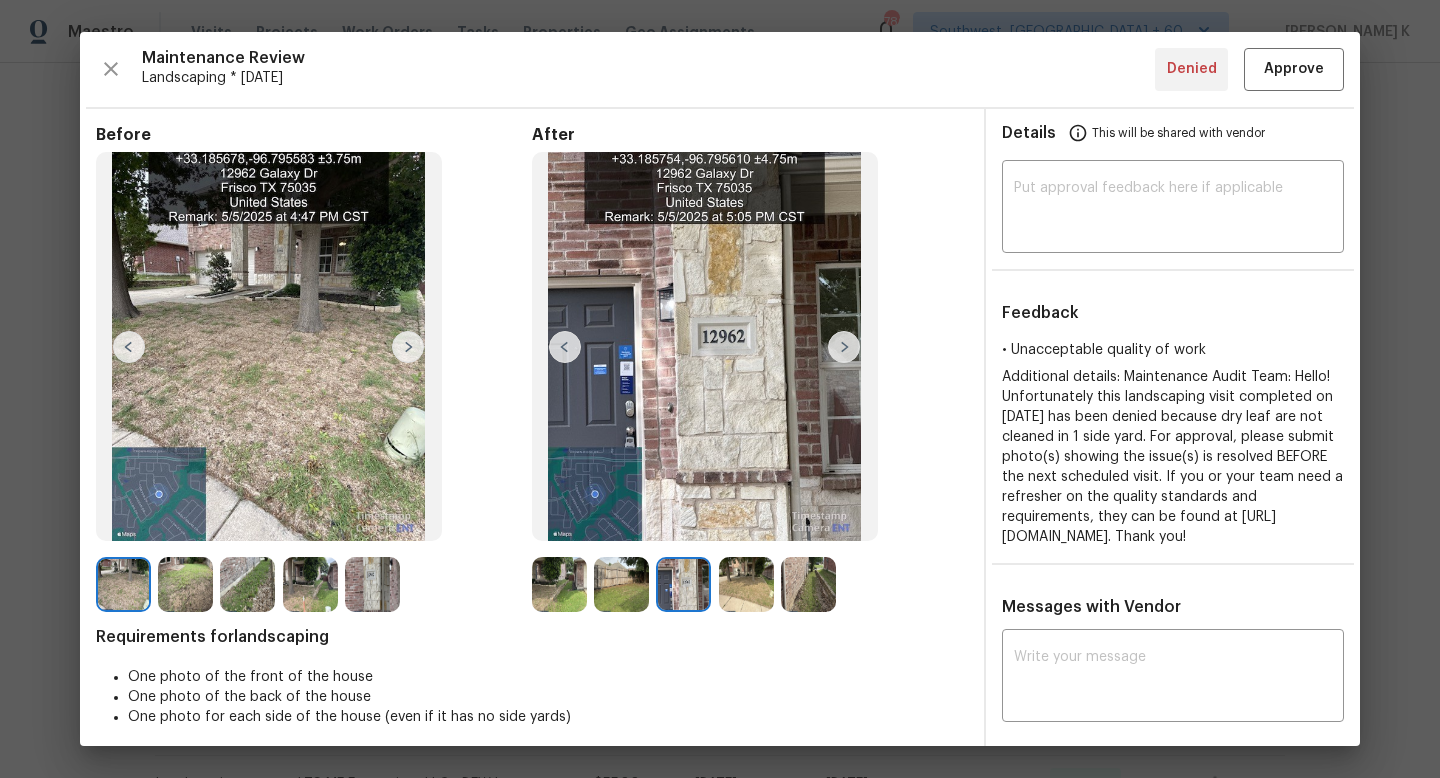 click at bounding box center [746, 584] 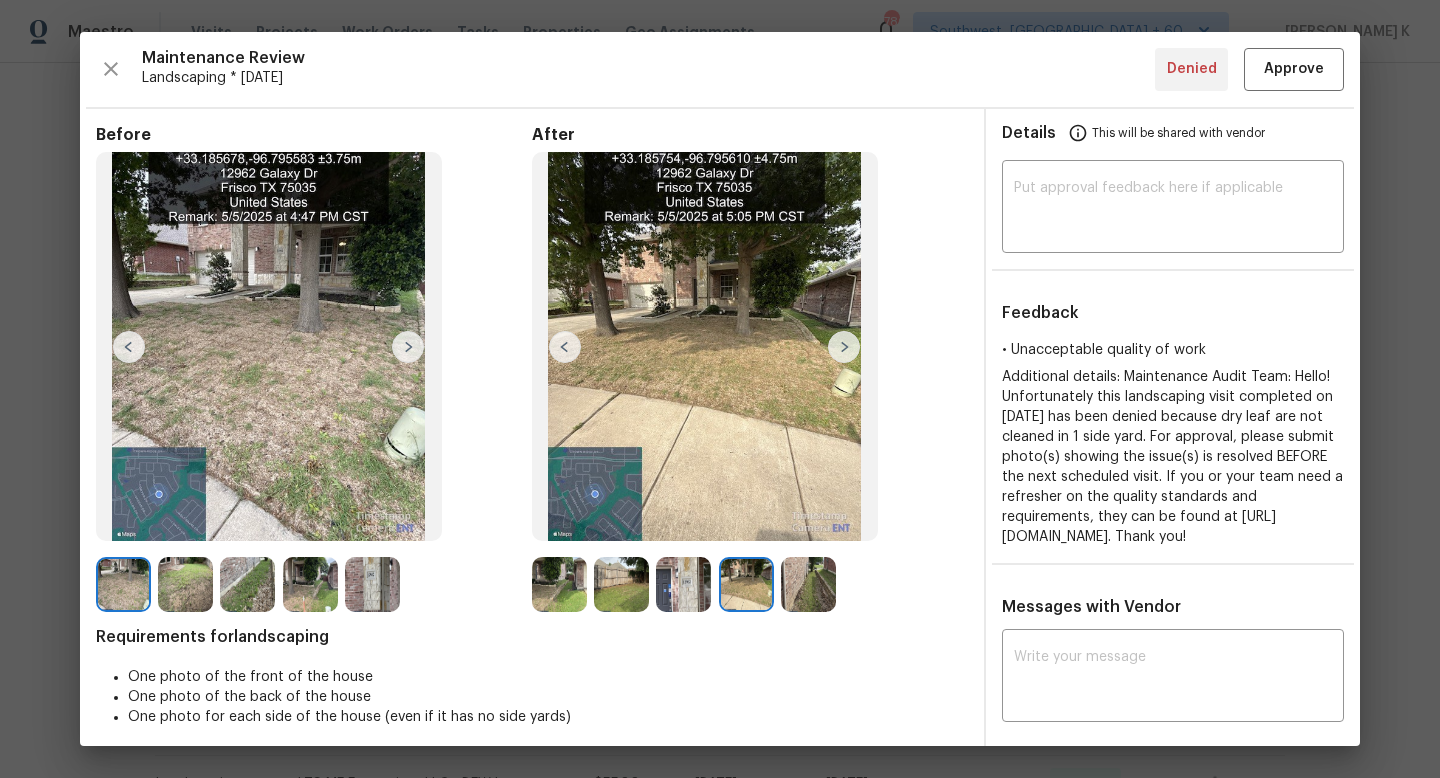click at bounding box center (808, 584) 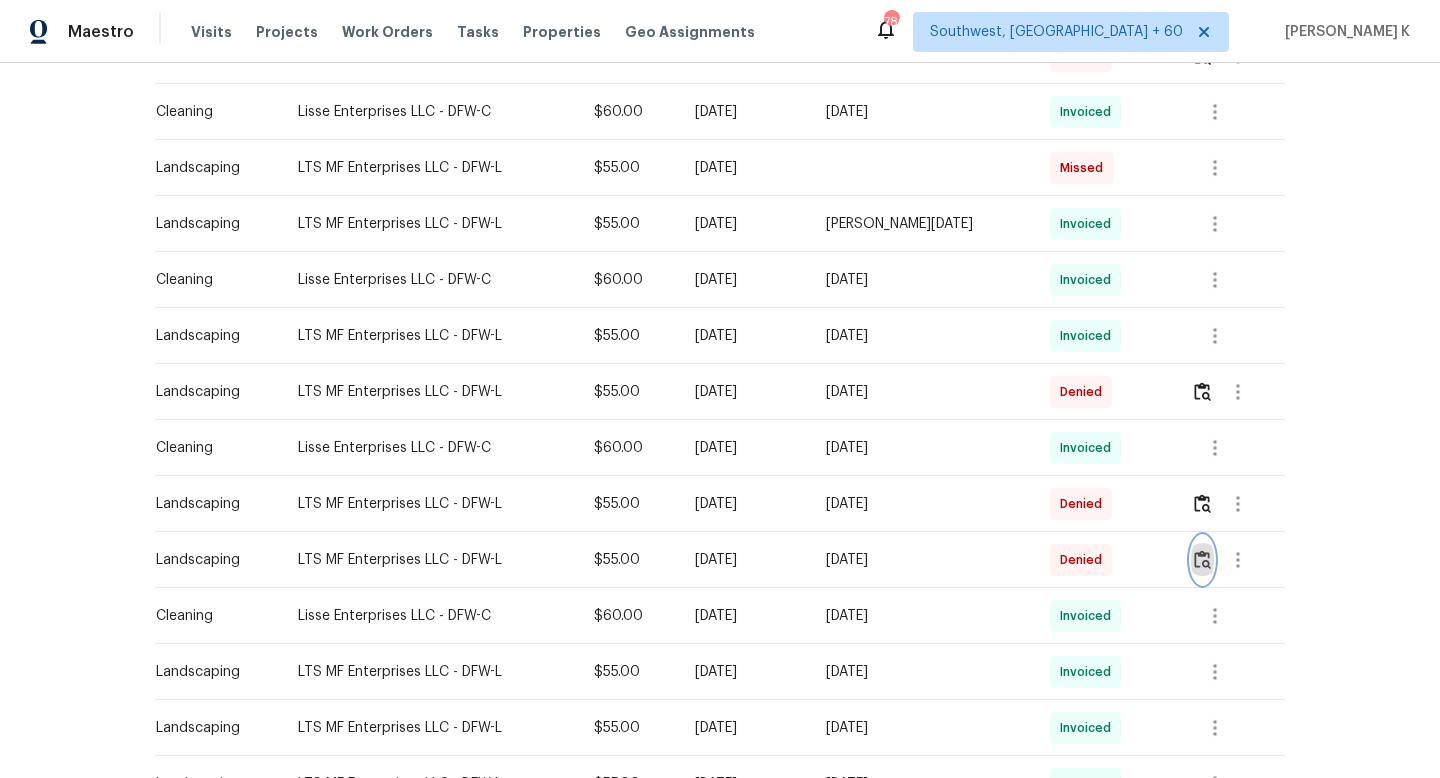 click at bounding box center [1202, 559] 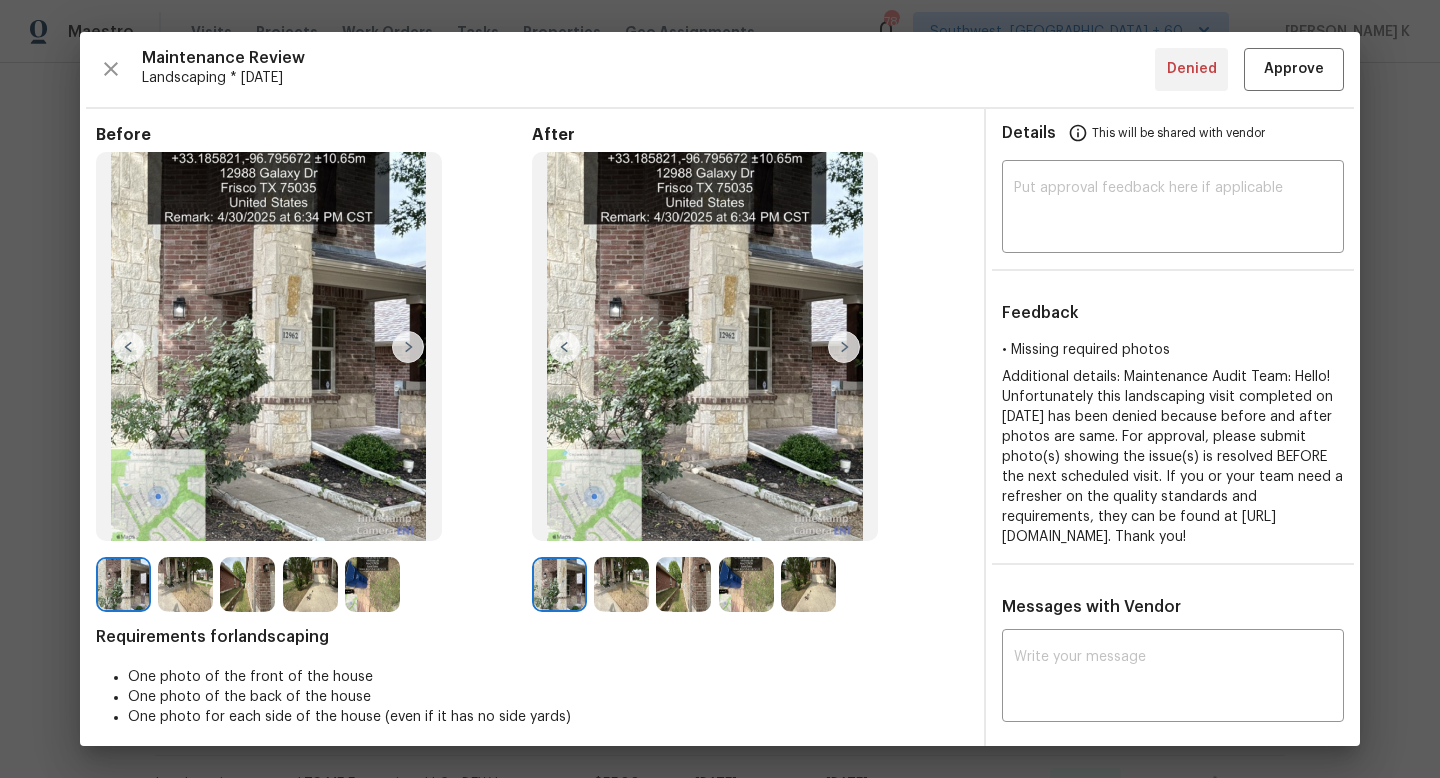 click at bounding box center (808, 584) 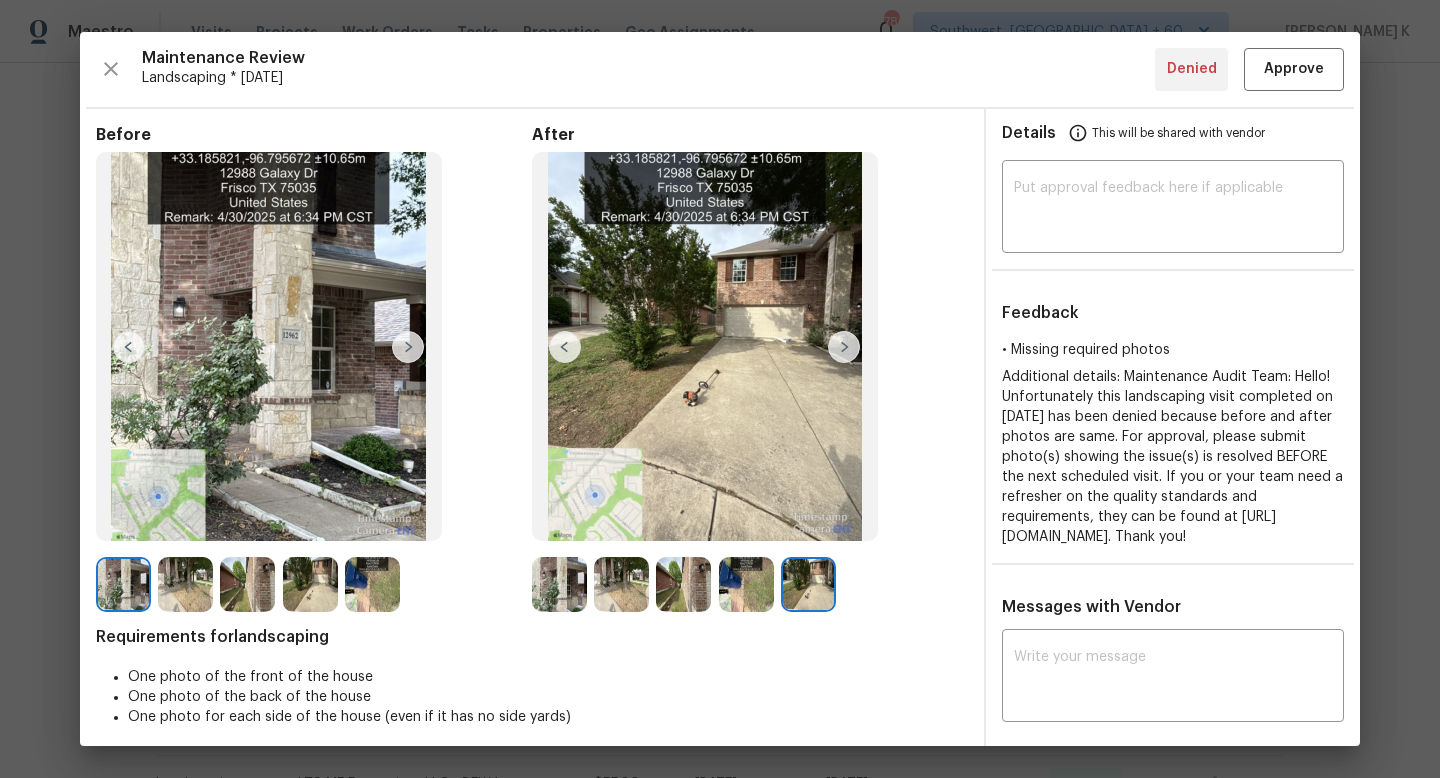 click at bounding box center (310, 584) 